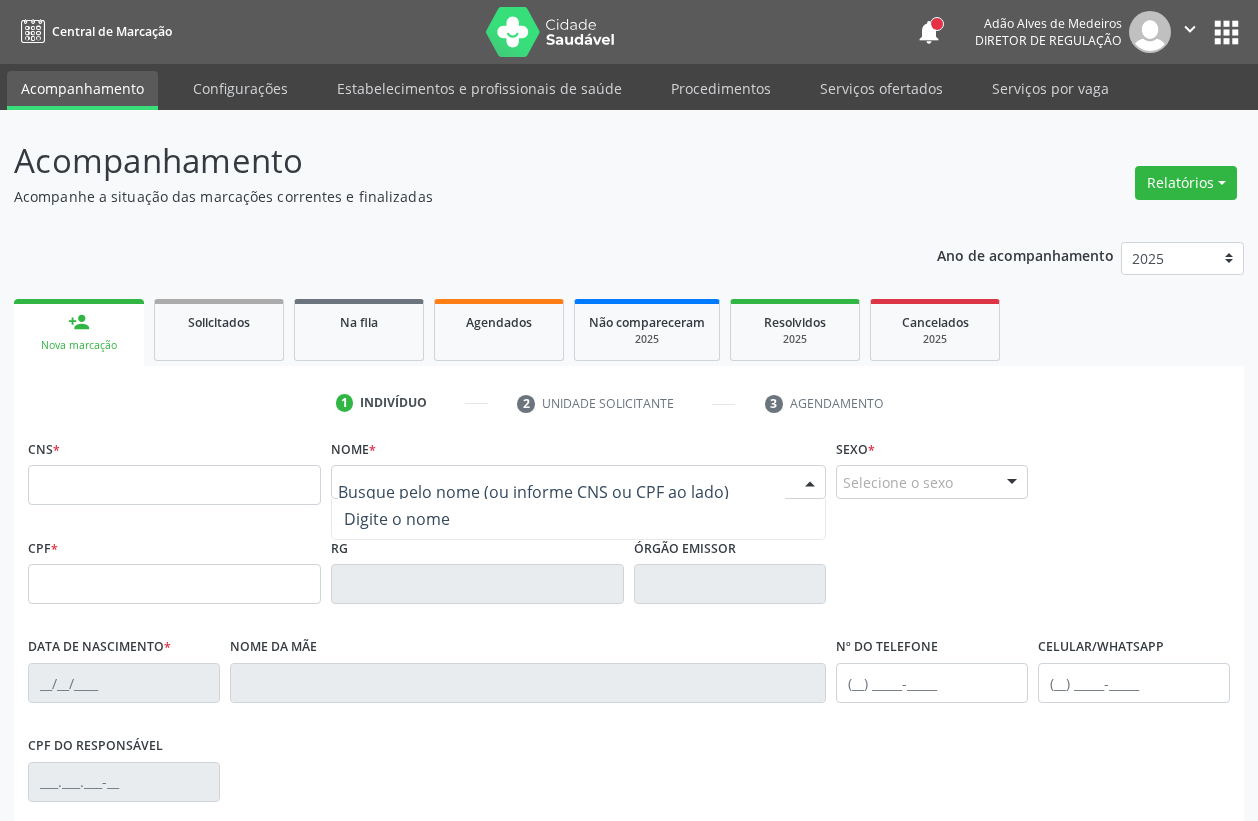 scroll, scrollTop: 246, scrollLeft: 0, axis: vertical 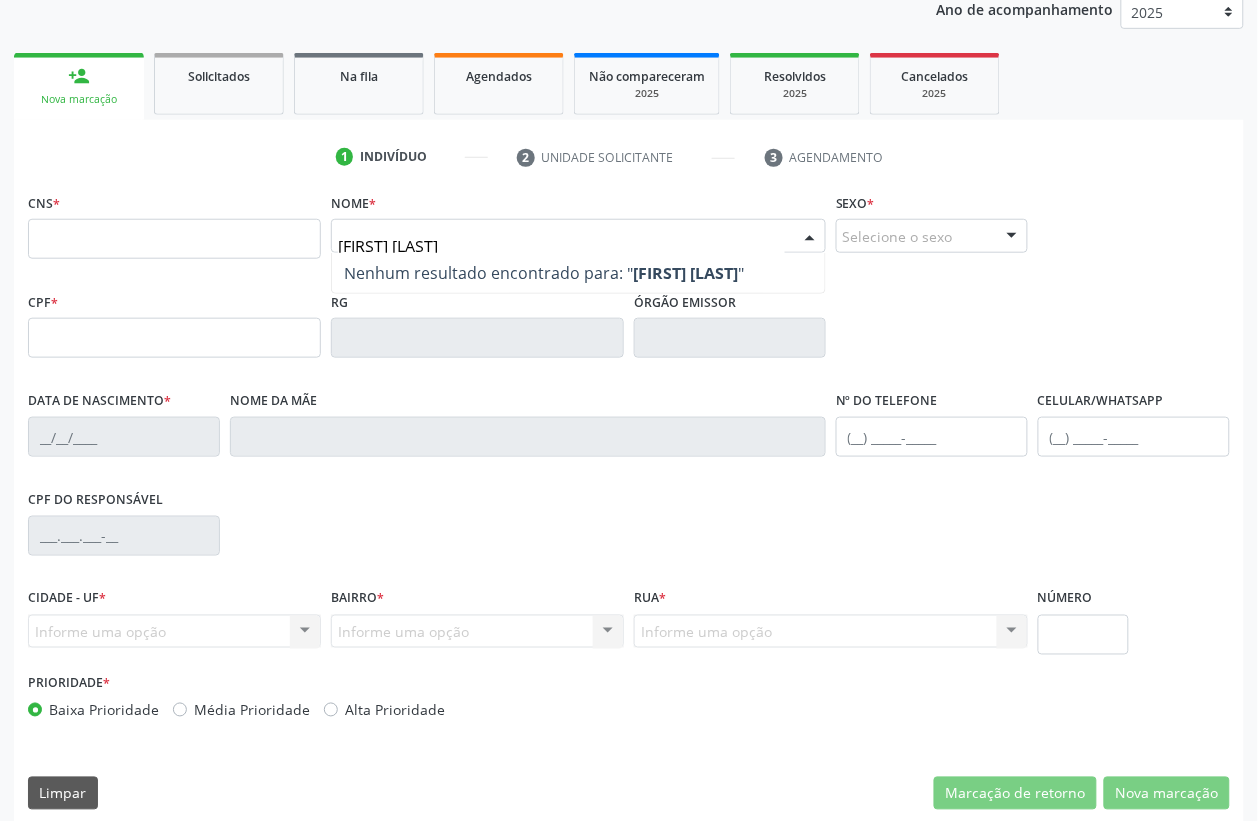 type on "[FIRST] [LAST]" 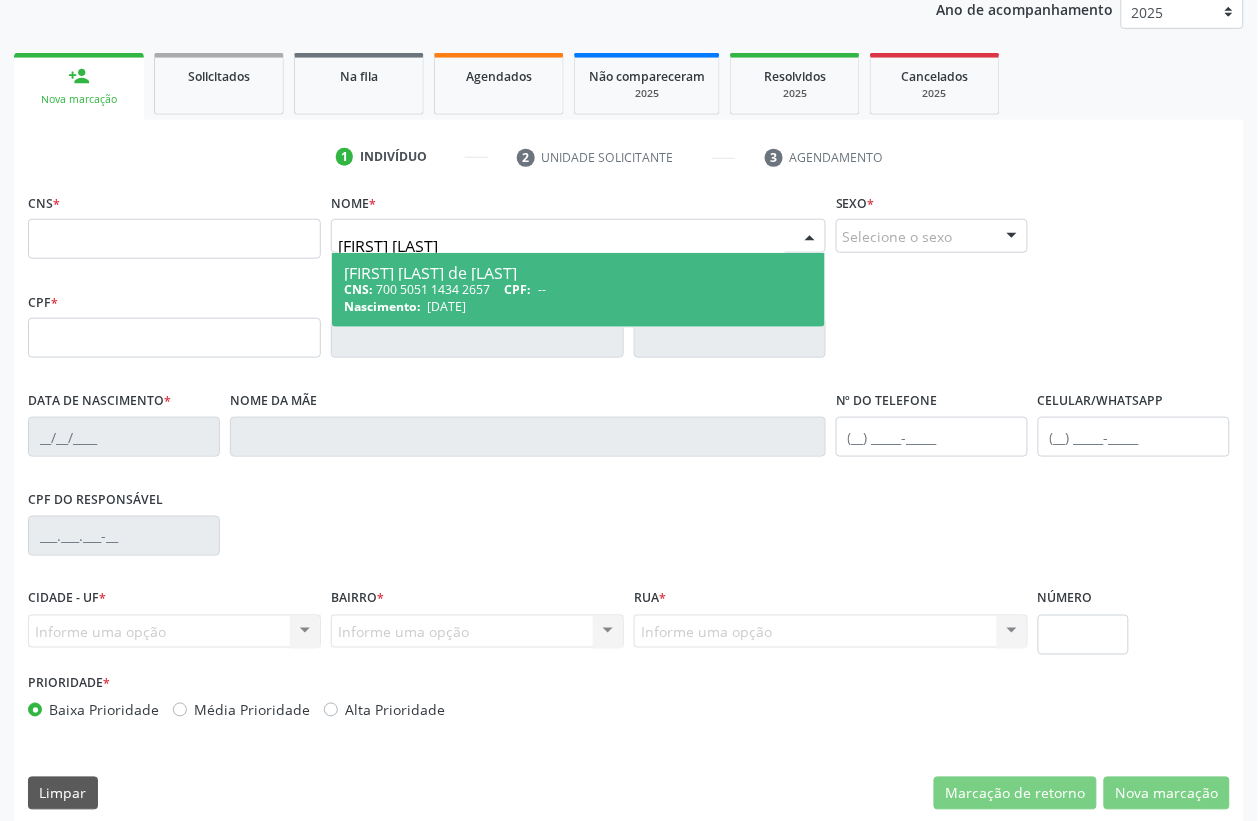 click on "CNS:
[NUMBER]
CPF:    --" at bounding box center [578, 289] 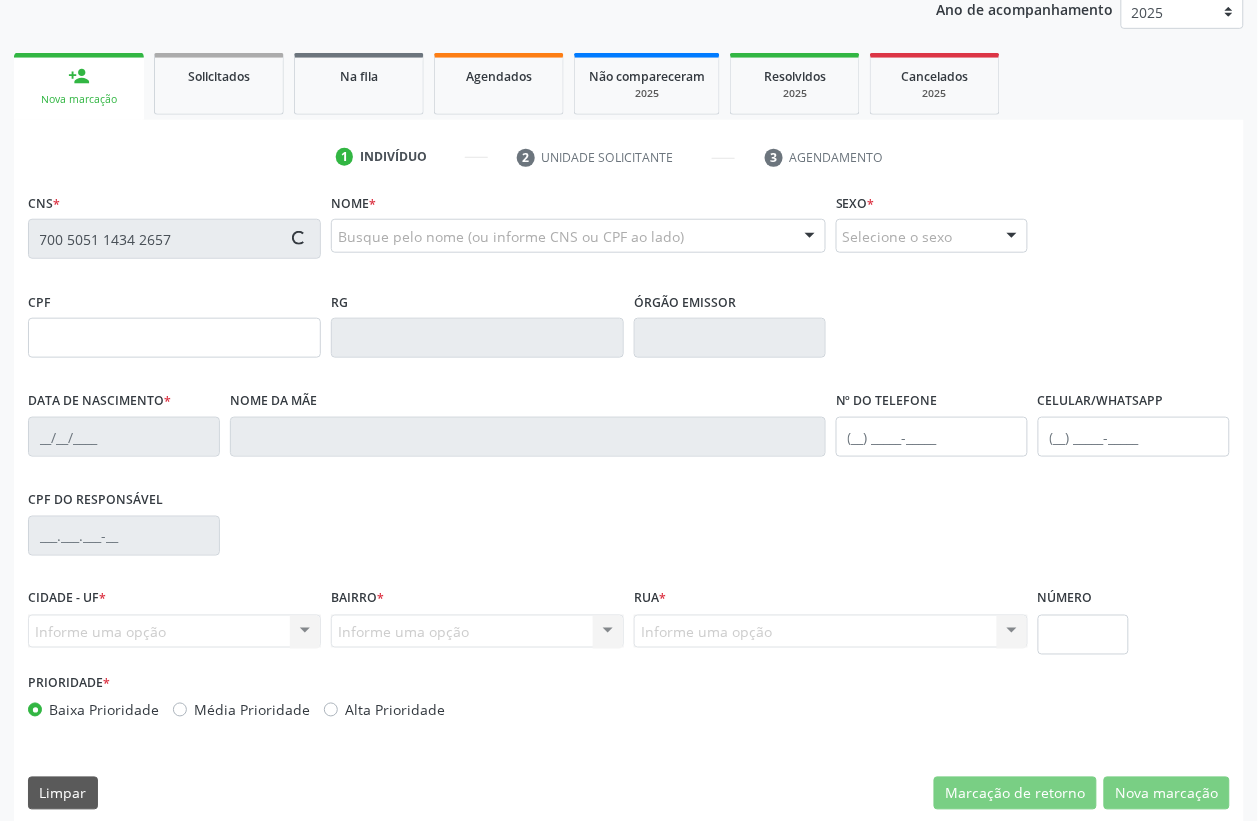 type on "[DATE]" 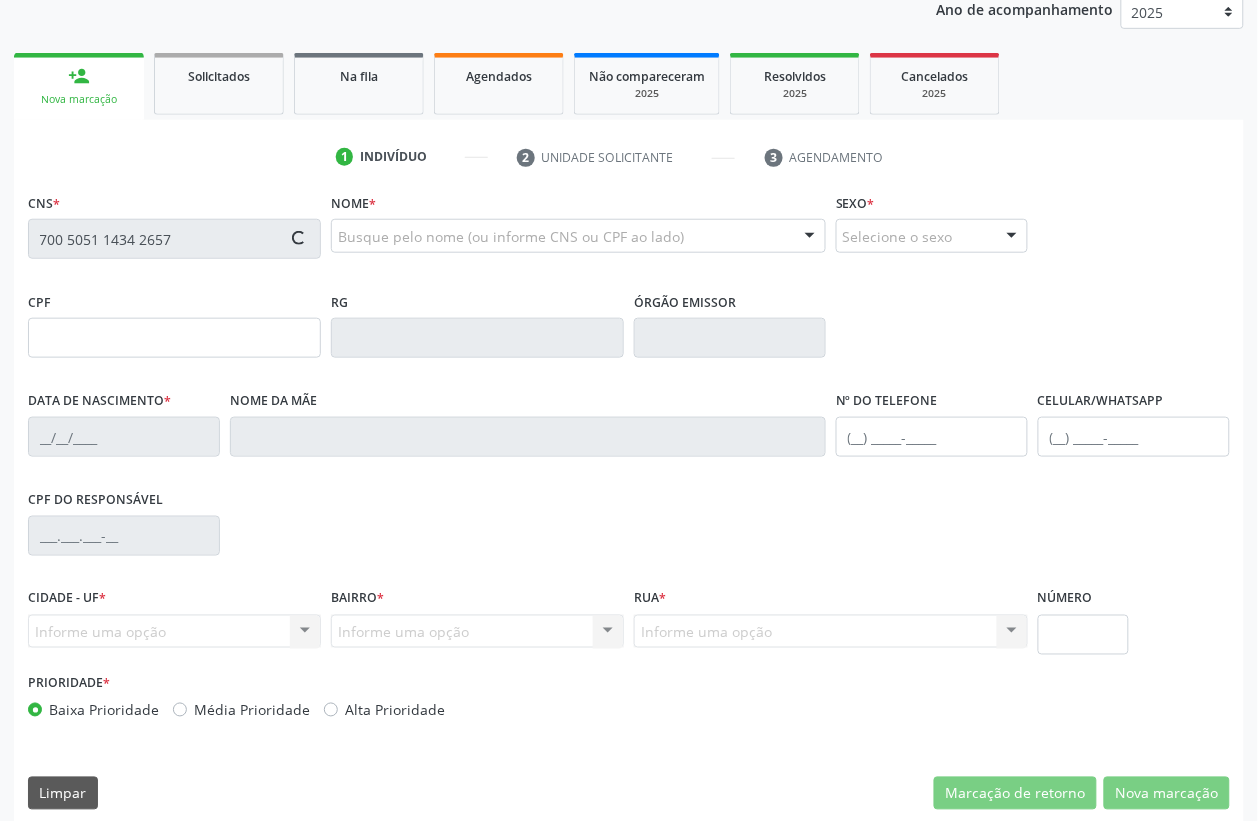 type on "[FIRST] [LAST] de [LAST]" 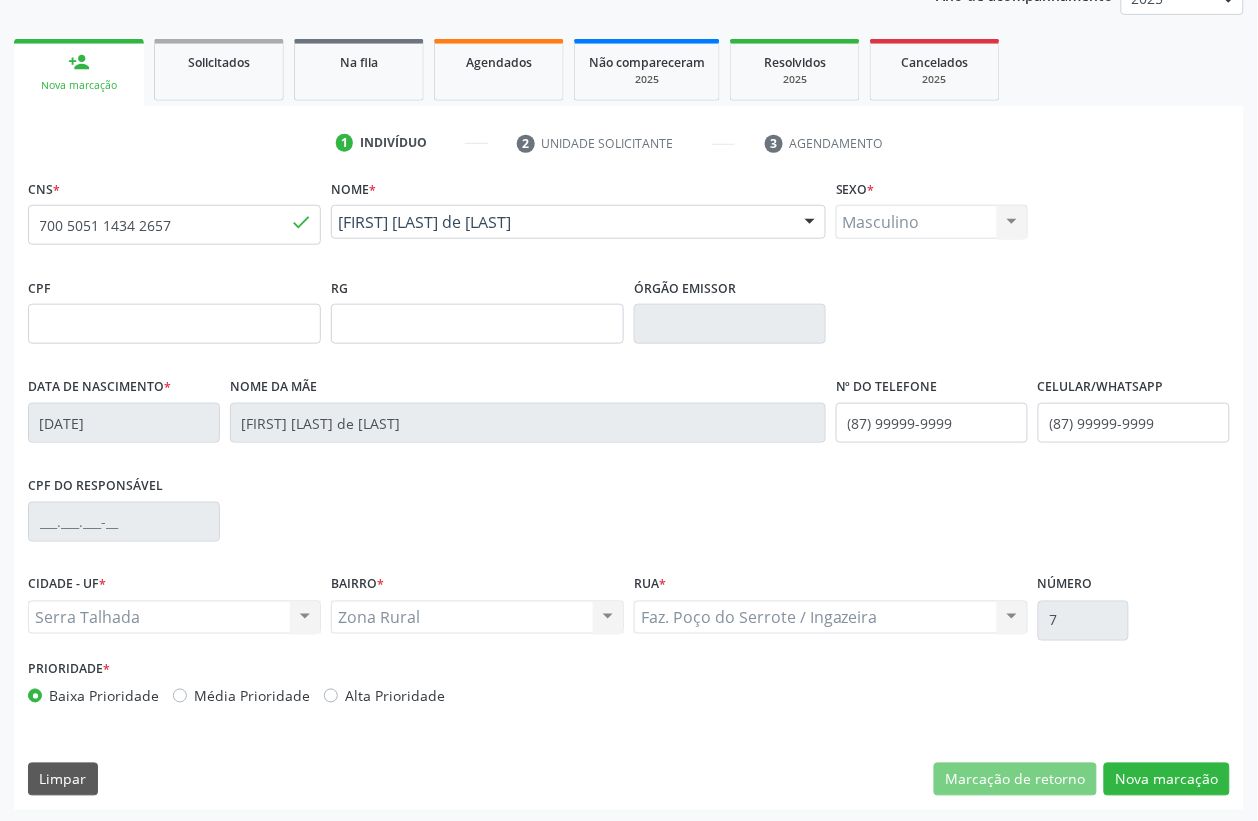 scroll, scrollTop: 263, scrollLeft: 0, axis: vertical 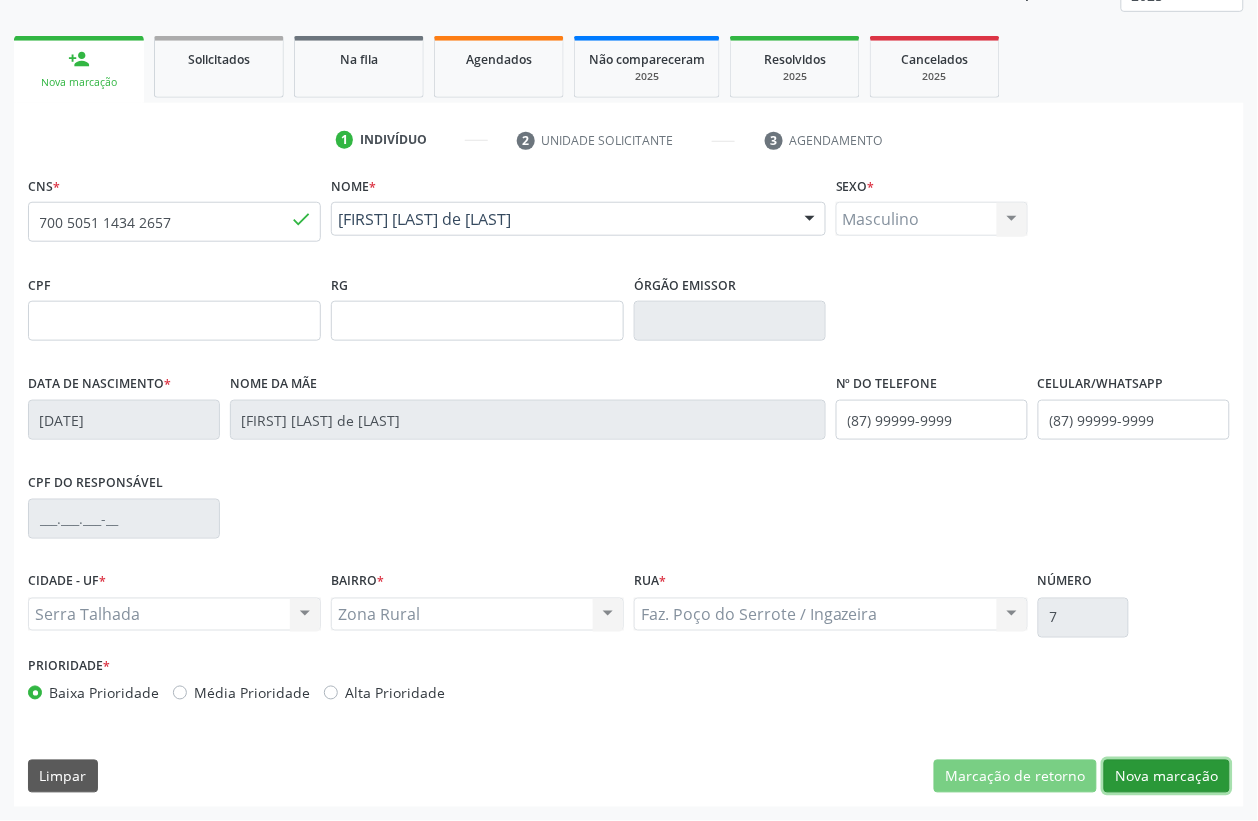 click on "Nova marcação" at bounding box center (1167, 777) 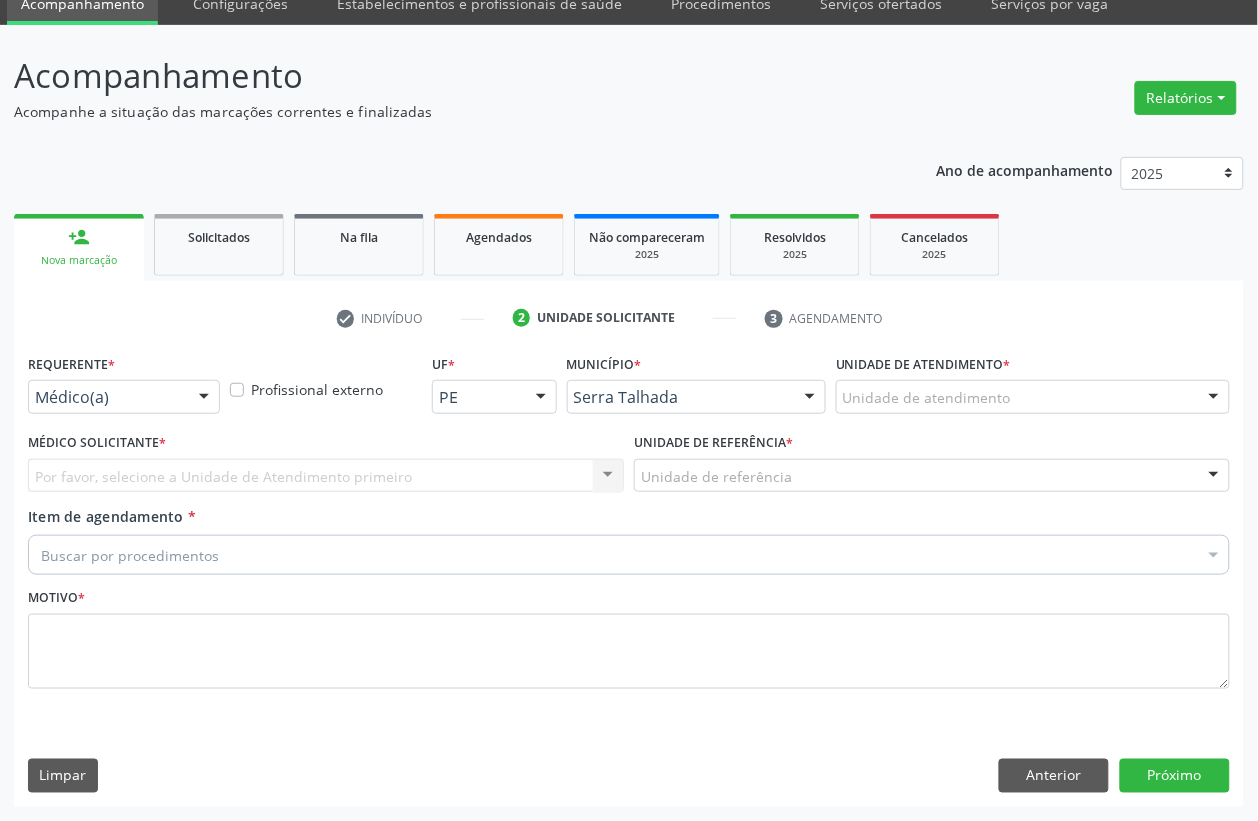 scroll, scrollTop: 85, scrollLeft: 0, axis: vertical 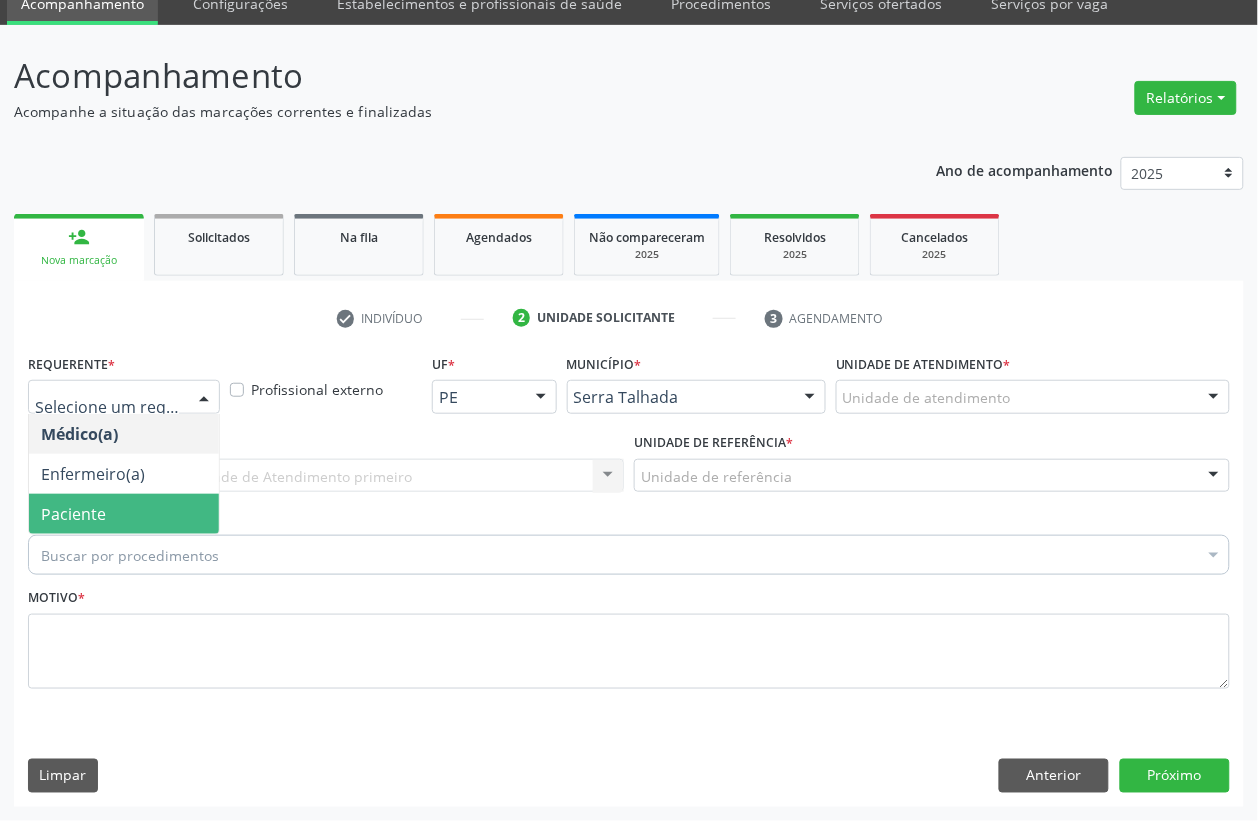 click on "Paciente" at bounding box center [124, 514] 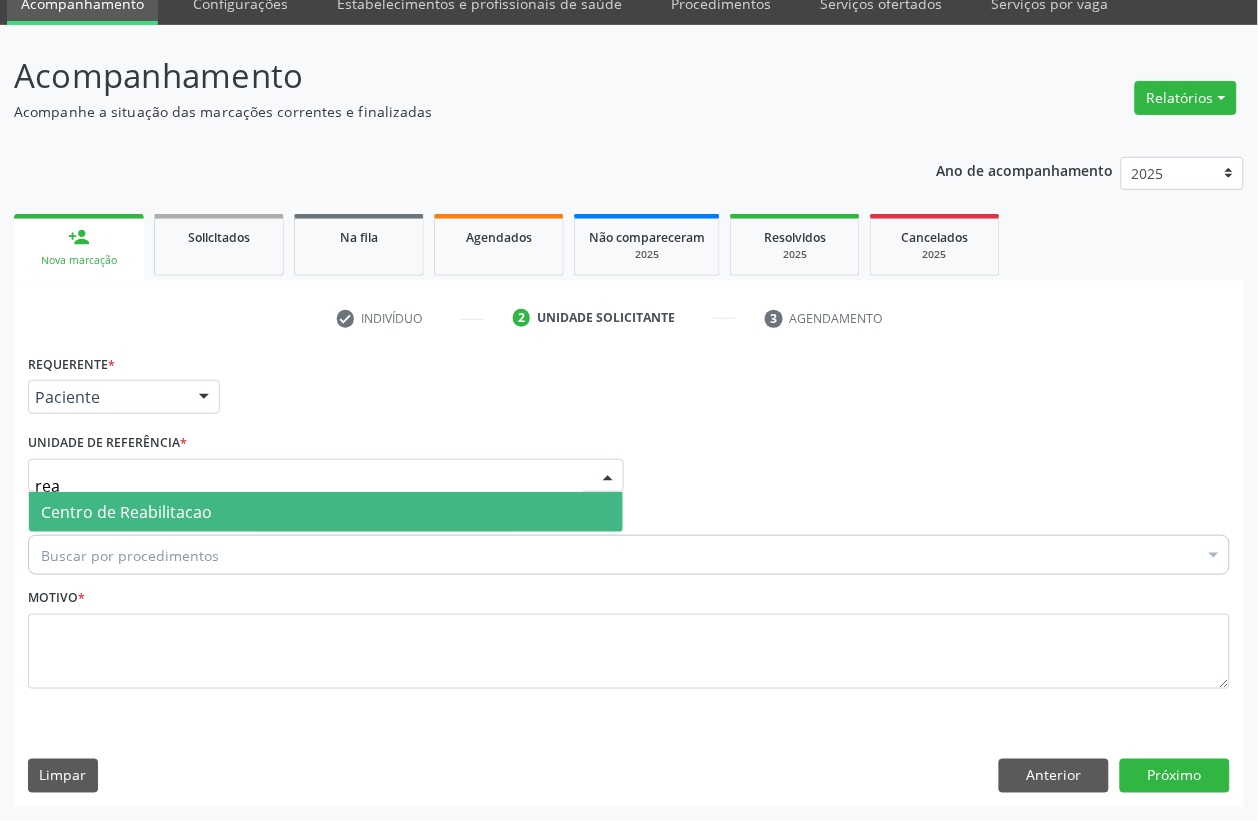type on "reab" 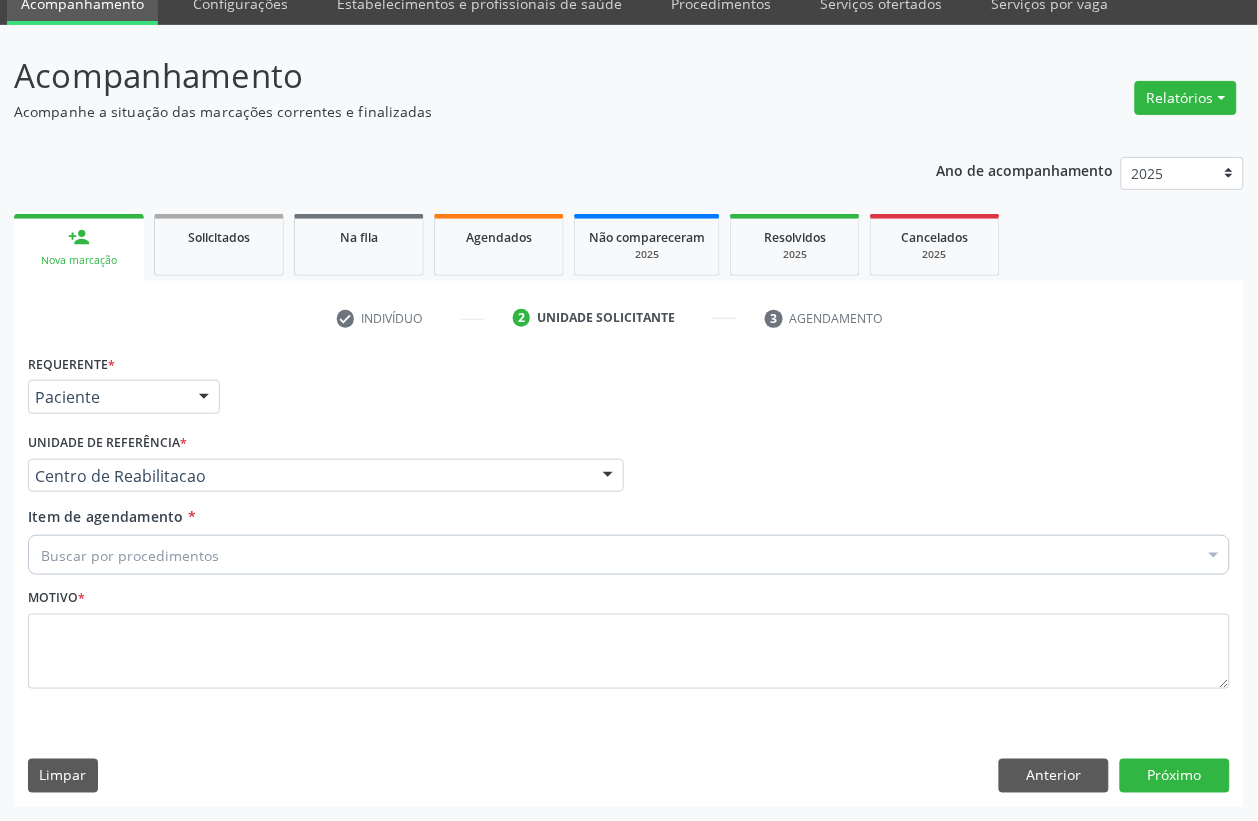 click on "Buscar por procedimentos" at bounding box center (629, 555) 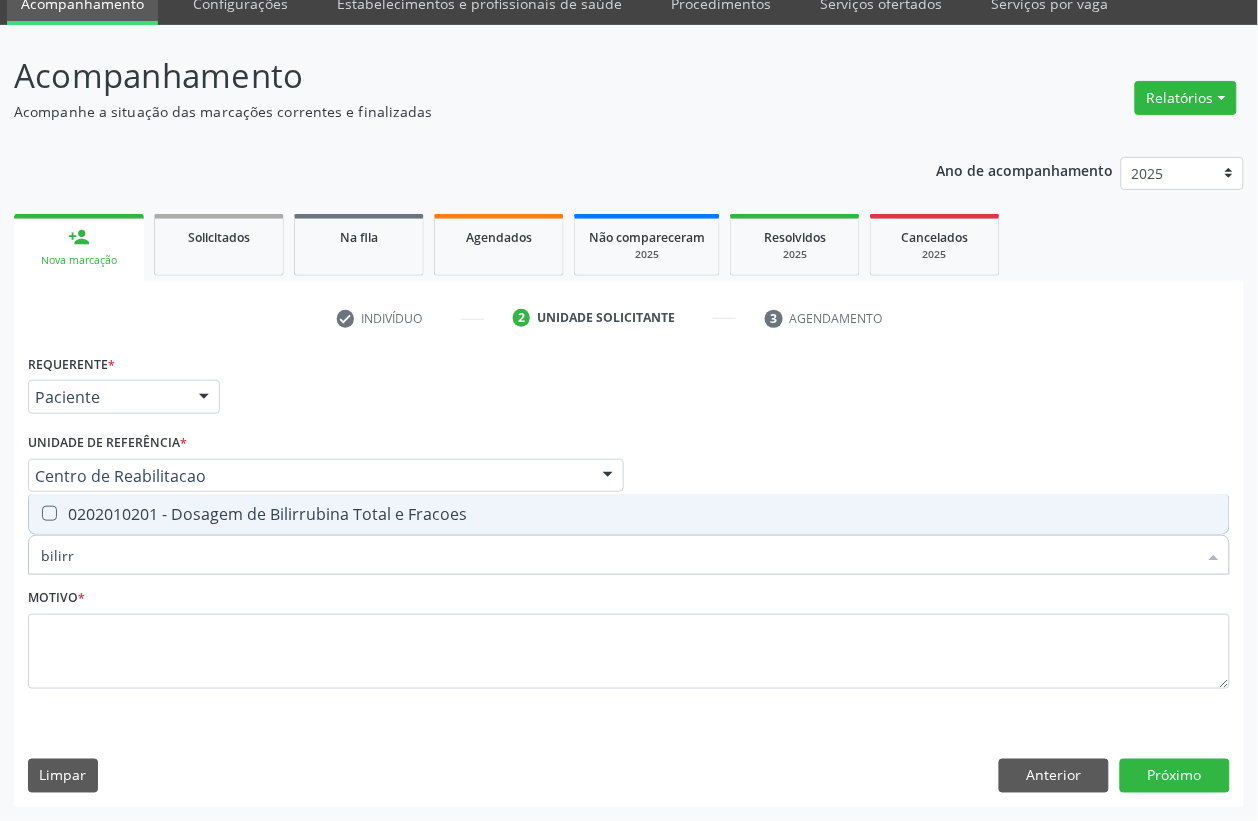 type on "bilirru" 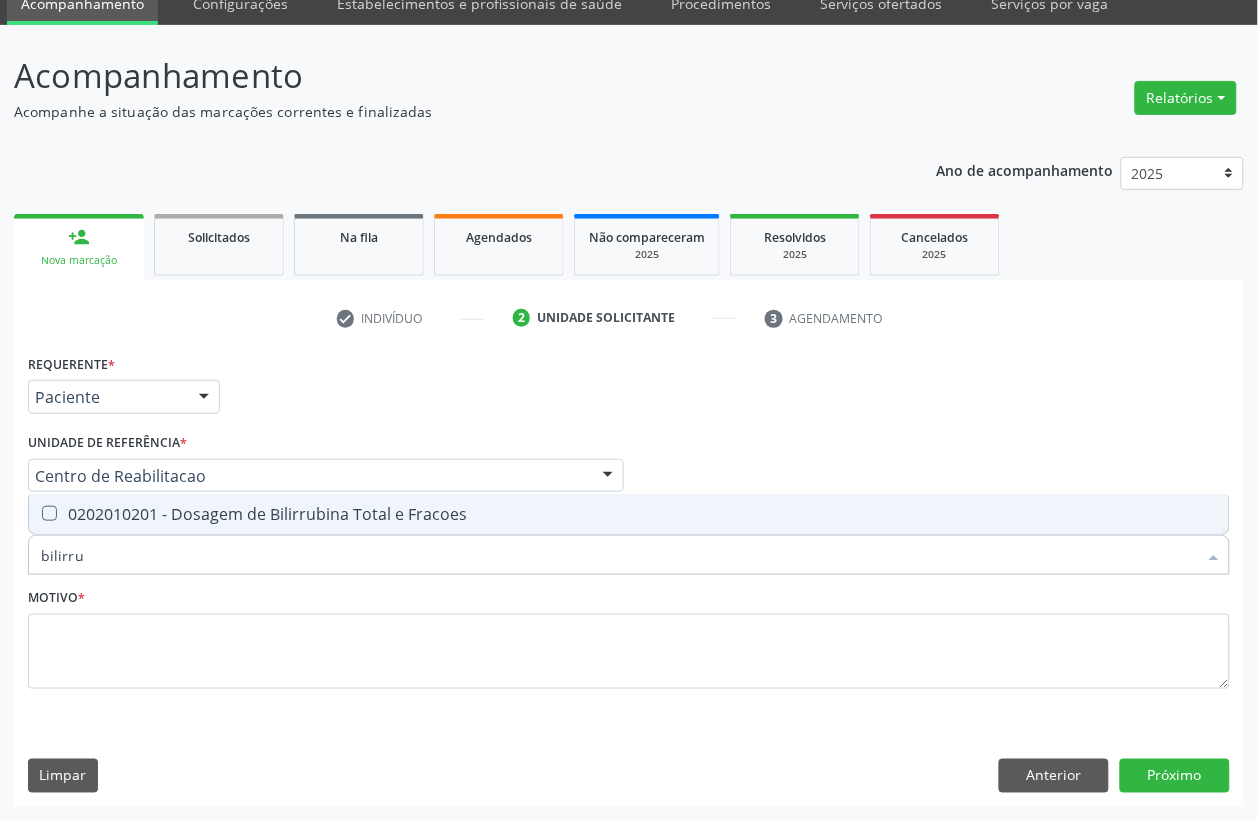 click on "0202010201 - Dosagem de Bilirrubina Total e Fracoes" at bounding box center [629, 514] 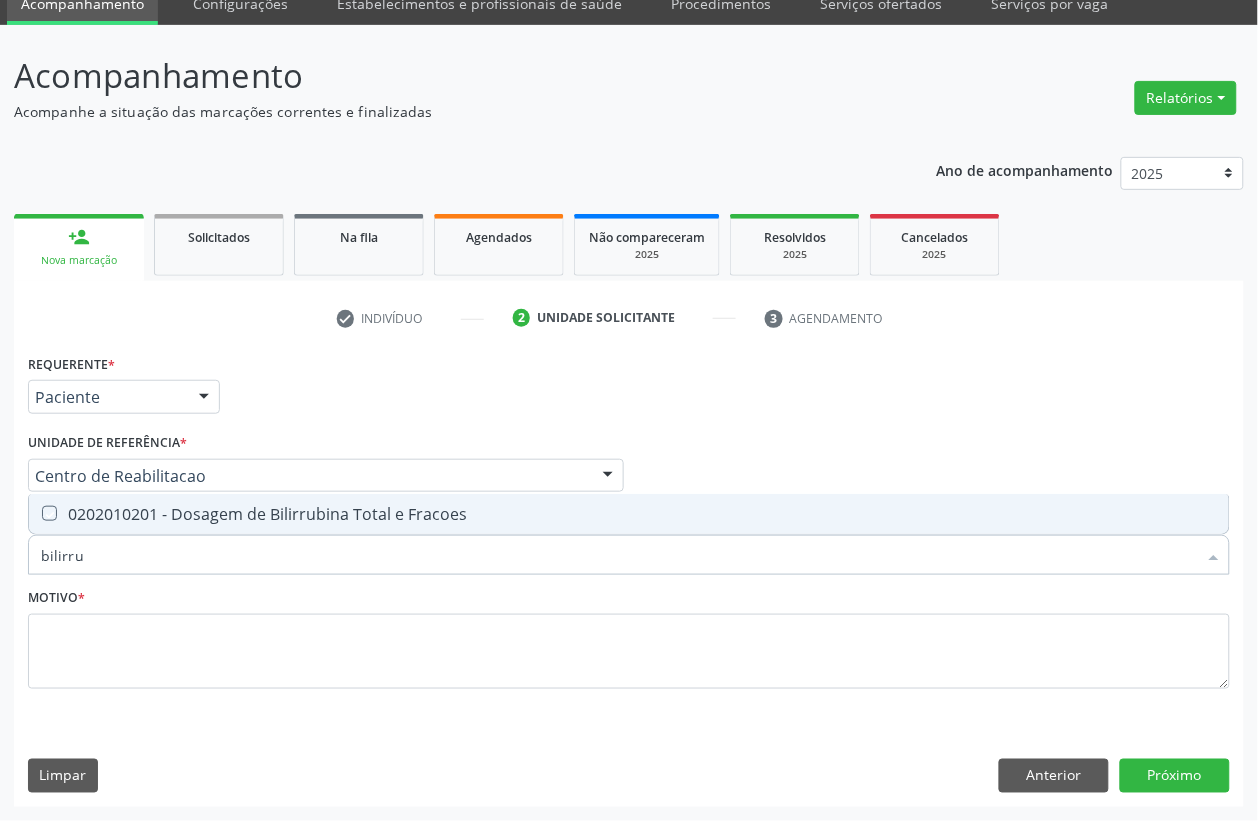 checkbox on "true" 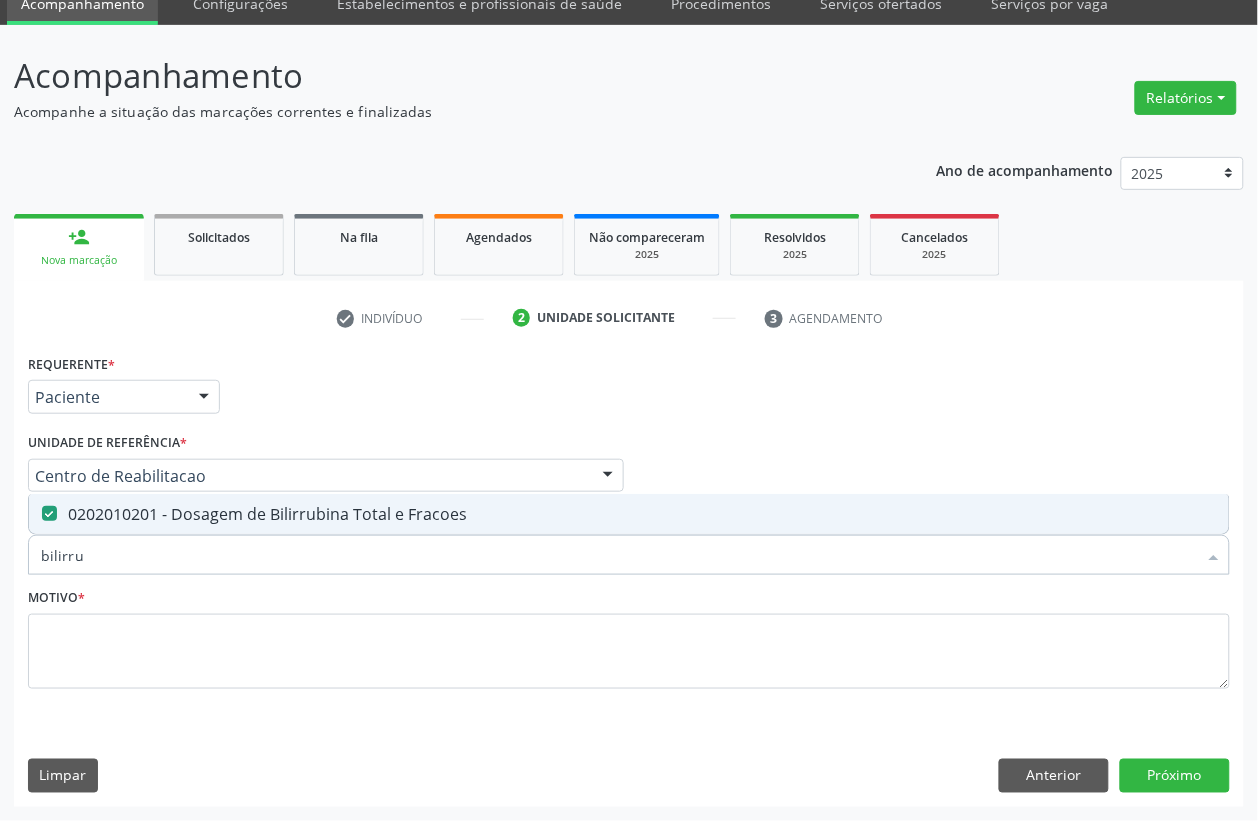 click on "bilirru" at bounding box center [619, 555] 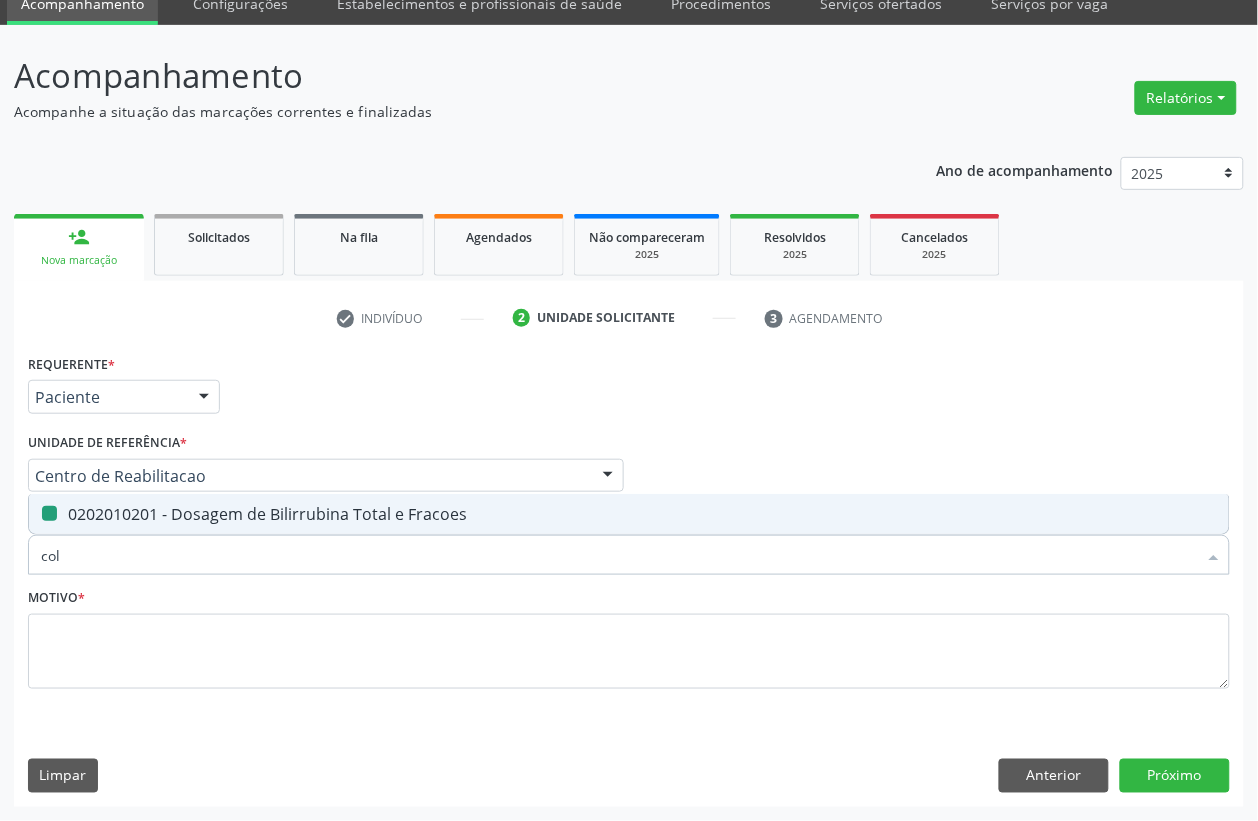 type on "cole" 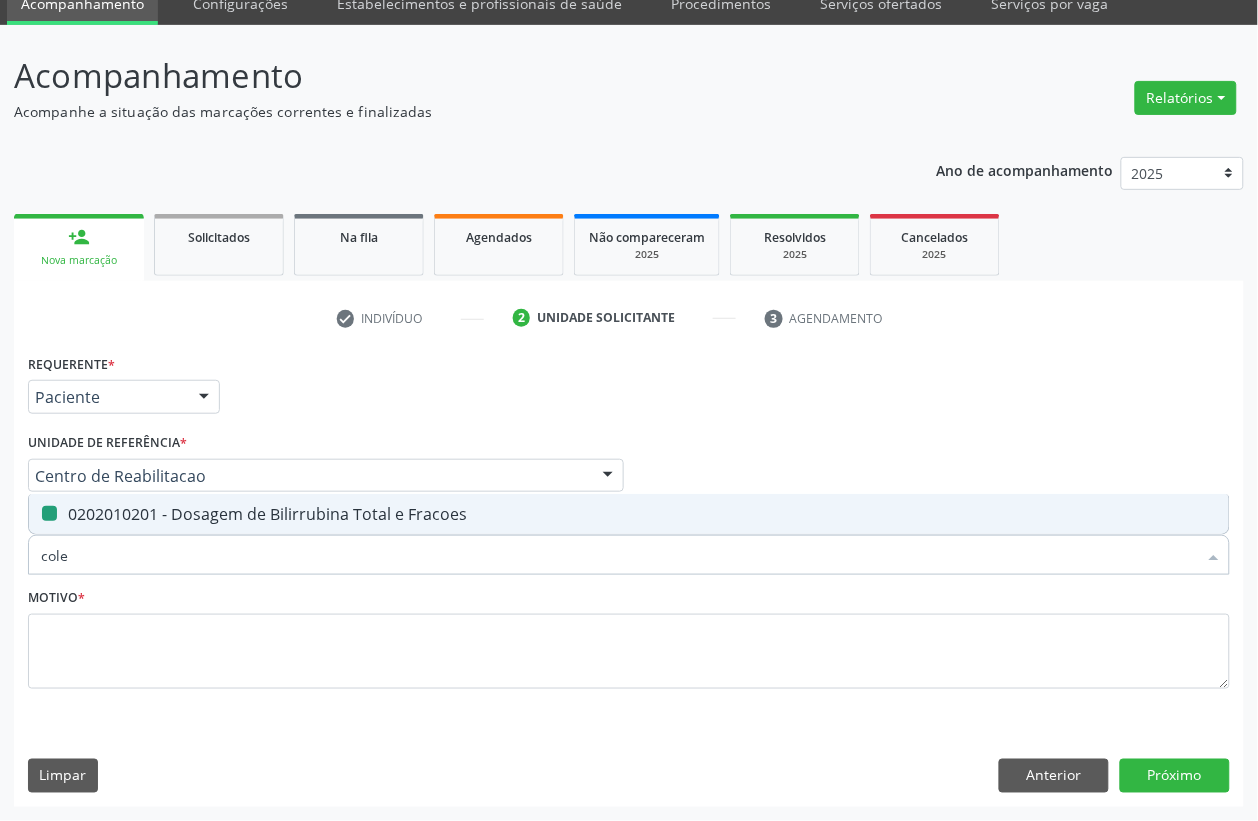 checkbox on "false" 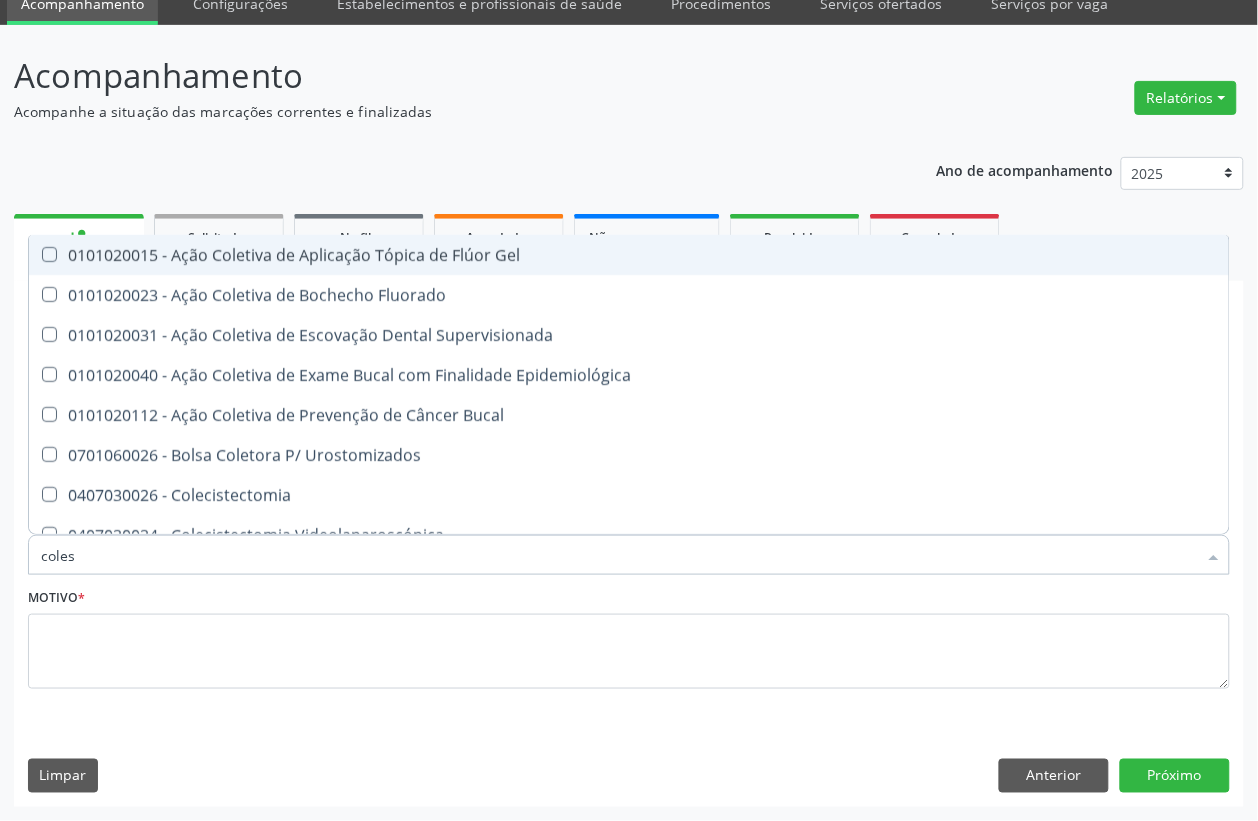 type on "colest" 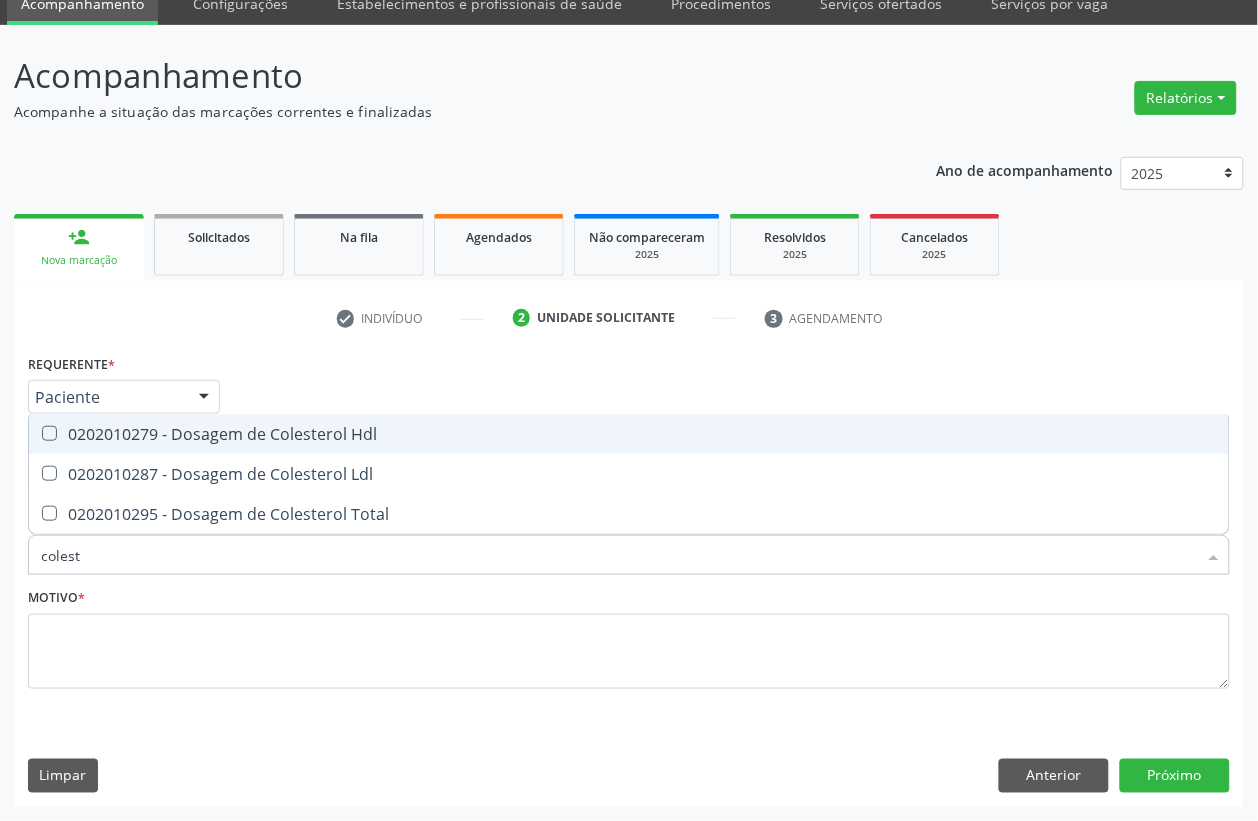 click on "0202010279 - Dosagem de Colesterol Hdl" at bounding box center [629, 434] 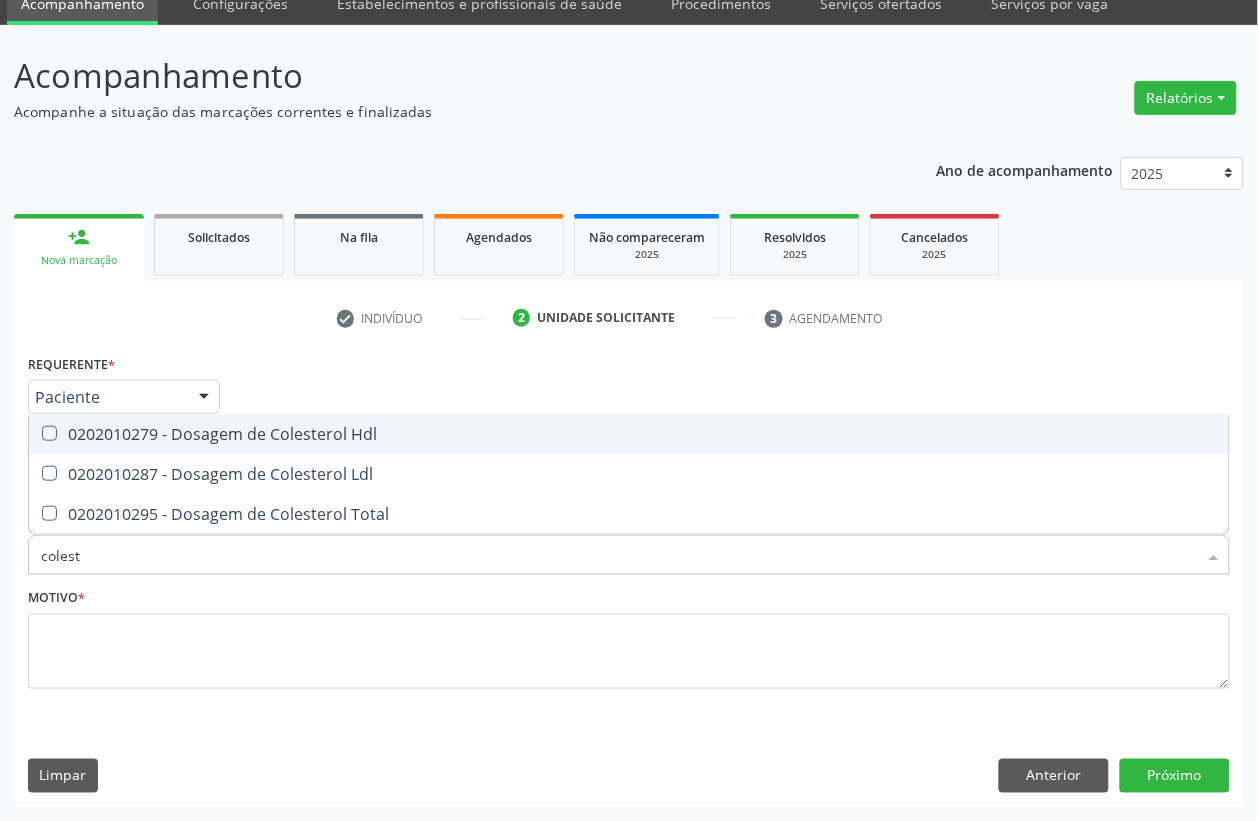 checkbox on "true" 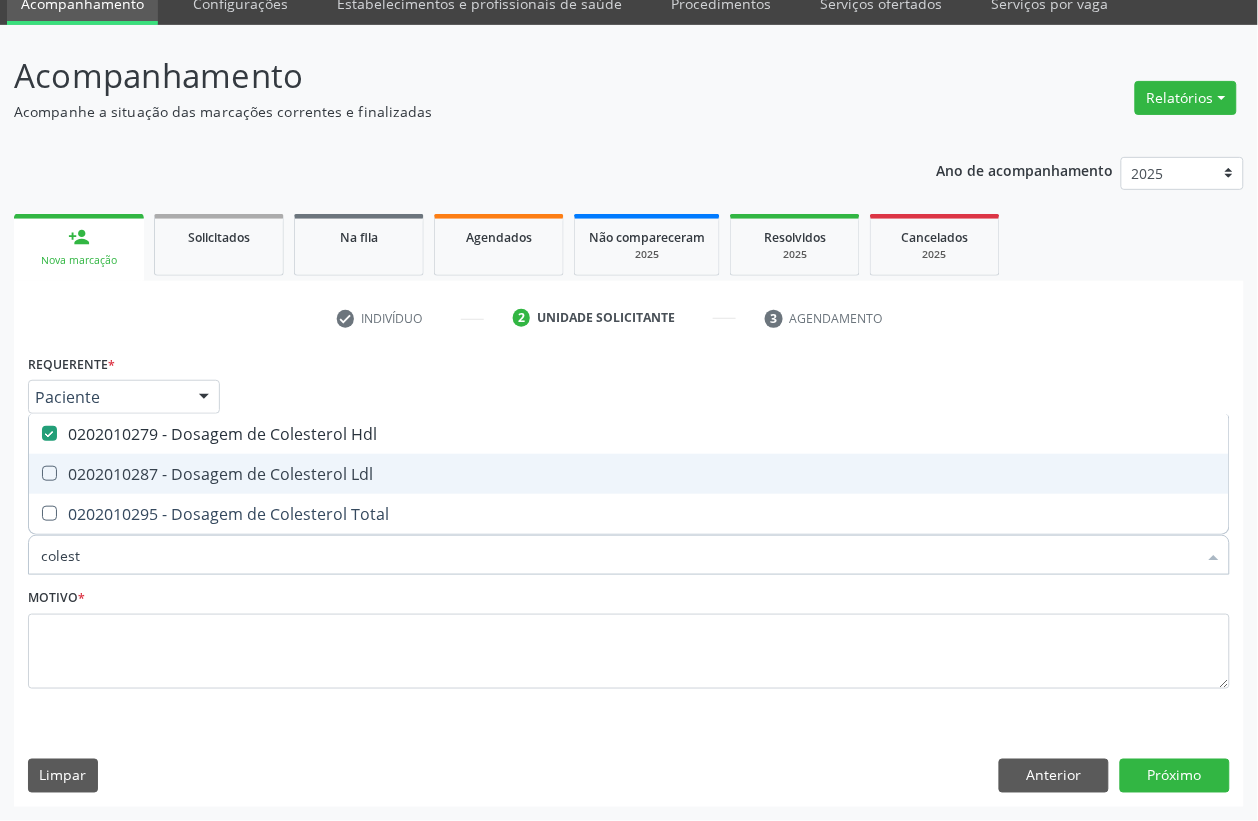 click on "0202010287 - Dosagem de Colesterol Ldl" at bounding box center (629, 474) 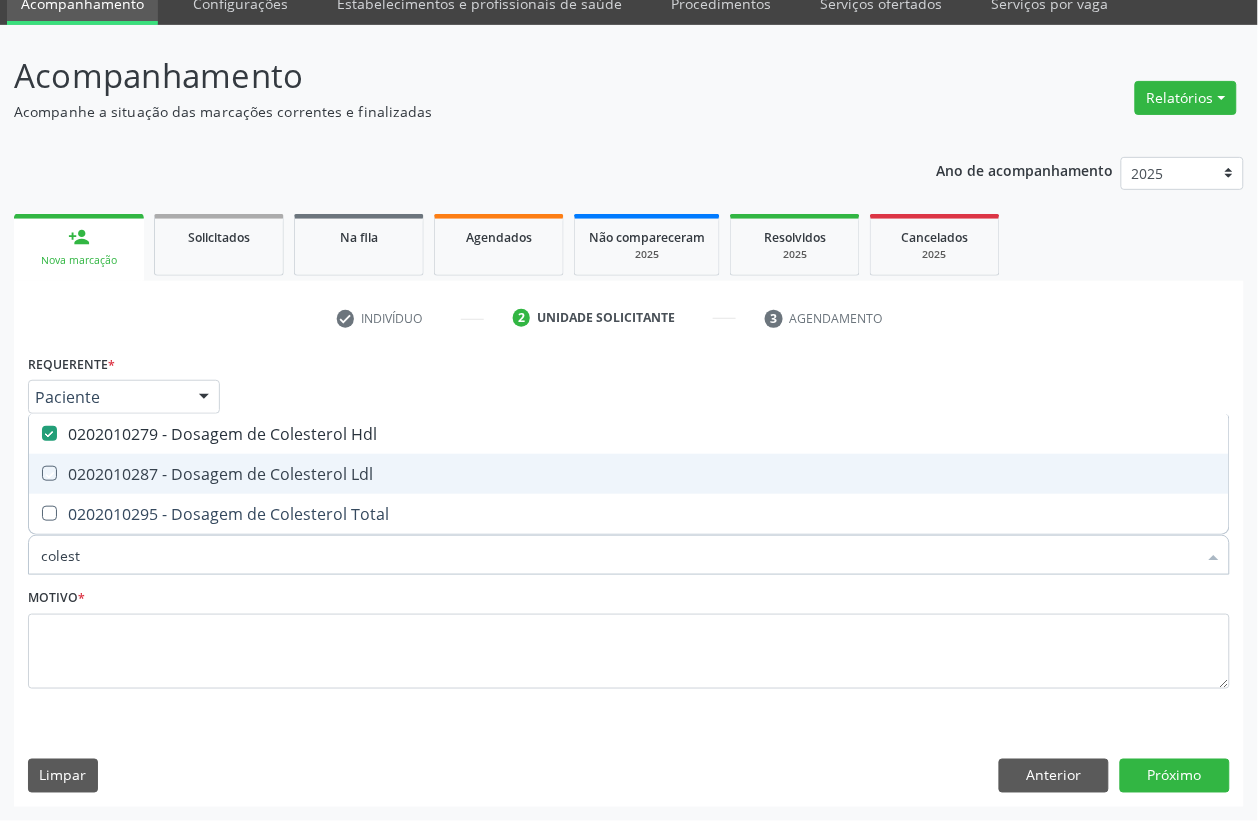 checkbox on "true" 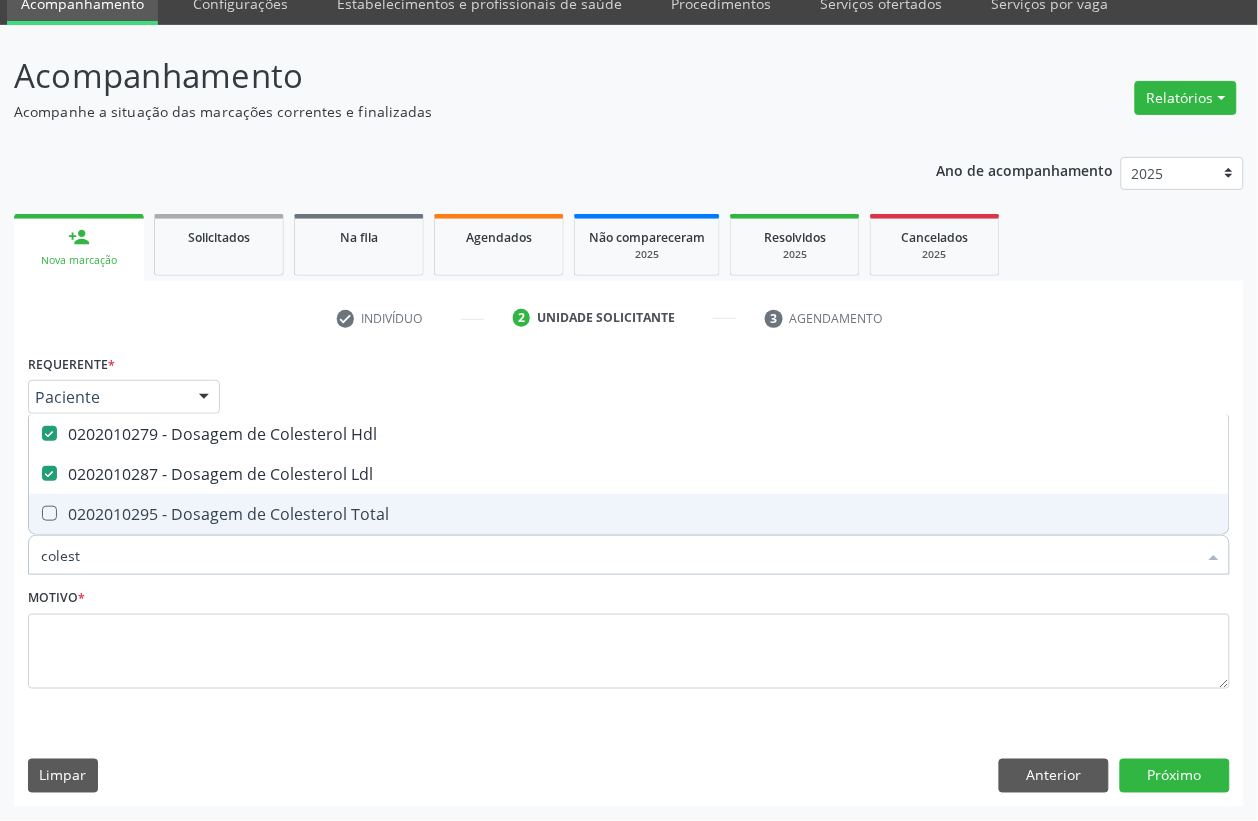 click on "0202010295 - Dosagem de Colesterol Total" at bounding box center [629, 514] 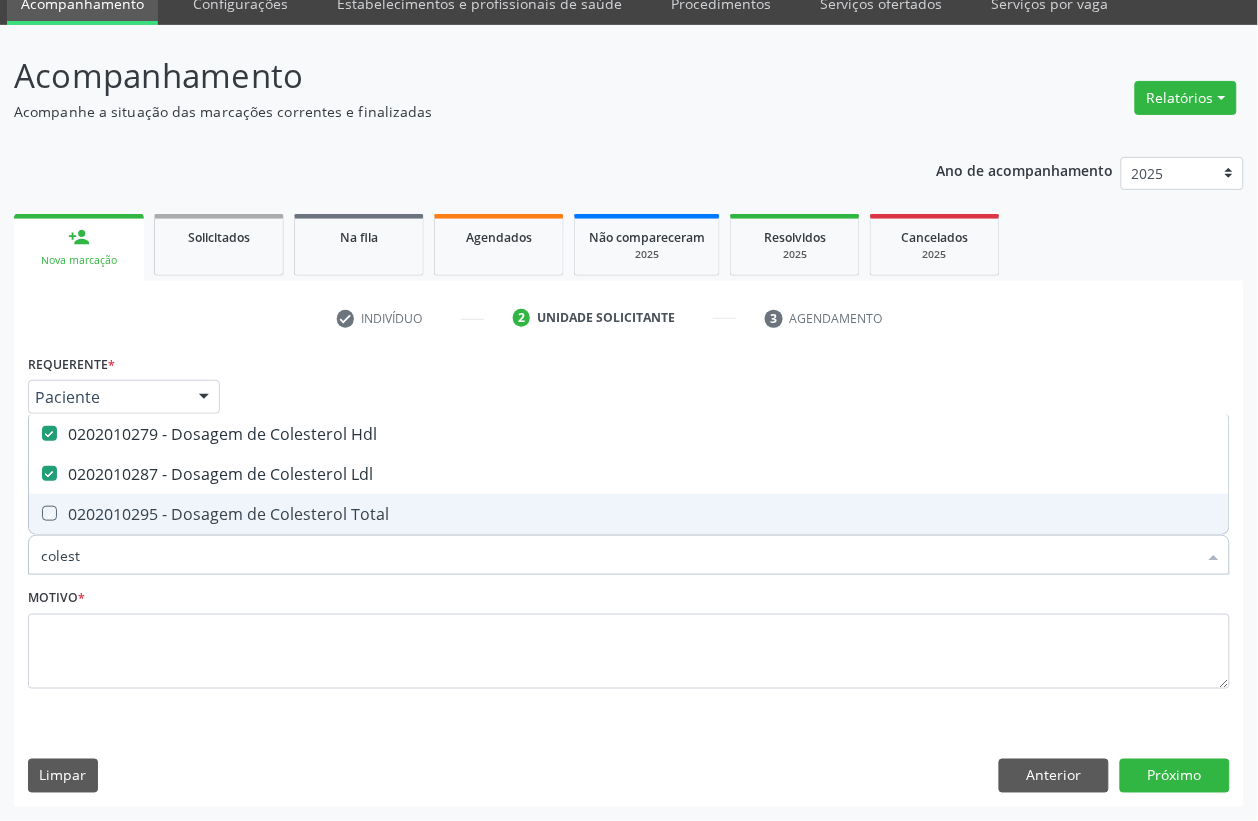 checkbox on "true" 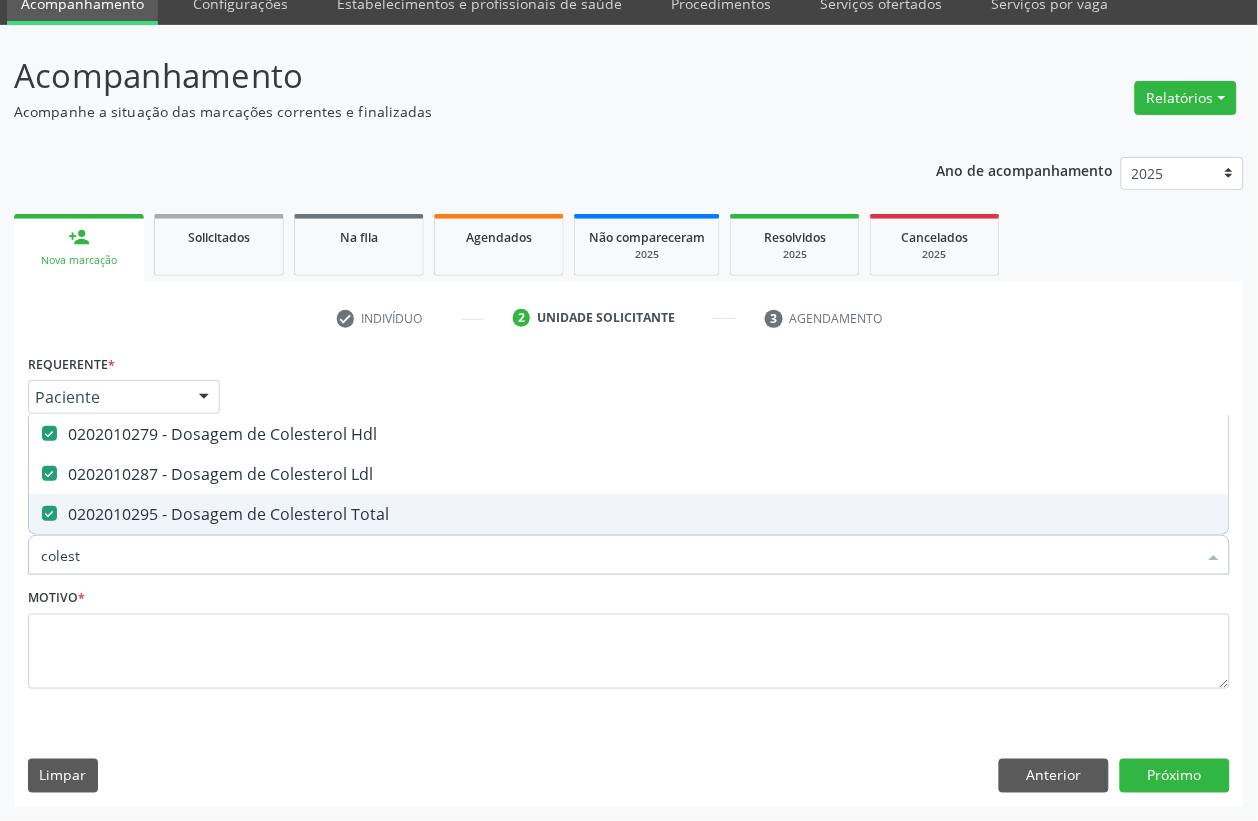 click on "Desfazer seleção
0202010279 - Dosagem de Colesterol Hdl
0202010287 - Dosagem de Colesterol Ldl
0202010295 - Dosagem de Colesterol Total
Nenhum resultado encontrado para: " colest  "
Não há nenhuma opção para ser exibida." at bounding box center [629, 474] 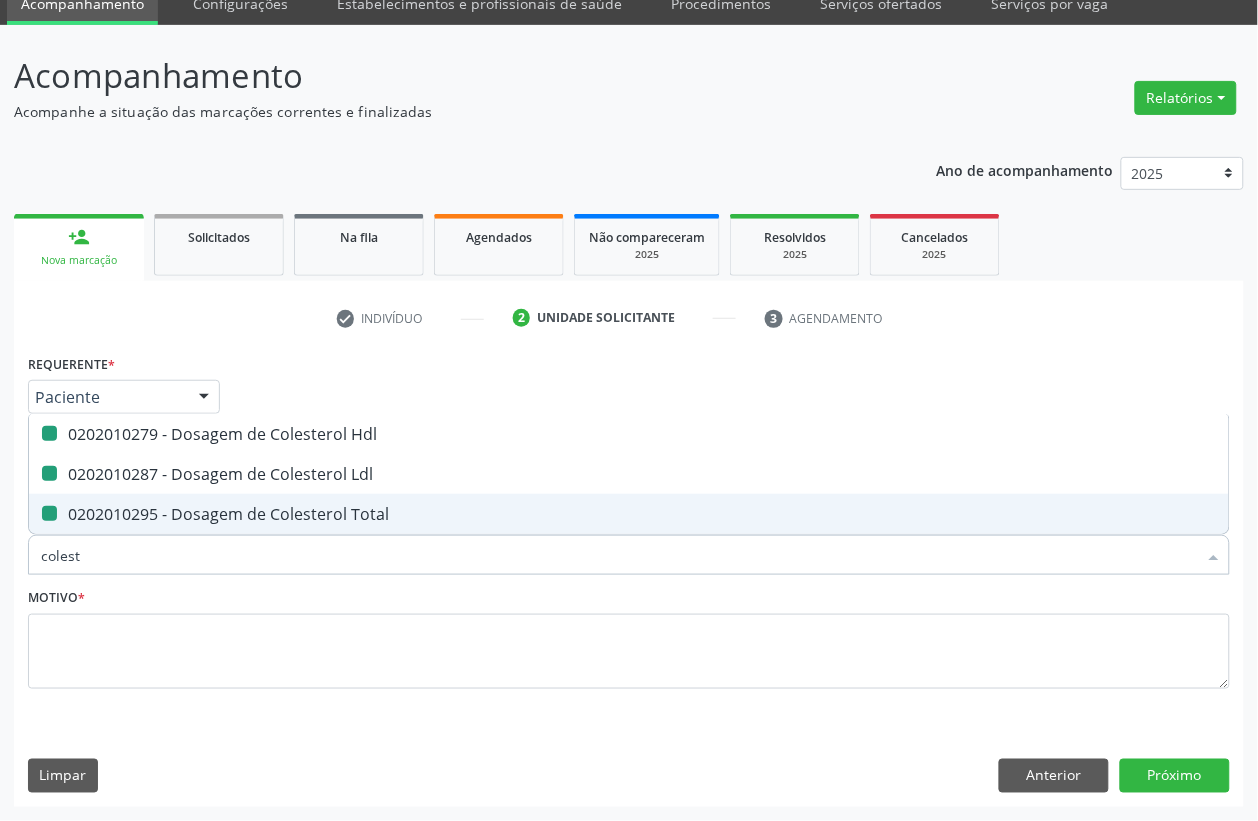 type 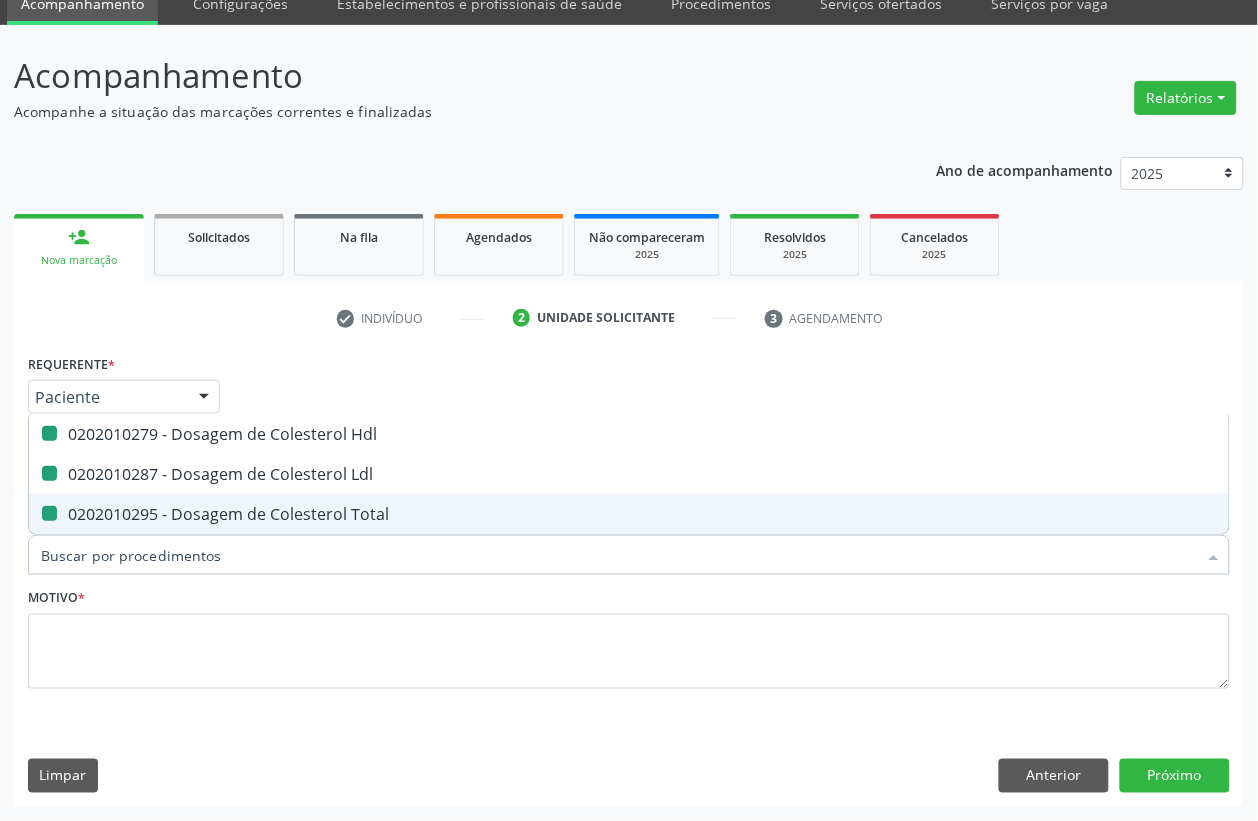 checkbox on "false" 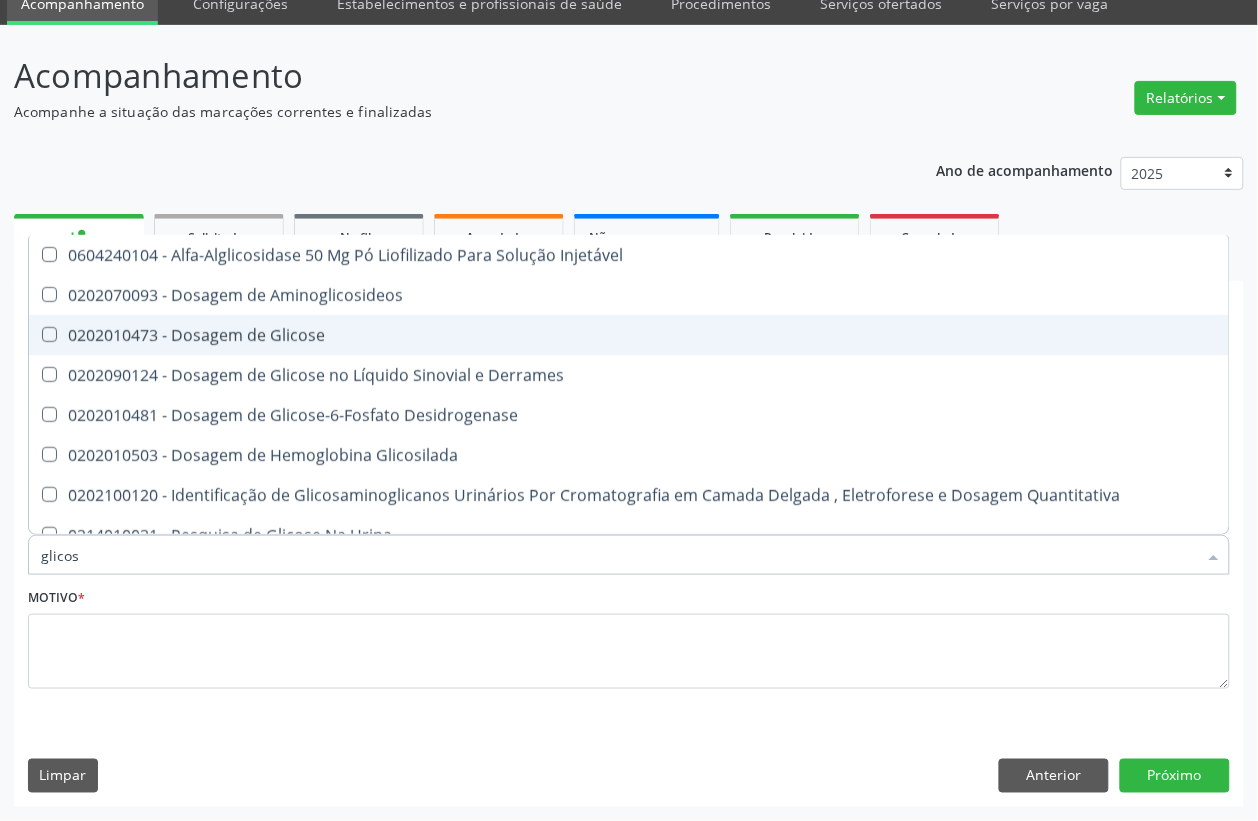 type on "glicose" 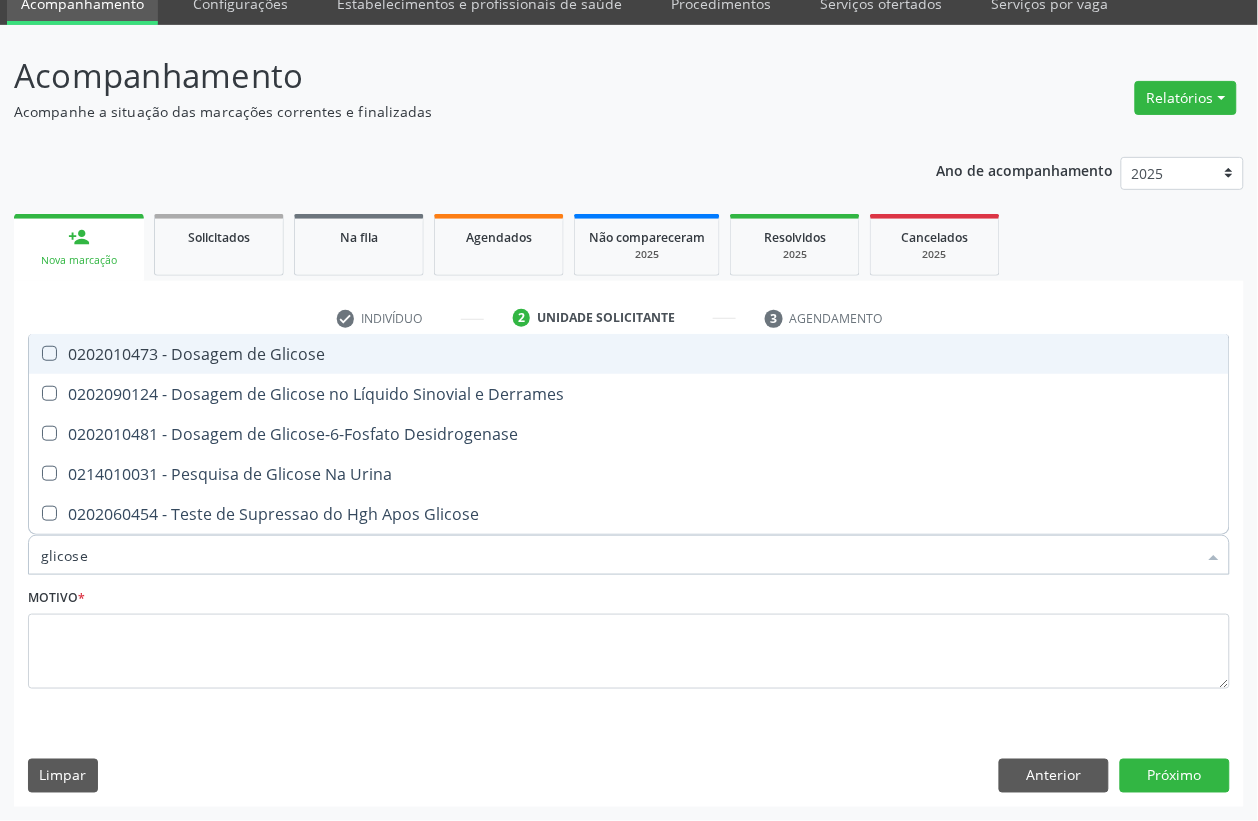 click on "0202010473 - Dosagem de Glicose" at bounding box center [629, 354] 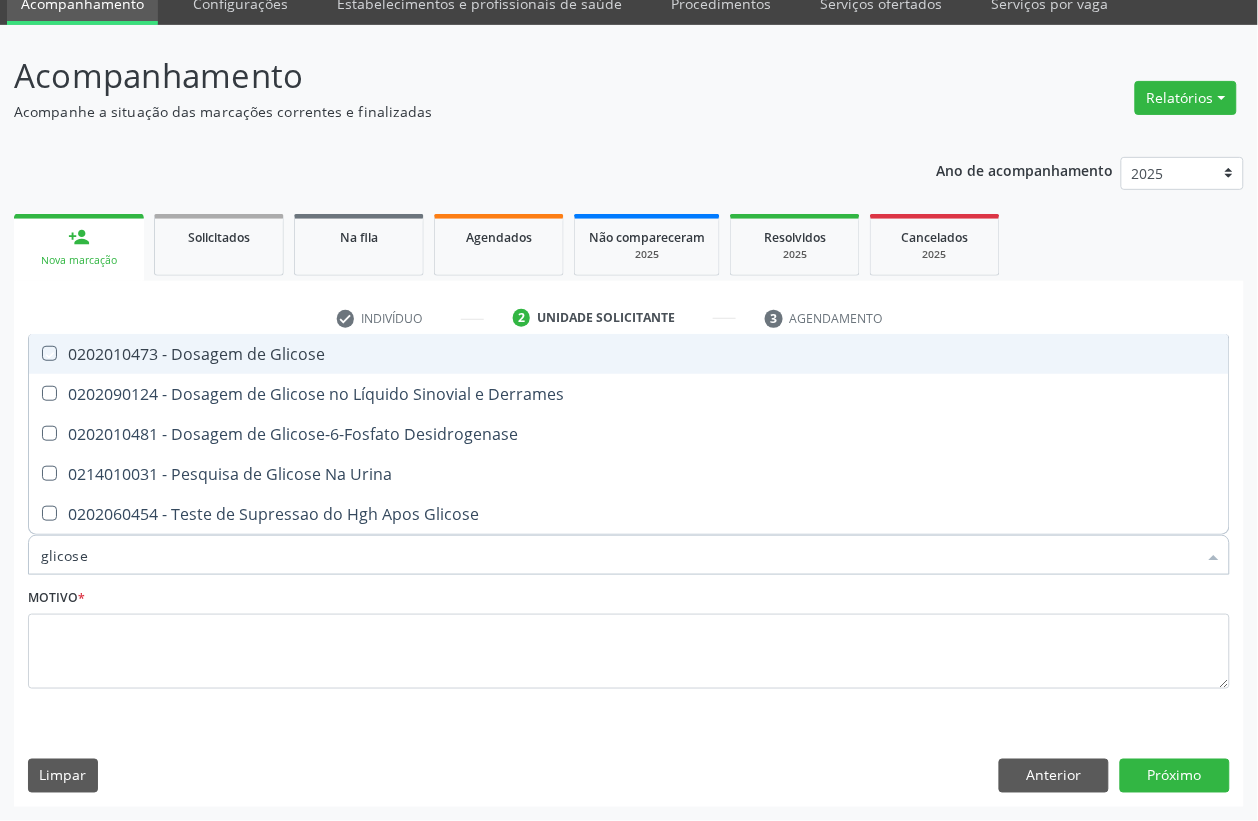 checkbox on "true" 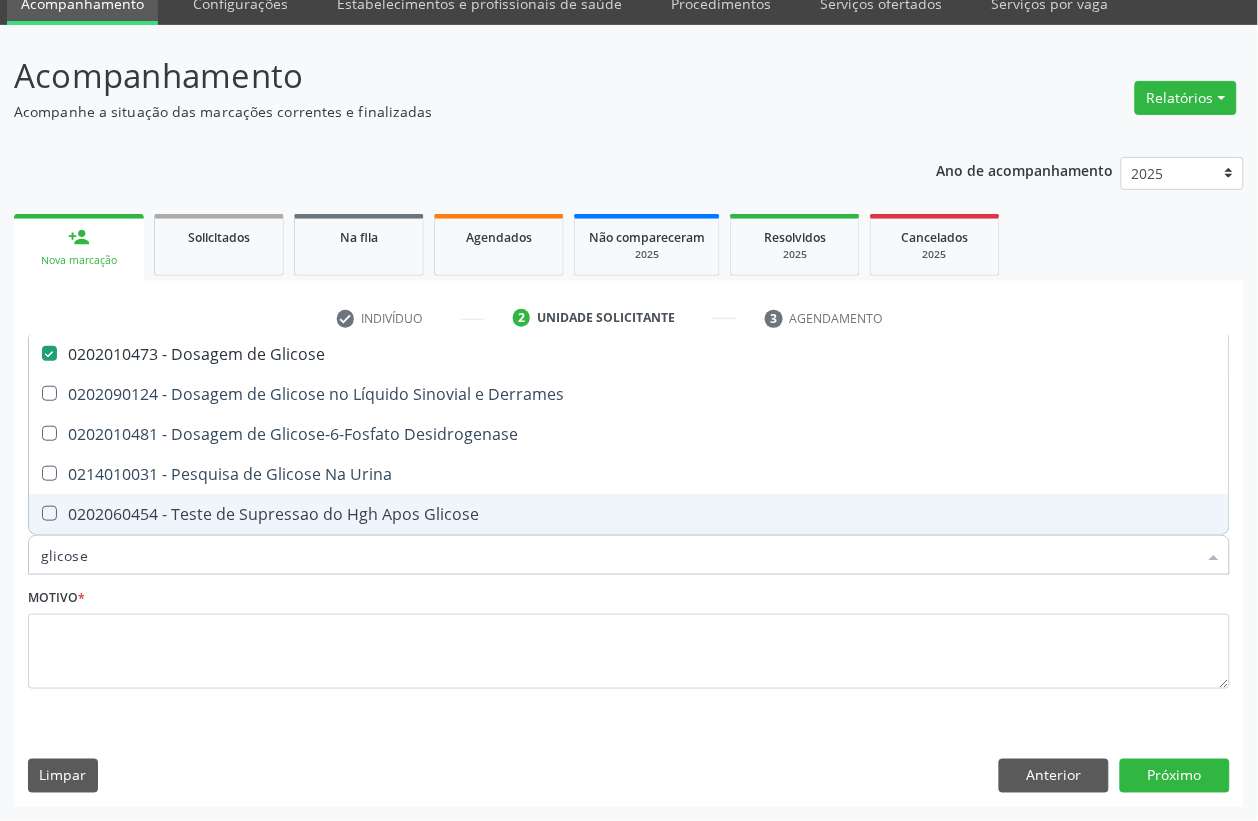 click on "glicose" at bounding box center [619, 555] 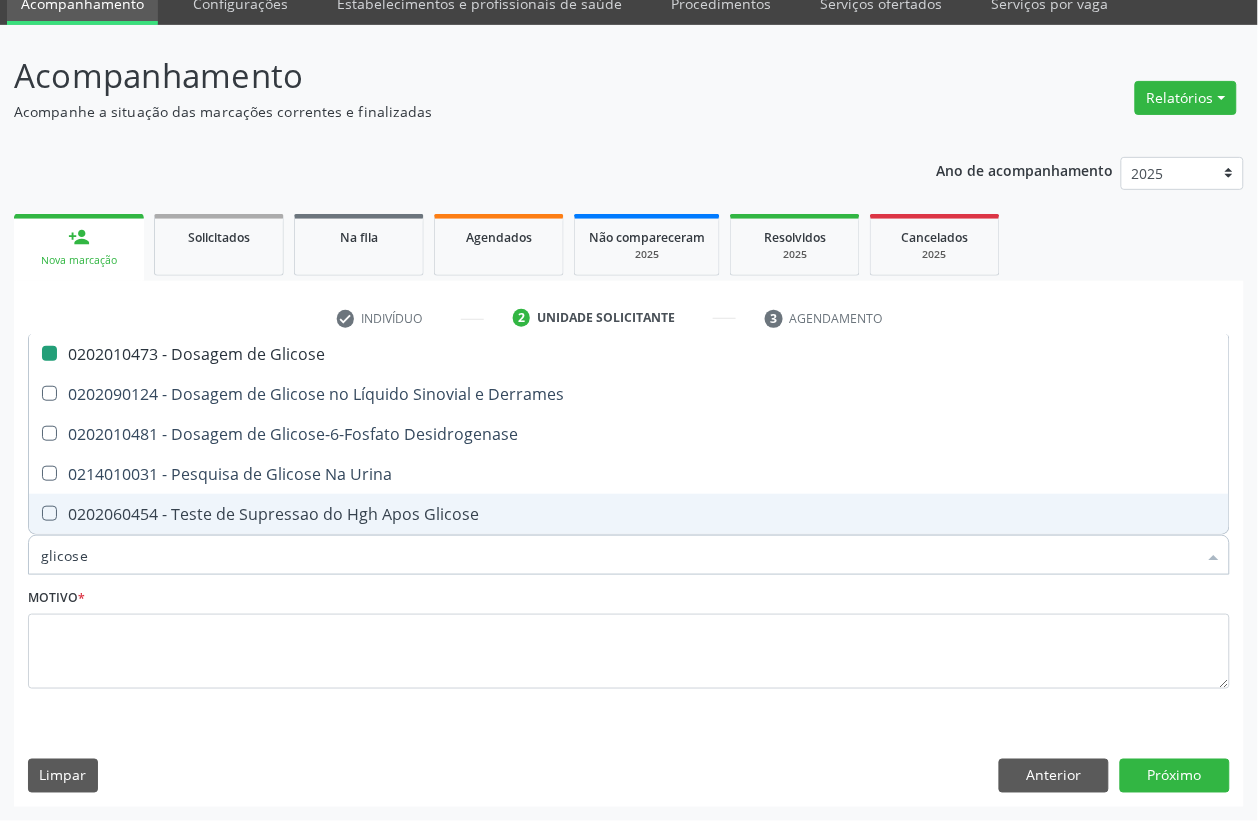 type 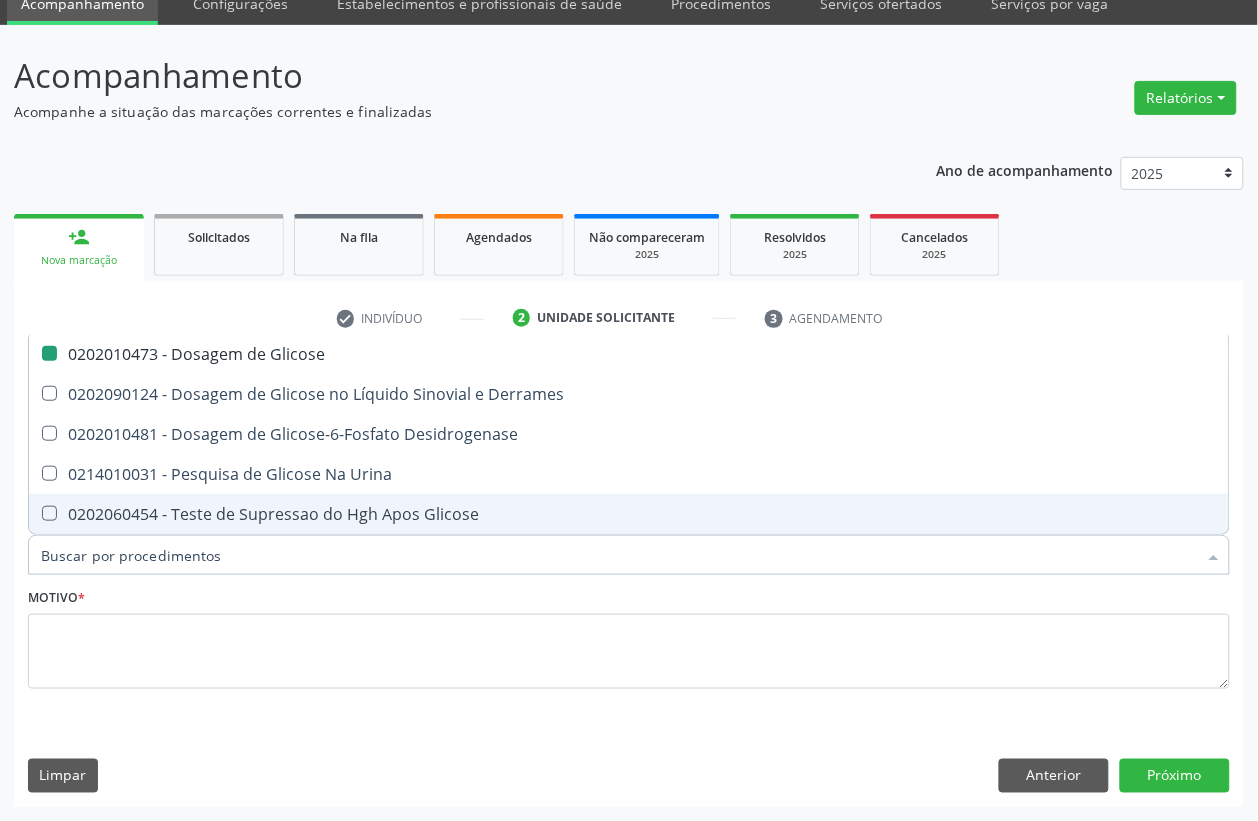 checkbox on "false" 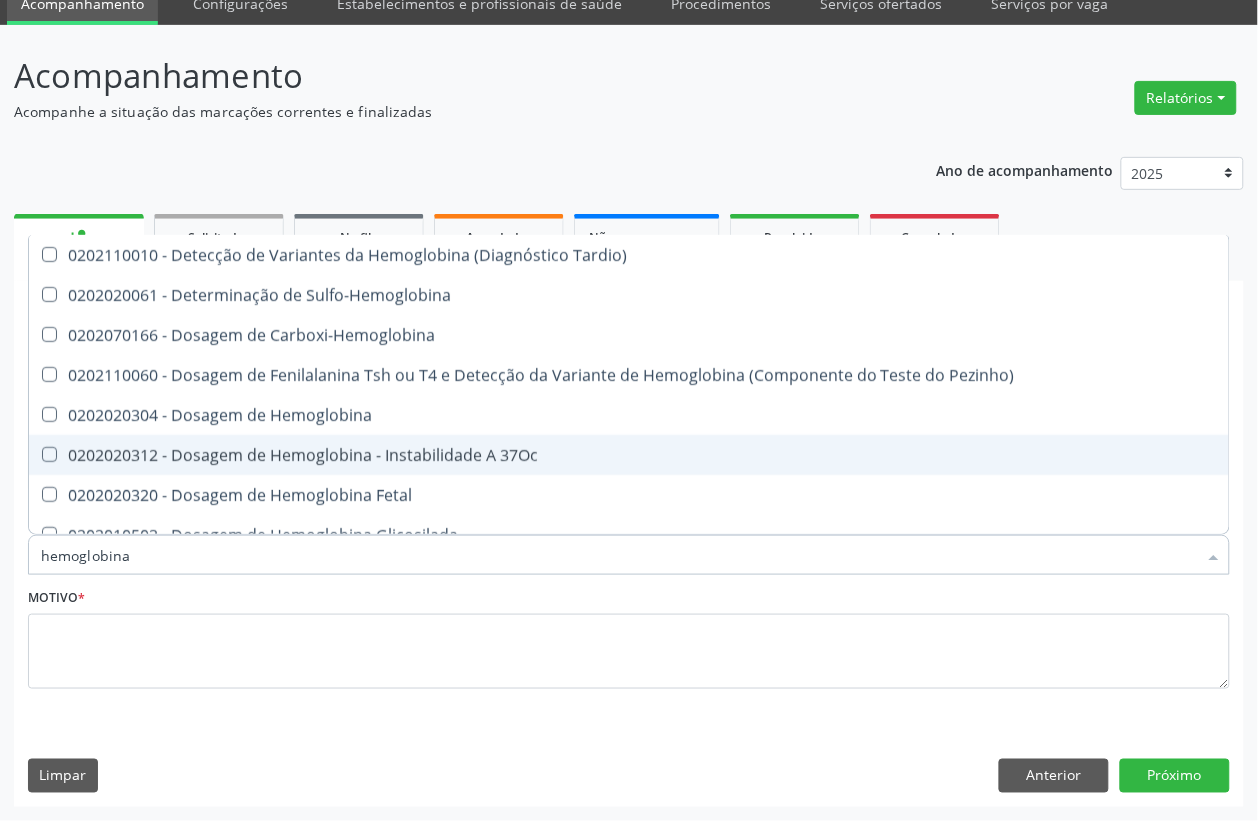 type on "hemoglobina g" 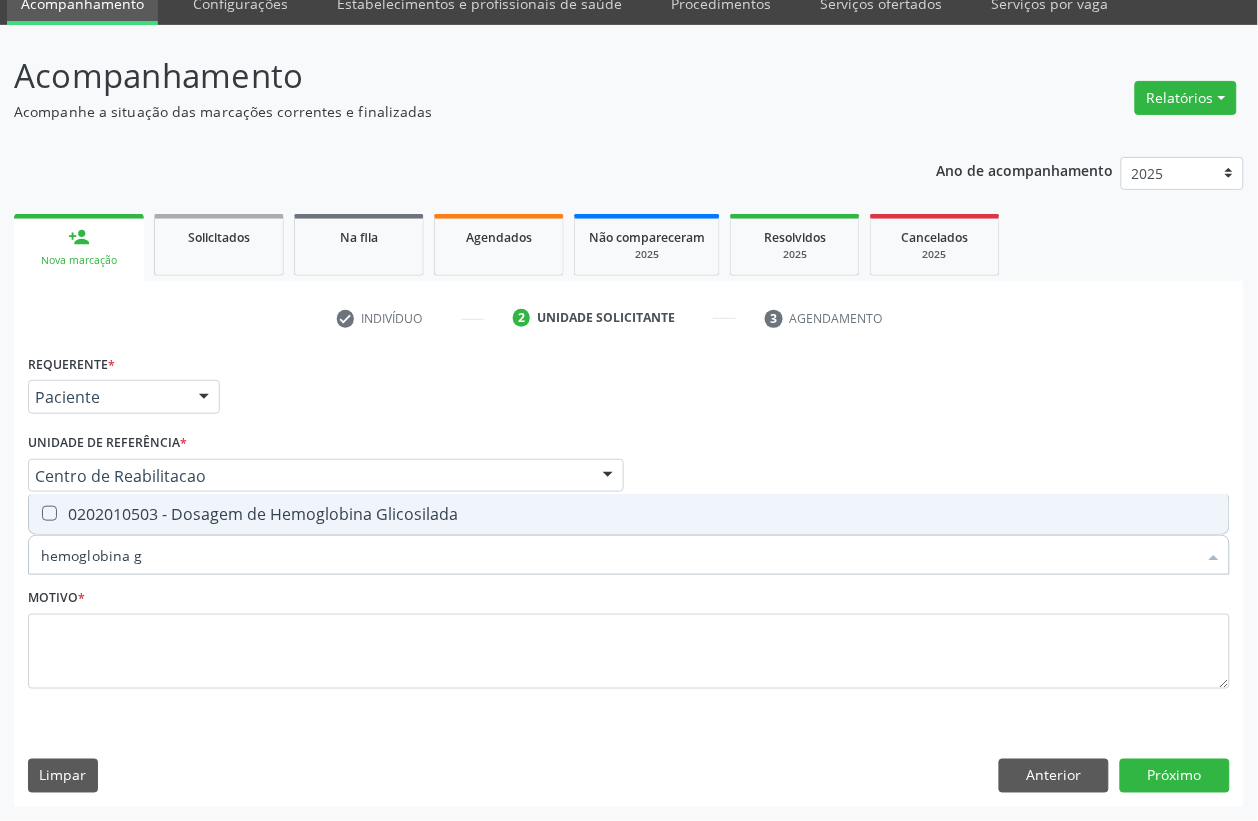 click on "0202010503 - Dosagem de Hemoglobina Glicosilada" at bounding box center [629, 514] 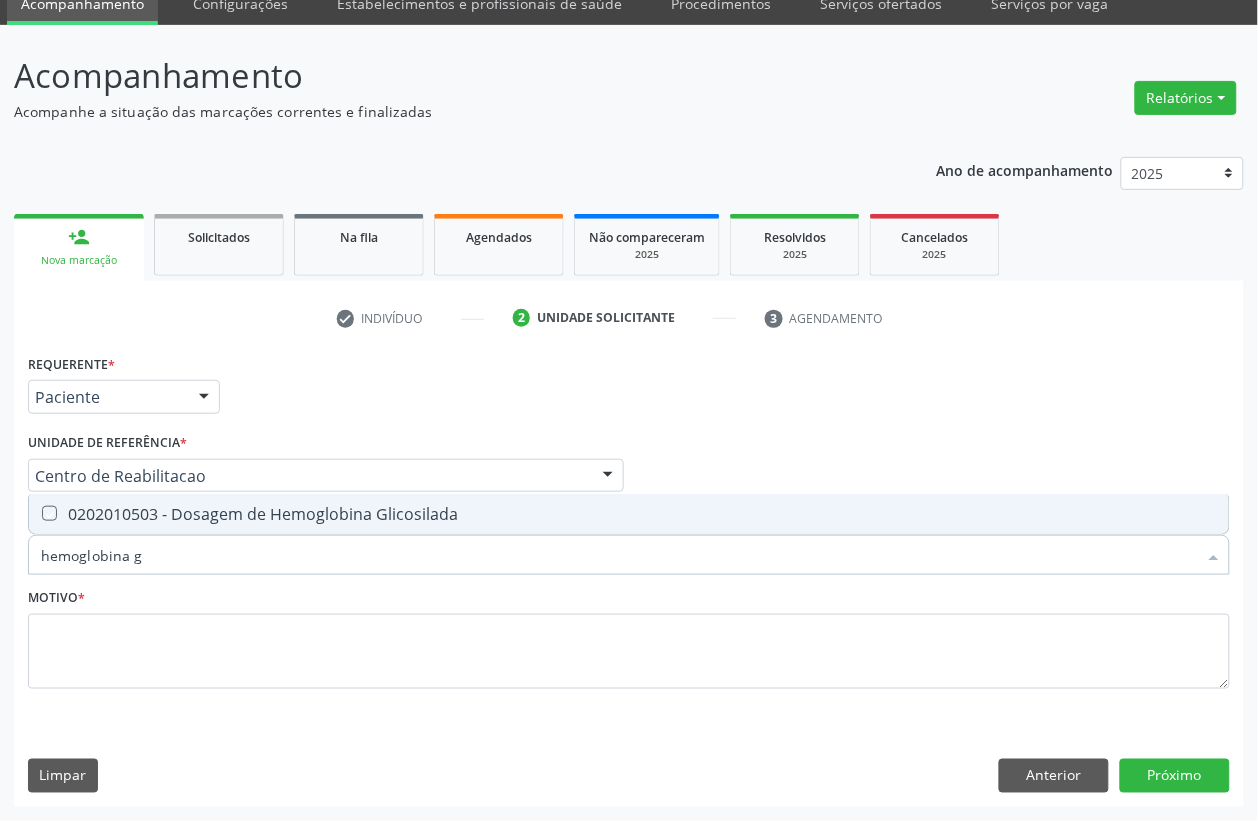 checkbox on "true" 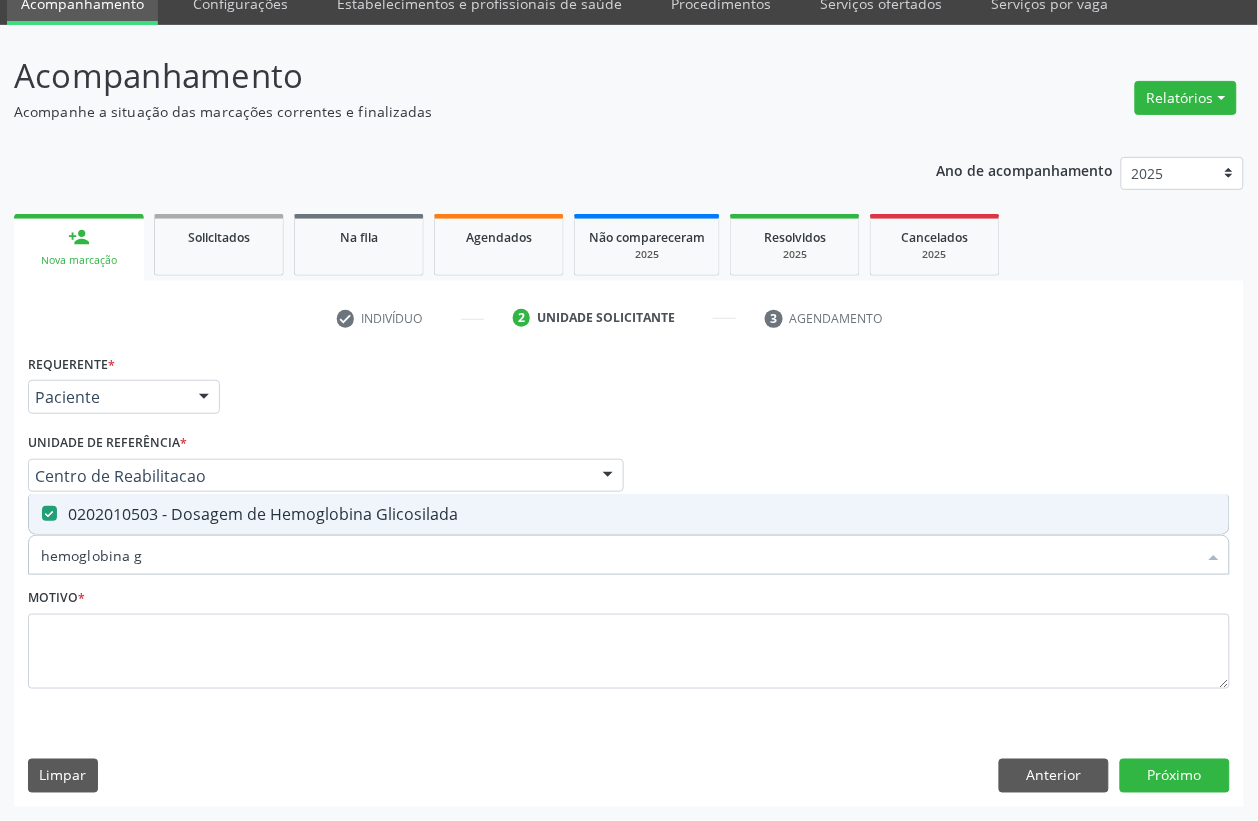 click on "hemoglobina g" at bounding box center [619, 555] 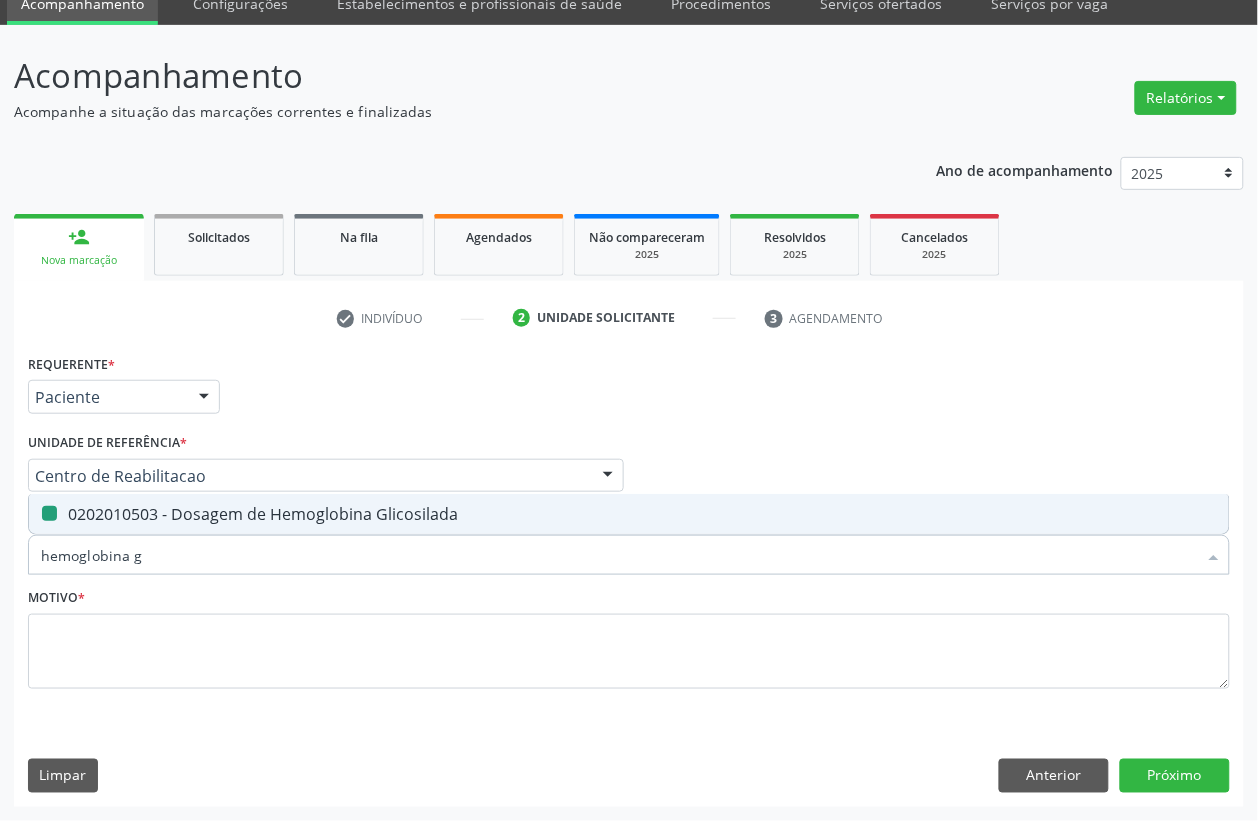 type 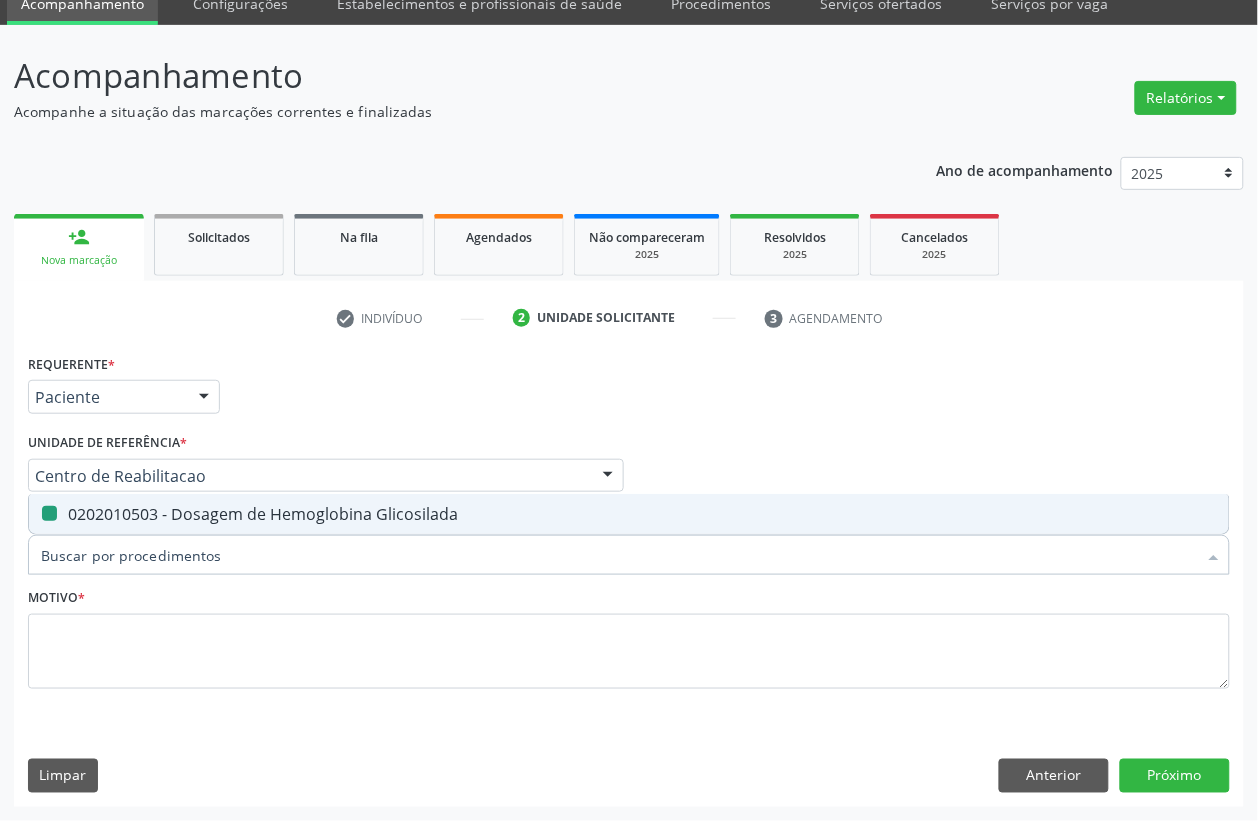 checkbox on "false" 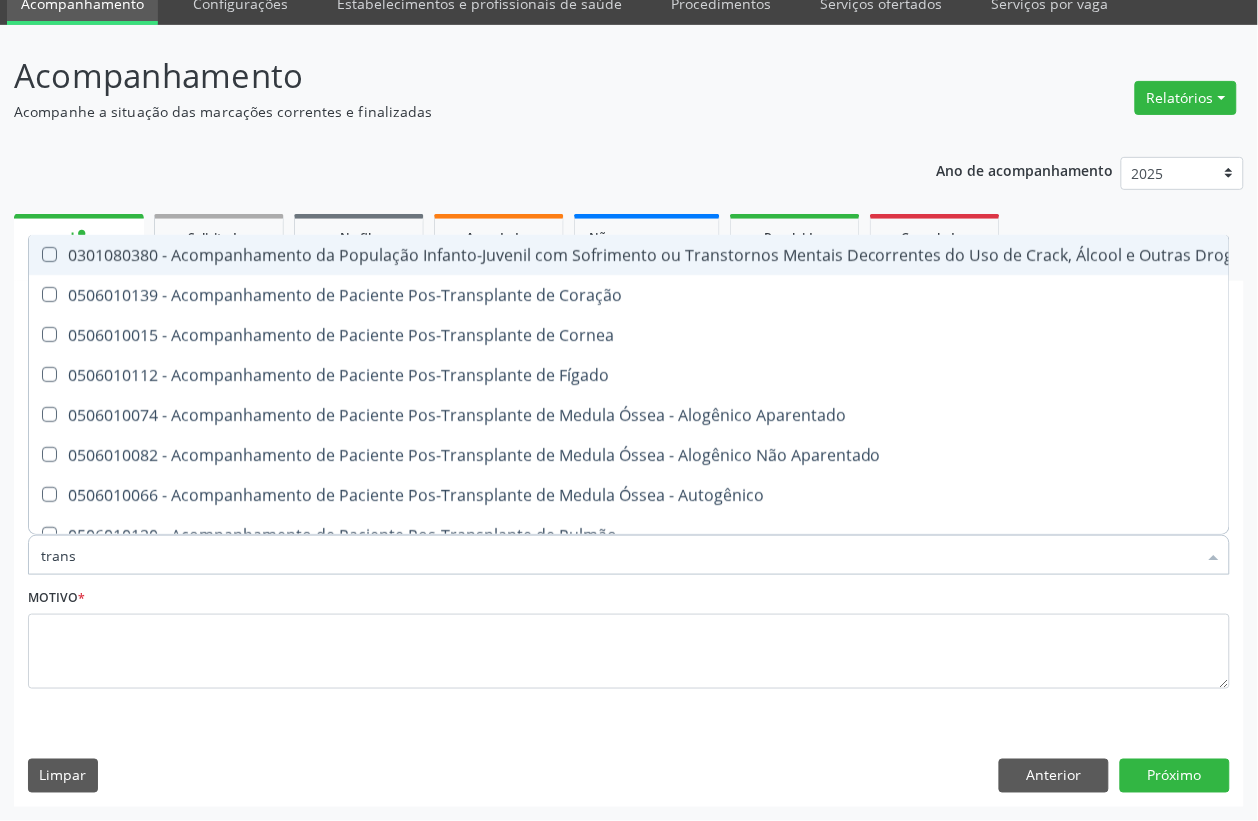 type on "transa" 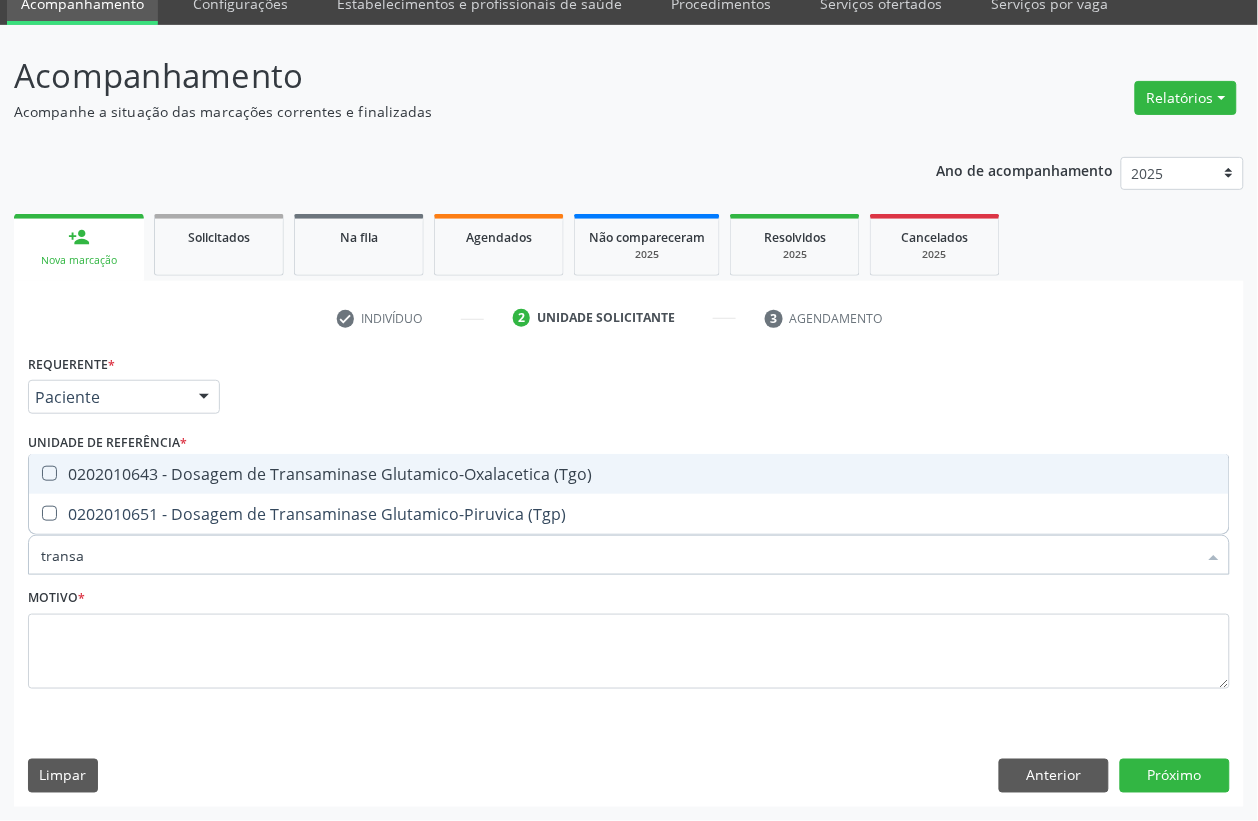 click on "0202010643 - Dosagem de Transaminase Glutamico-Oxalacetica (Tgo)" at bounding box center [629, 474] 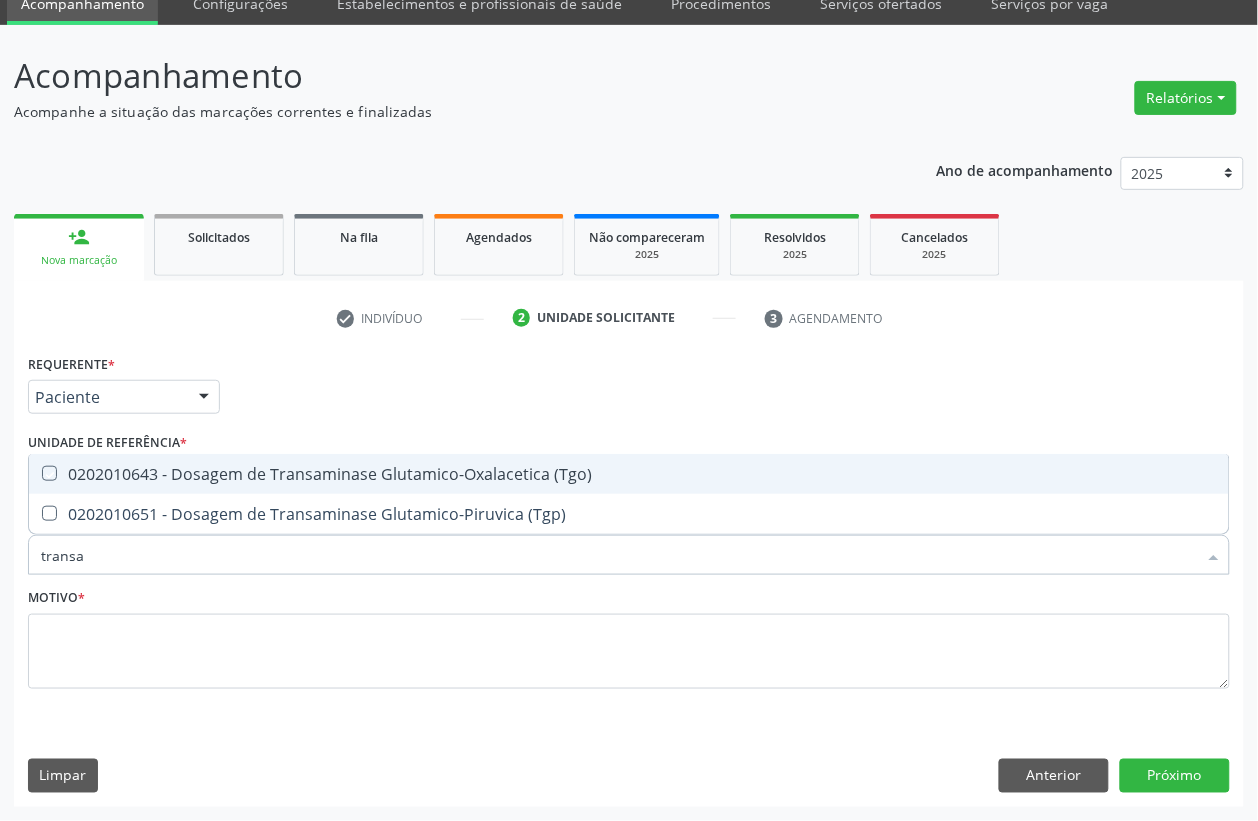 checkbox on "true" 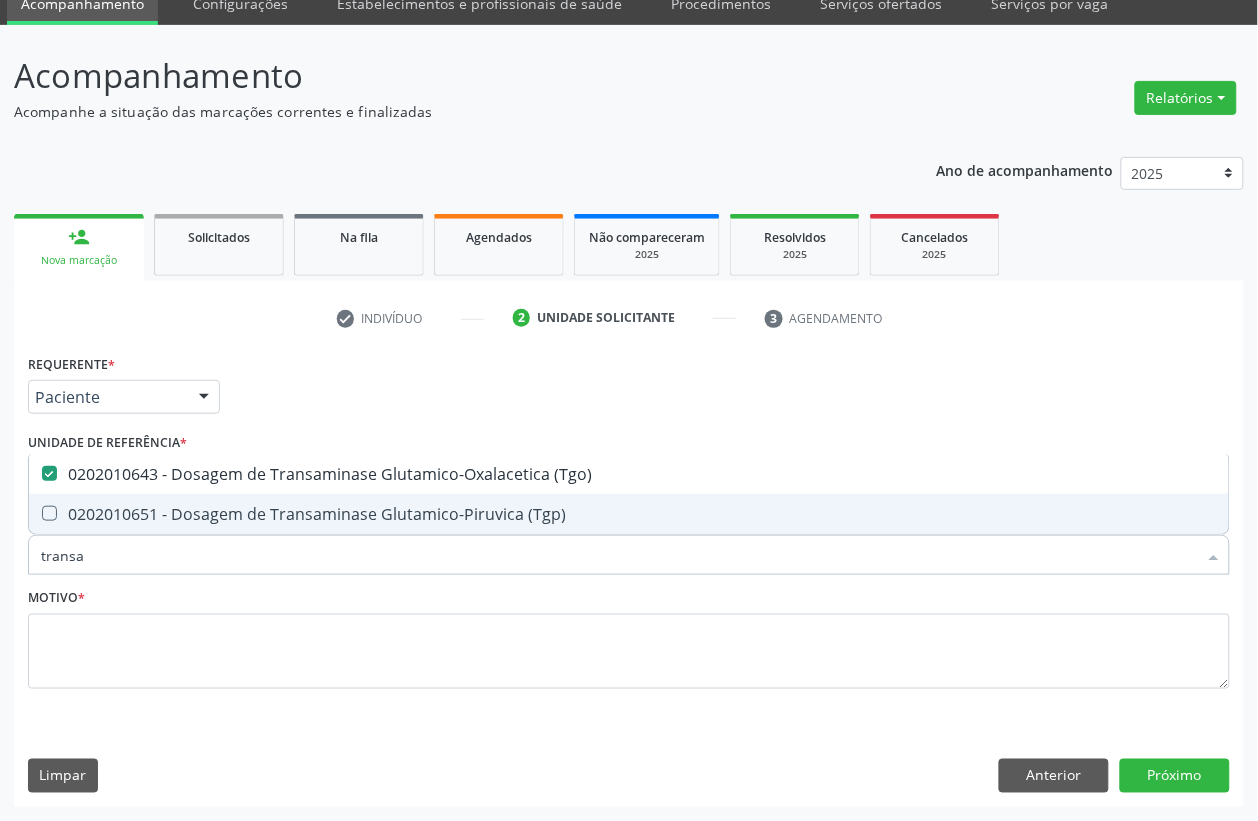 click on "0202010651 - Dosagem de Transaminase Glutamico-Piruvica (Tgp)" at bounding box center (629, 514) 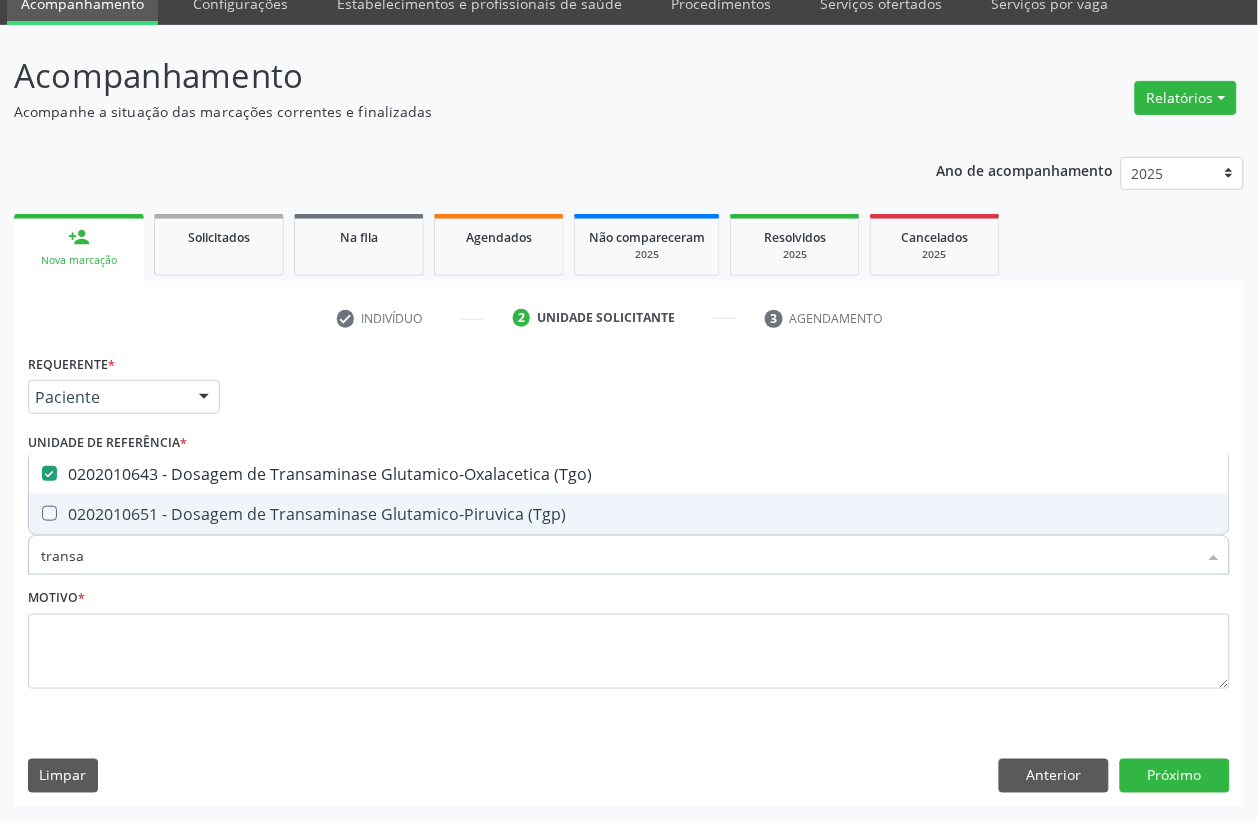 checkbox on "true" 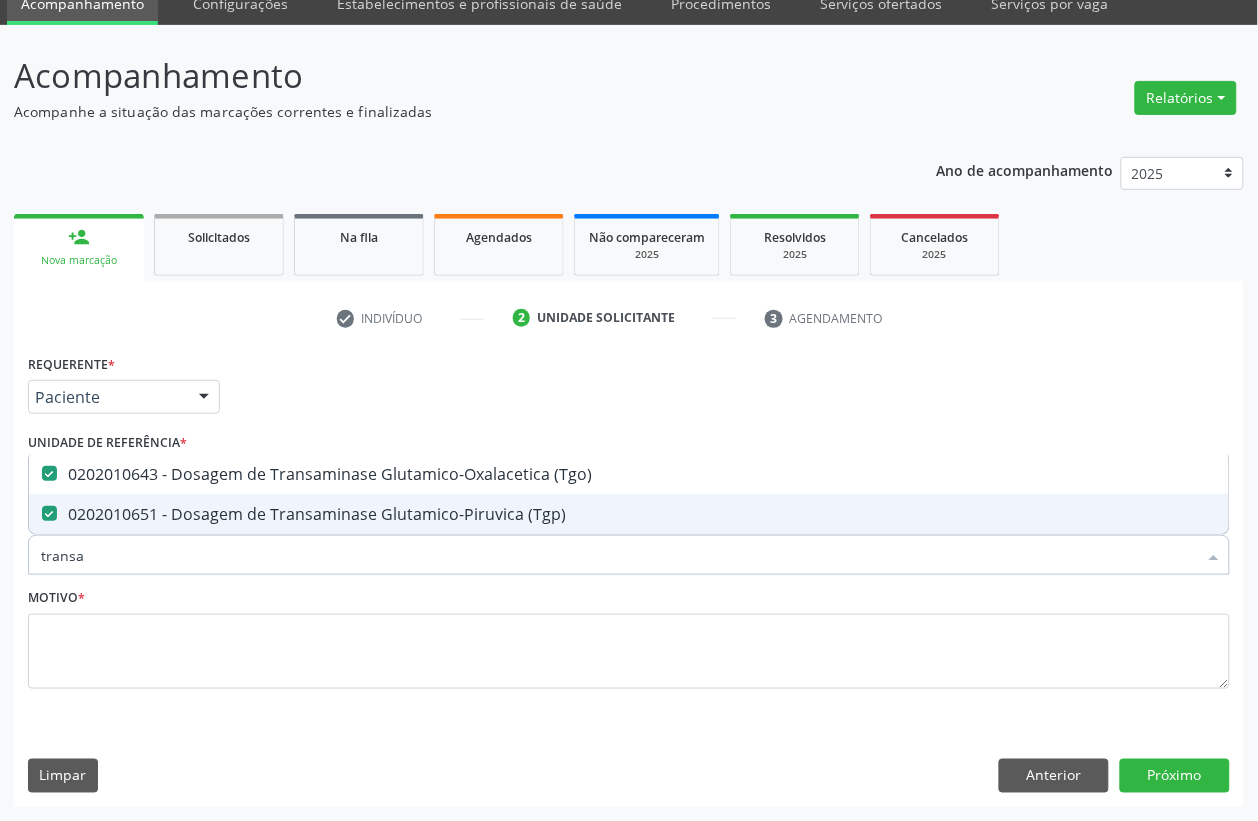click on "transa" at bounding box center (619, 555) 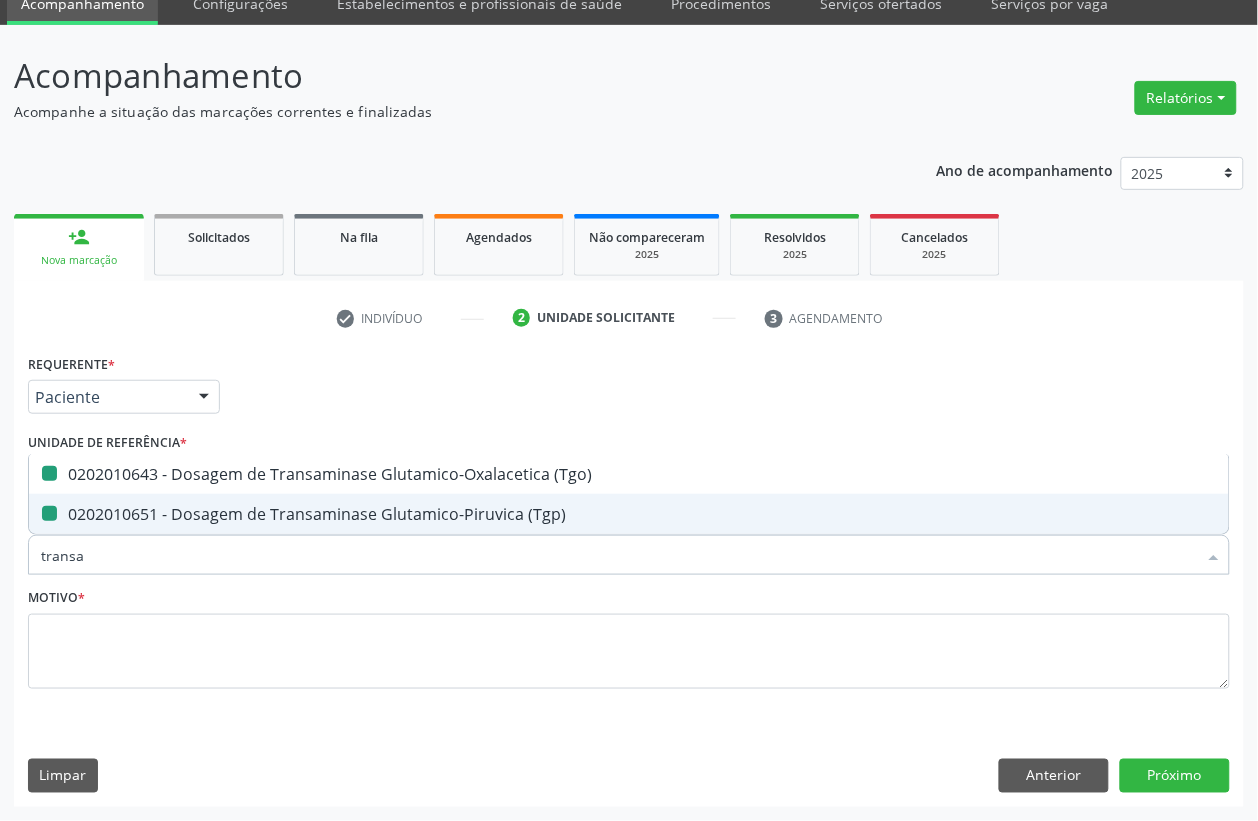 type 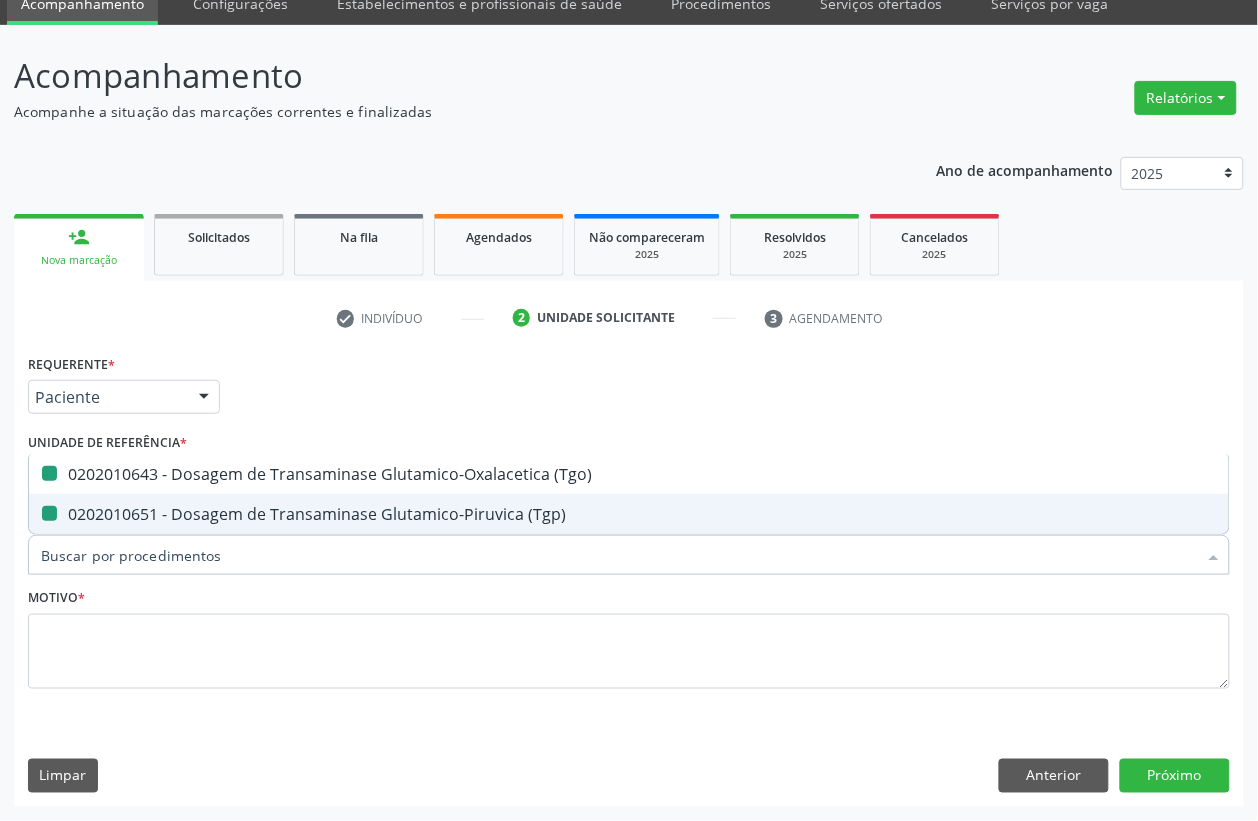 checkbox on "false" 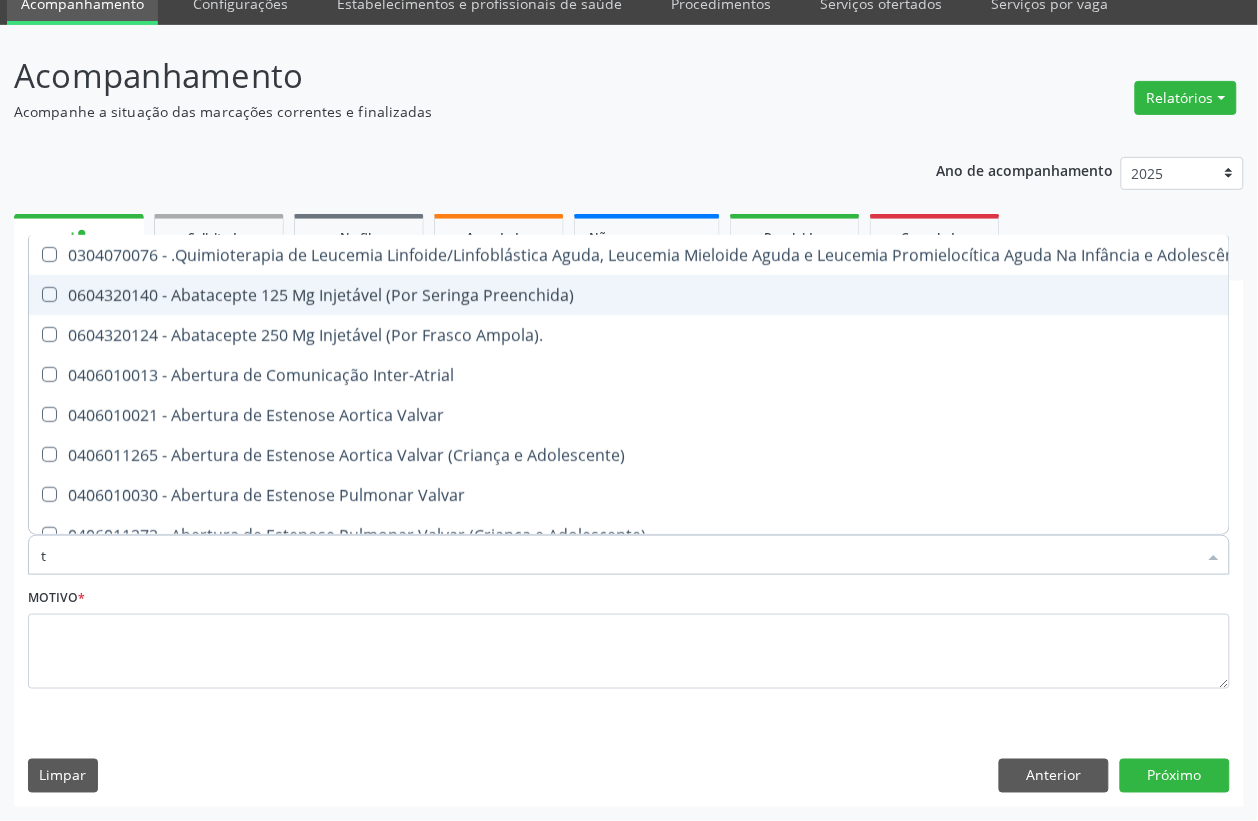 type on "tr" 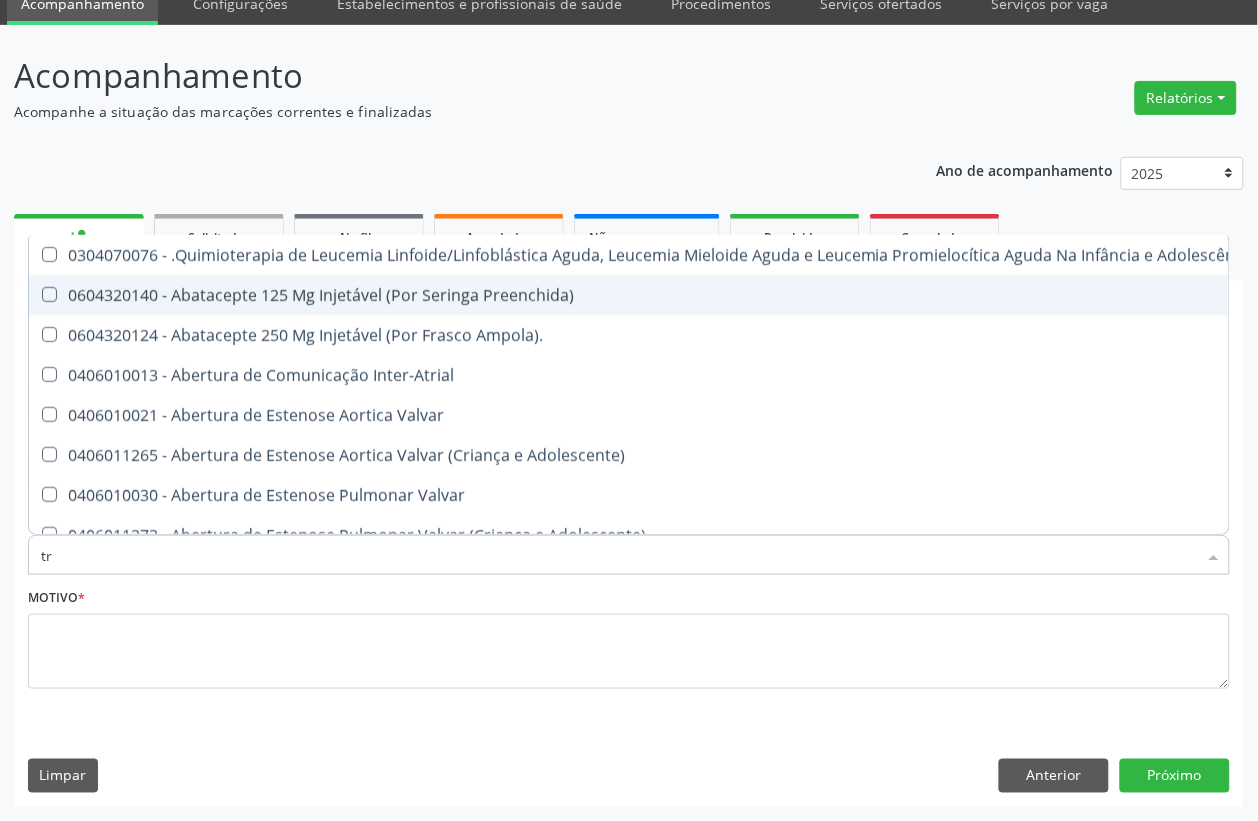 checkbox on "true" 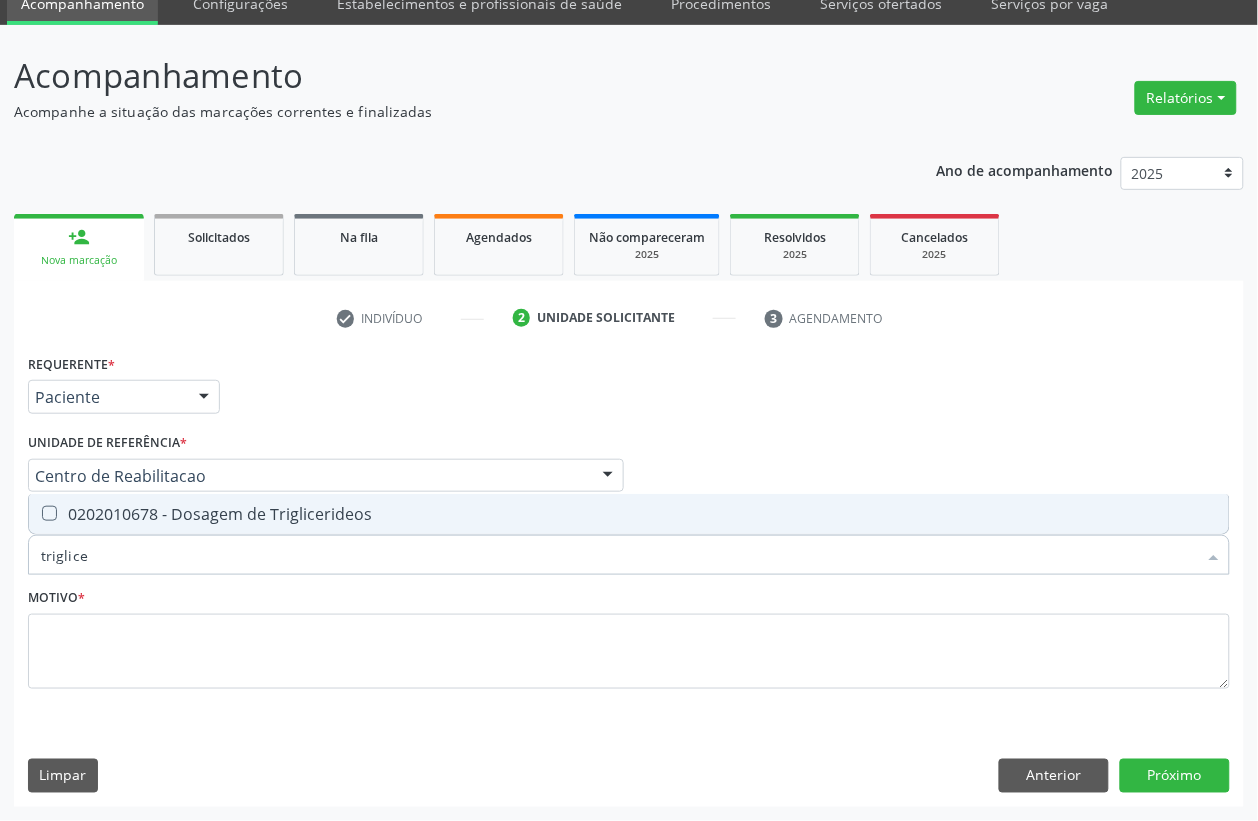 type on "triglicer" 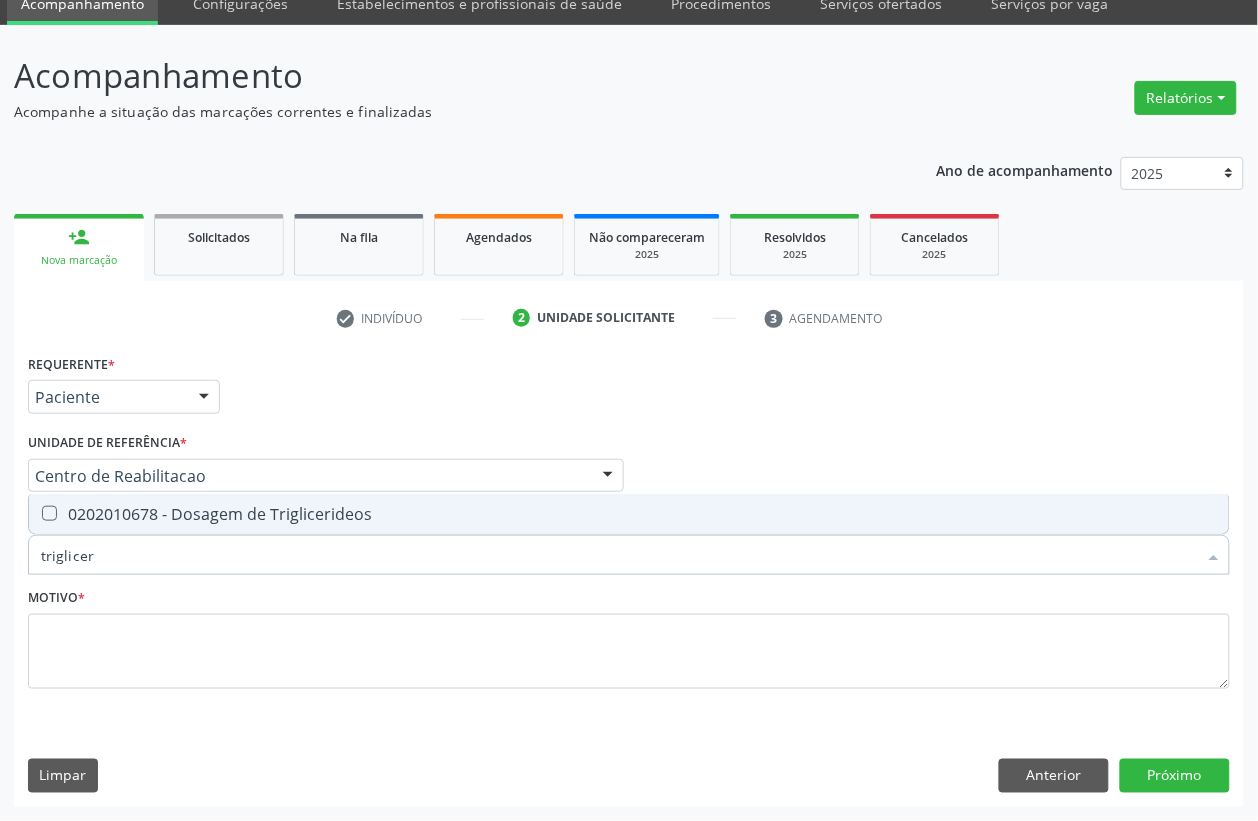 click on "0202010678 - Dosagem de Triglicerideos" at bounding box center [629, 514] 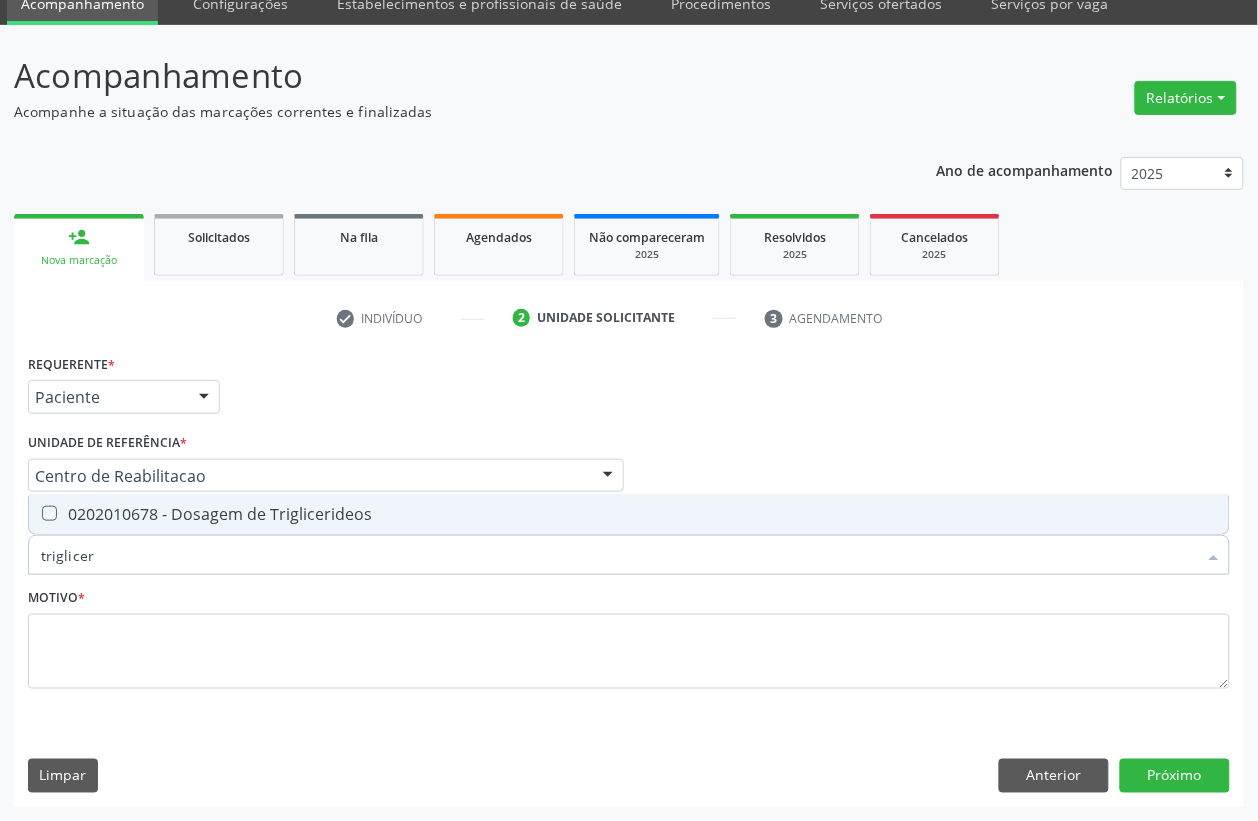 checkbox on "true" 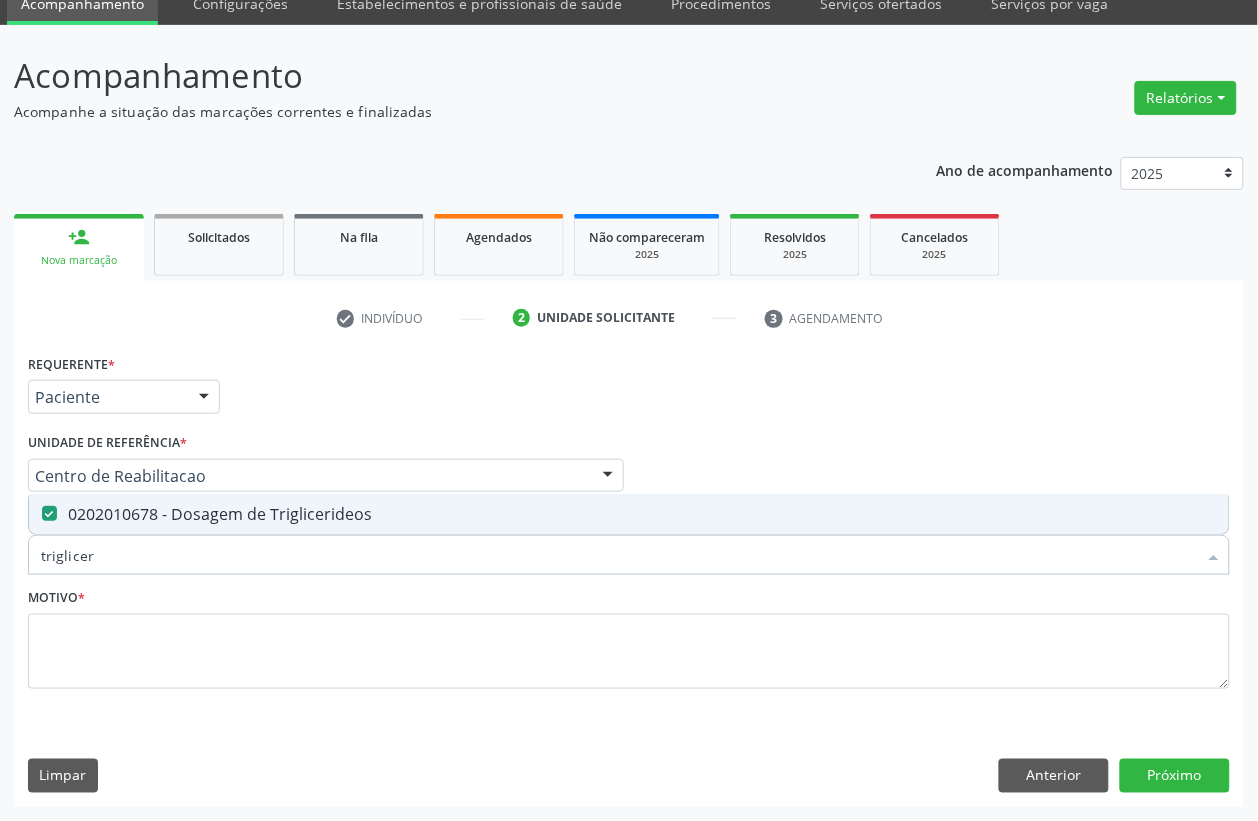 click on "triglicer" at bounding box center (619, 555) 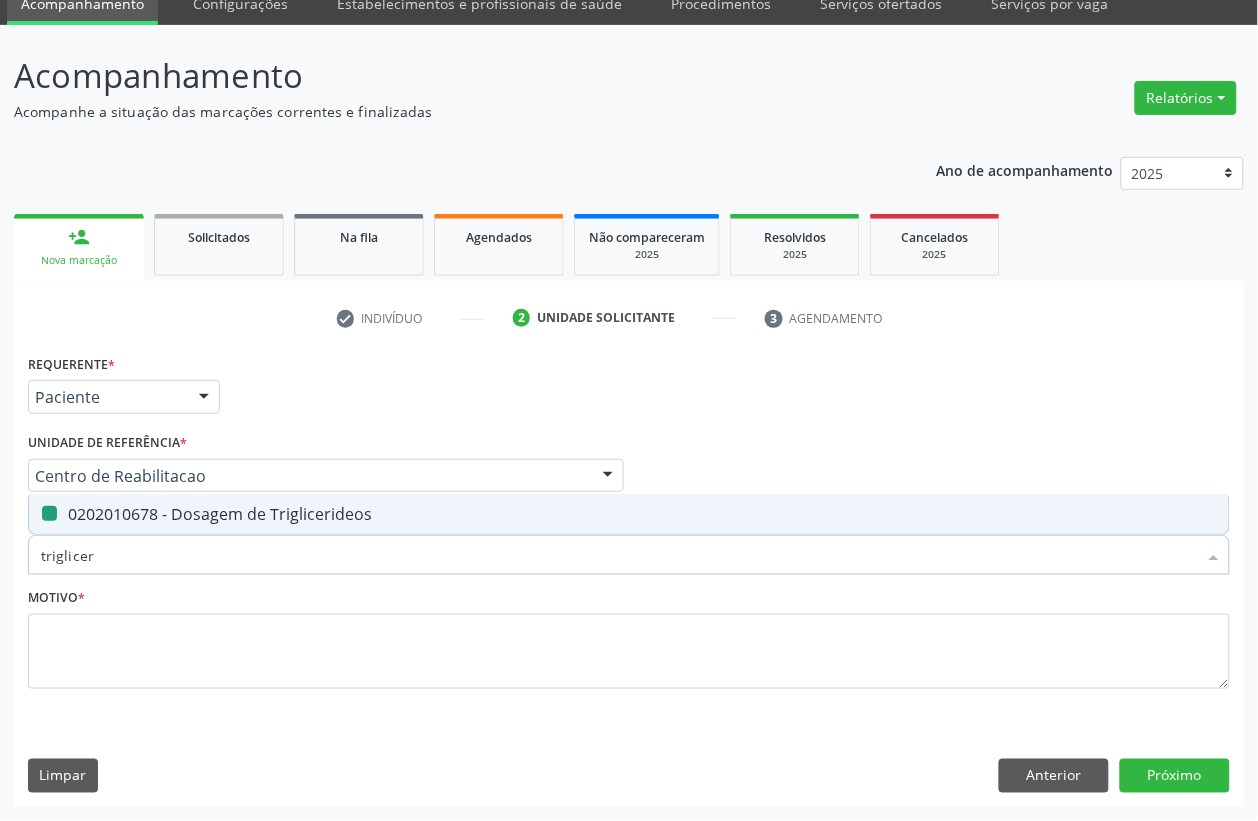 type 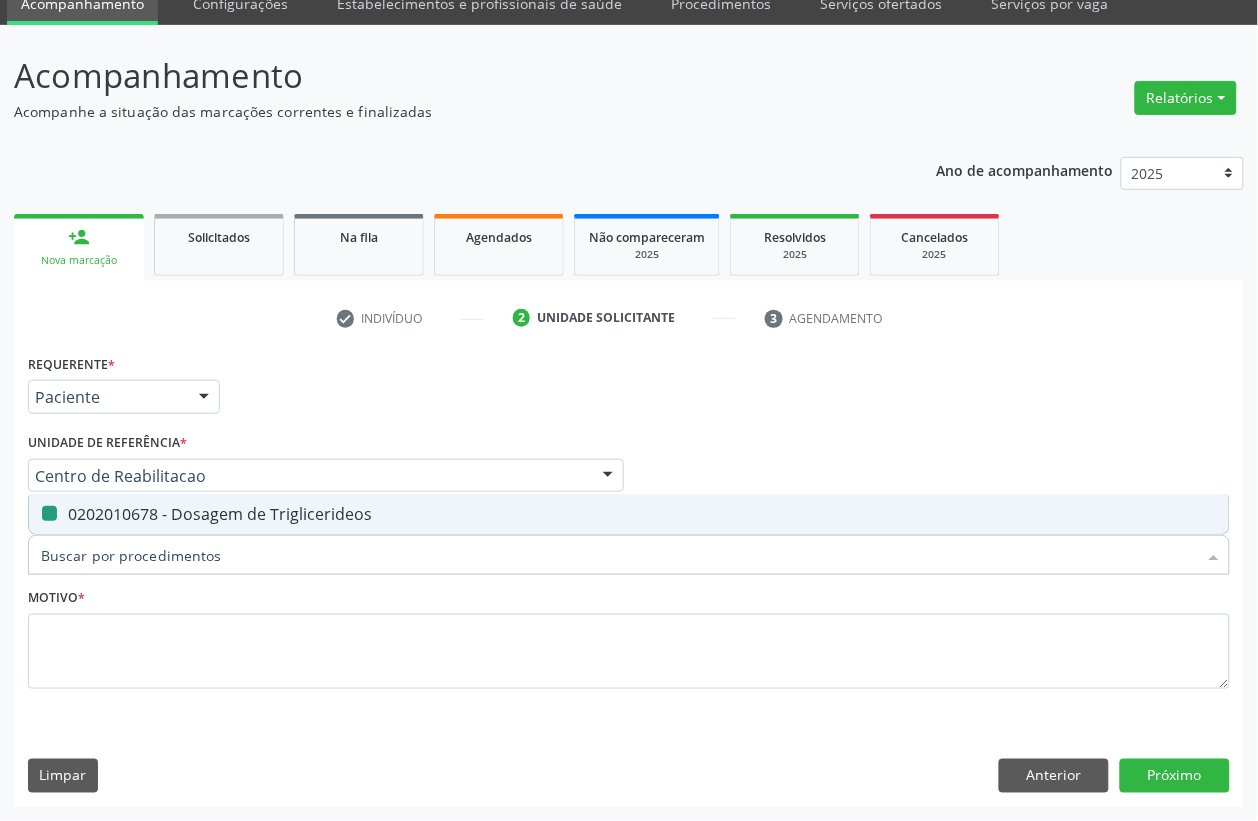checkbox on "false" 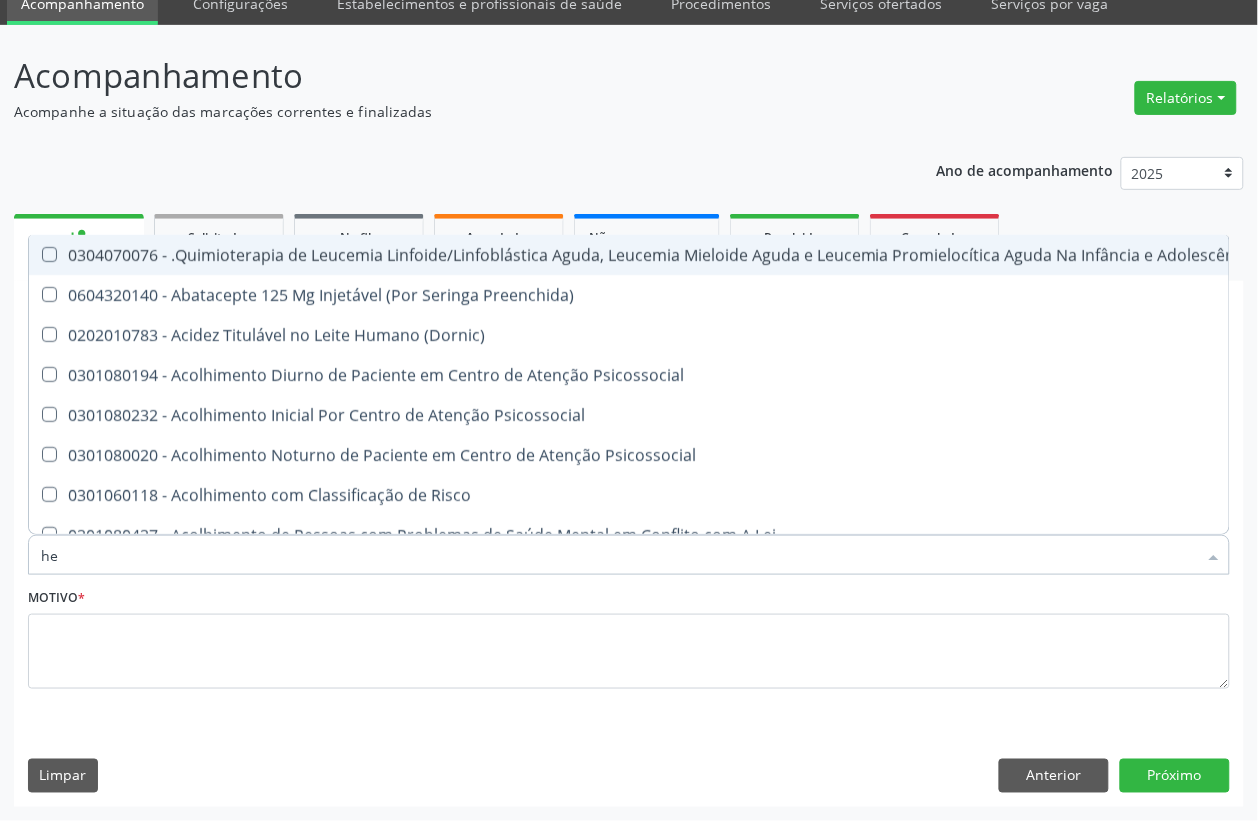 type on "hem" 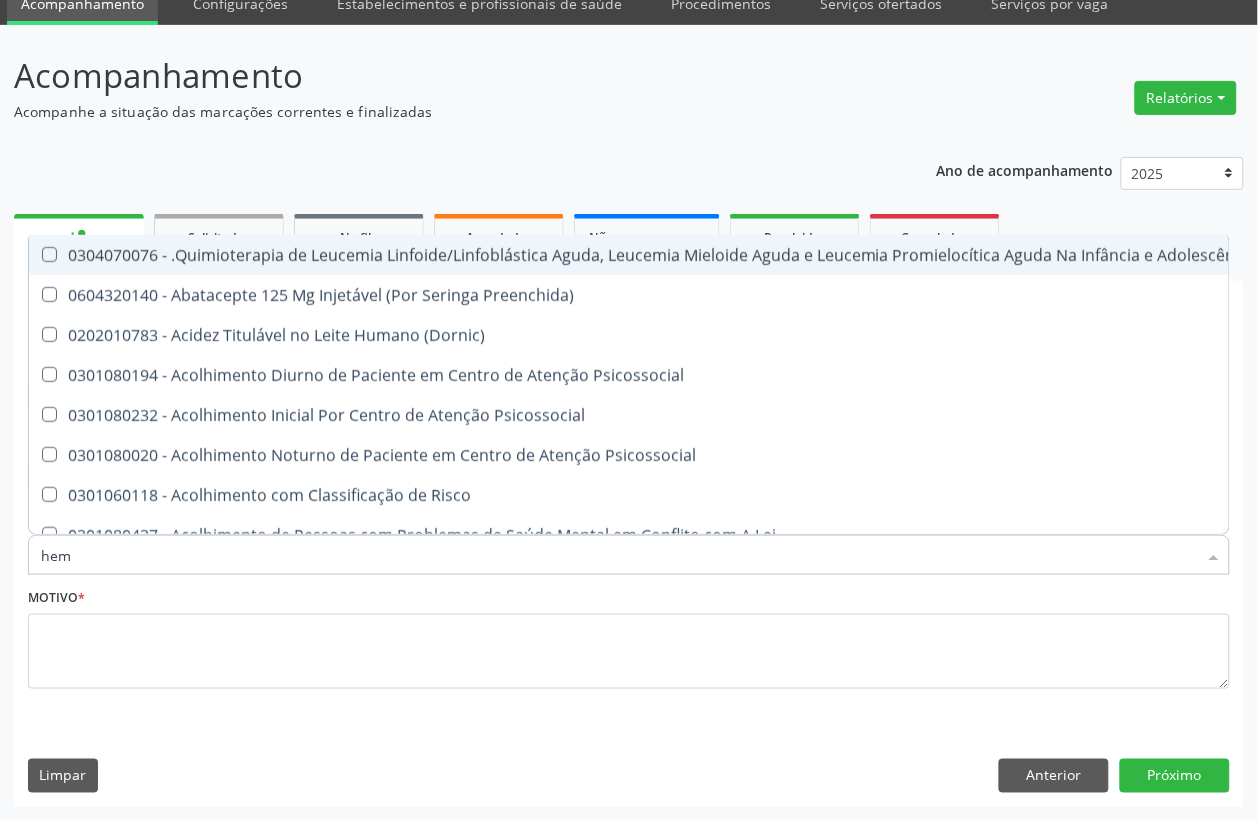 checkbox on "true" 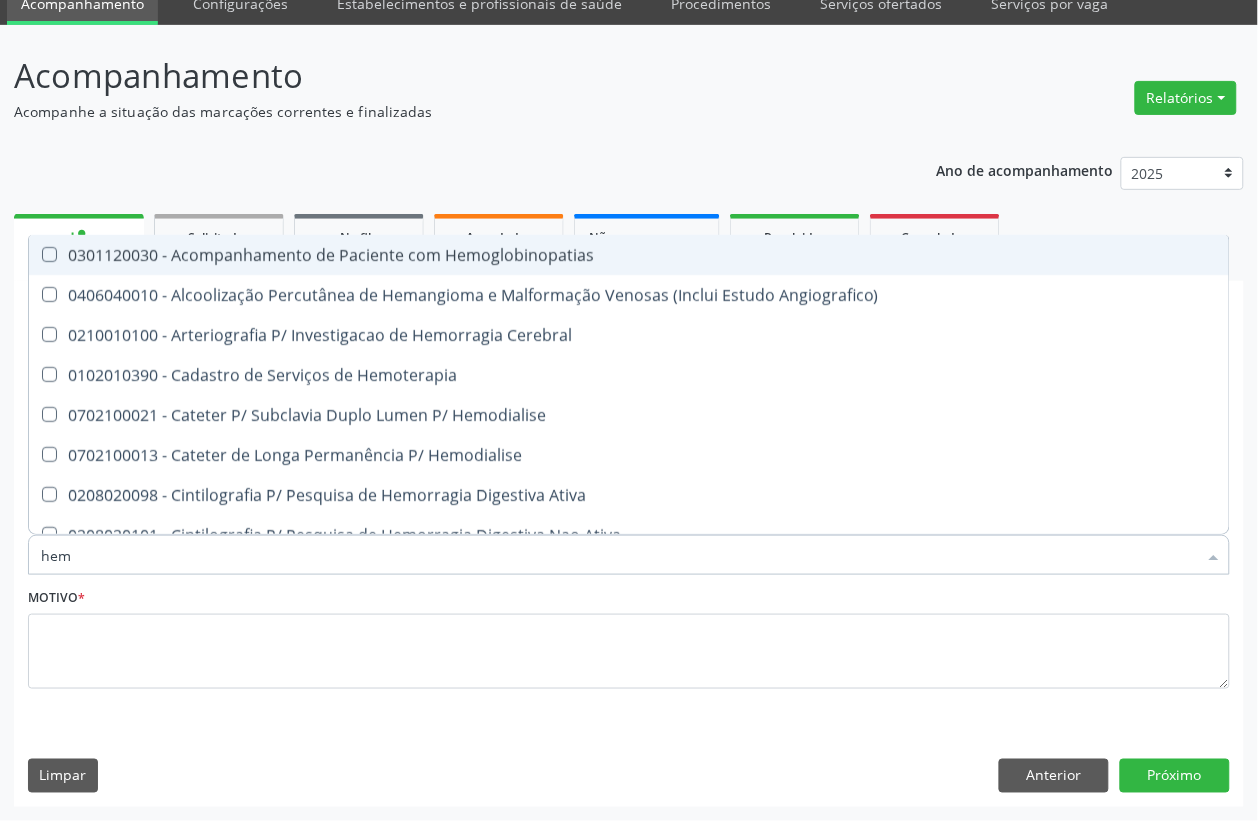 type on "hemo" 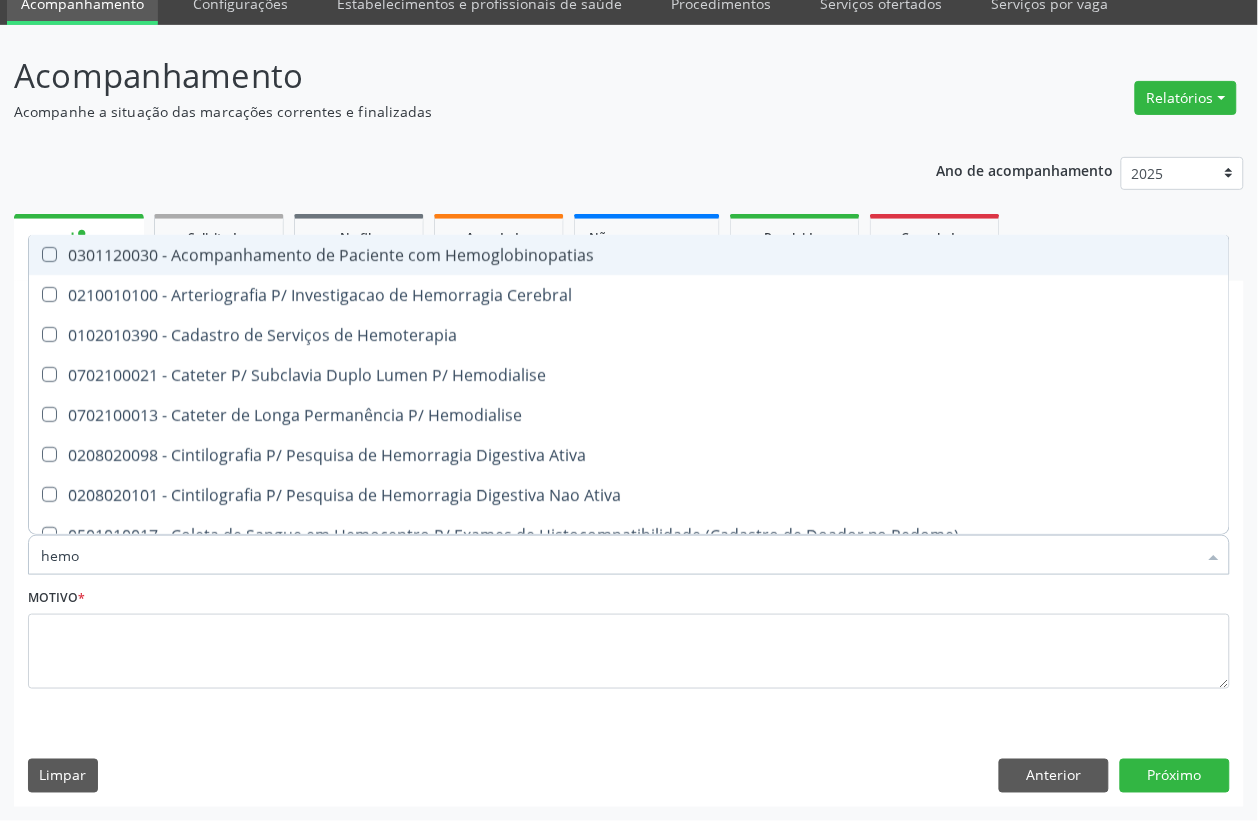 type on "hemog" 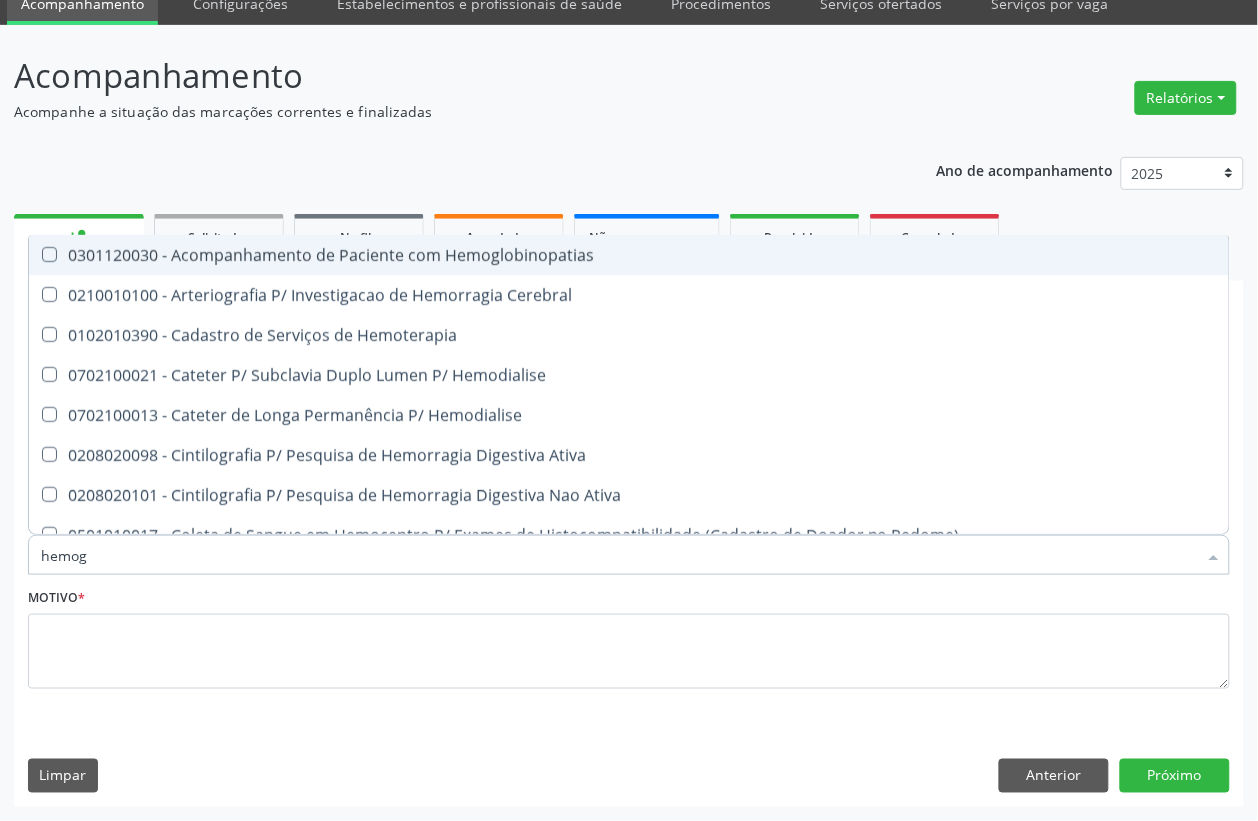 checkbox on "true" 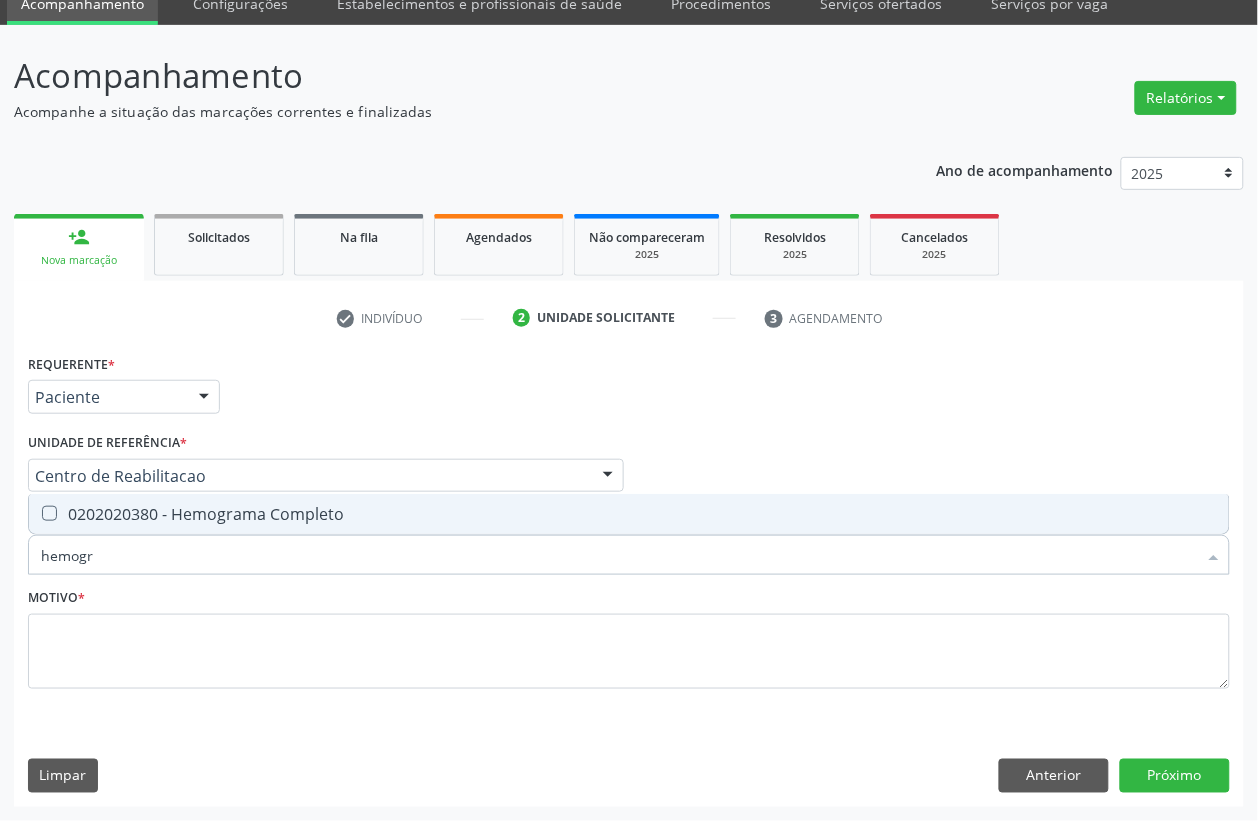 type on "hemogra" 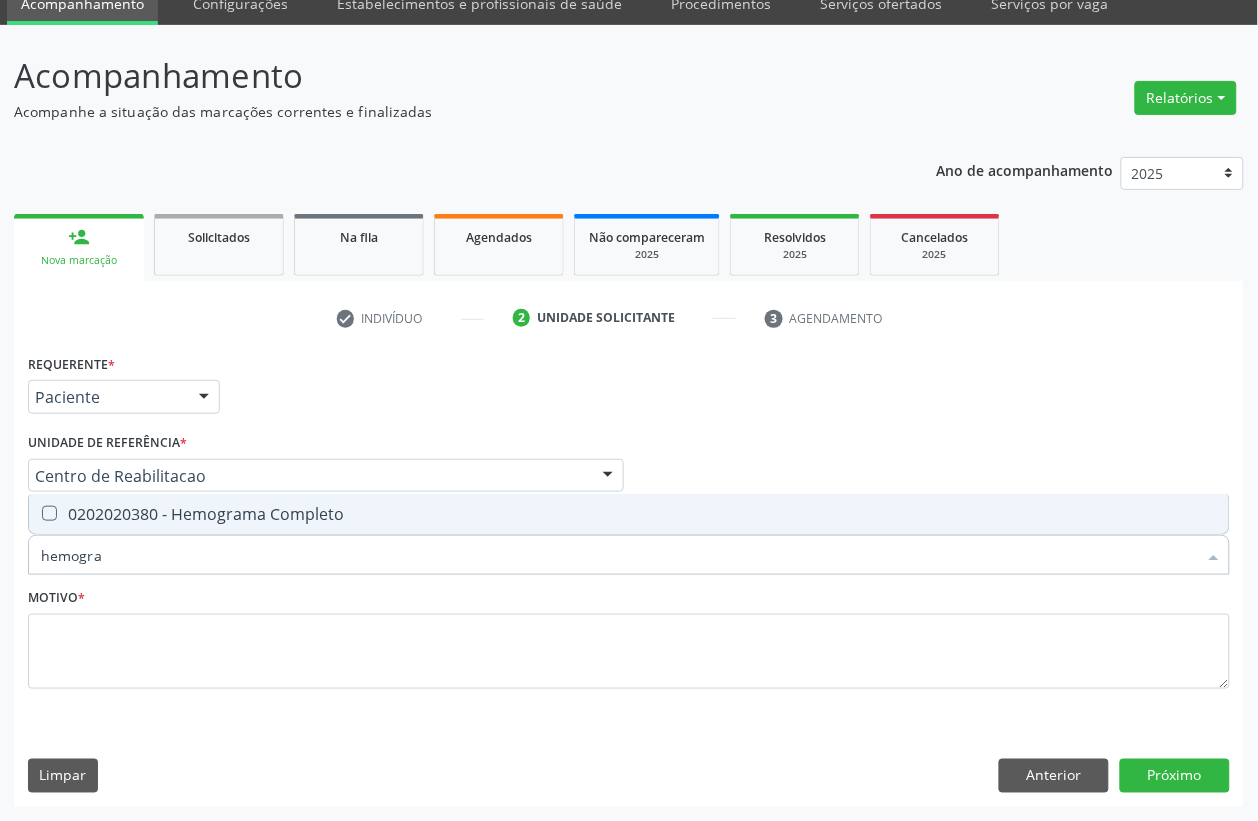 click on "0202020380 - Hemograma Completo" at bounding box center (629, 514) 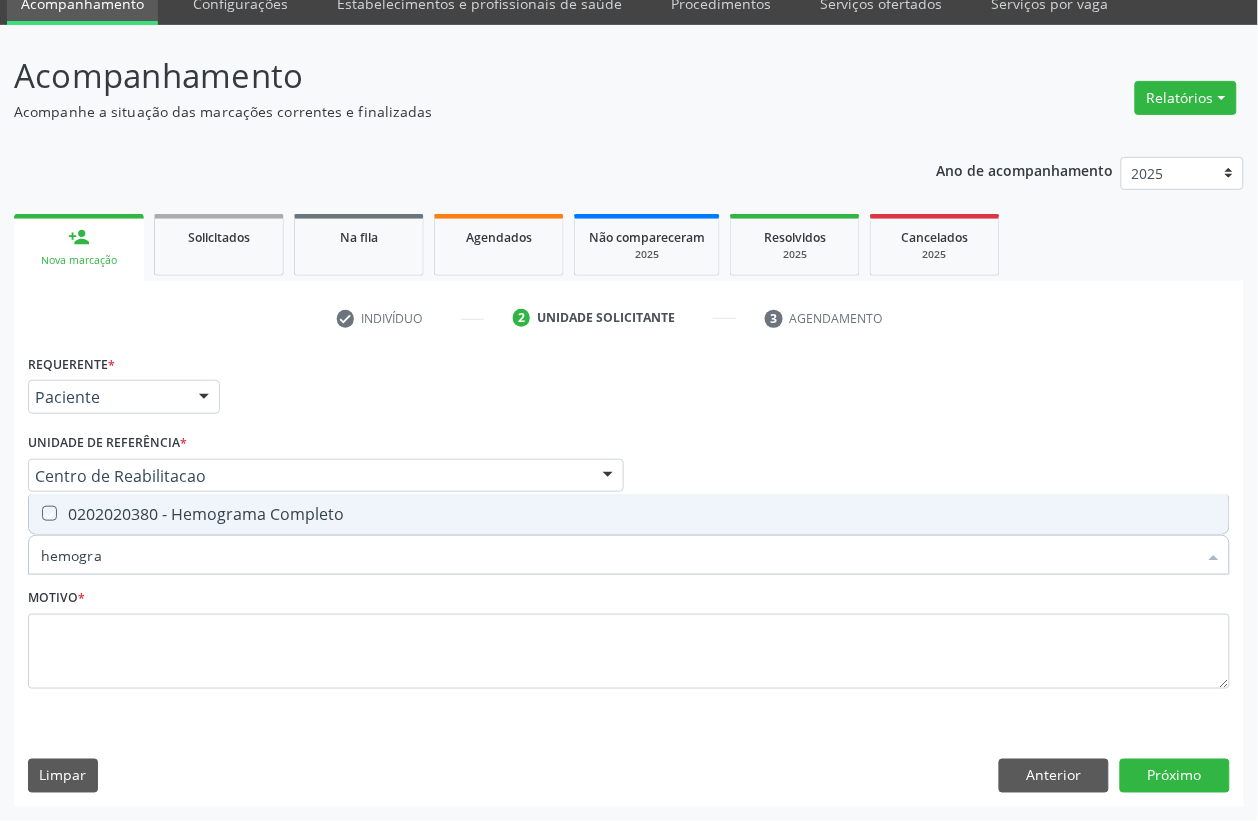 checkbox on "true" 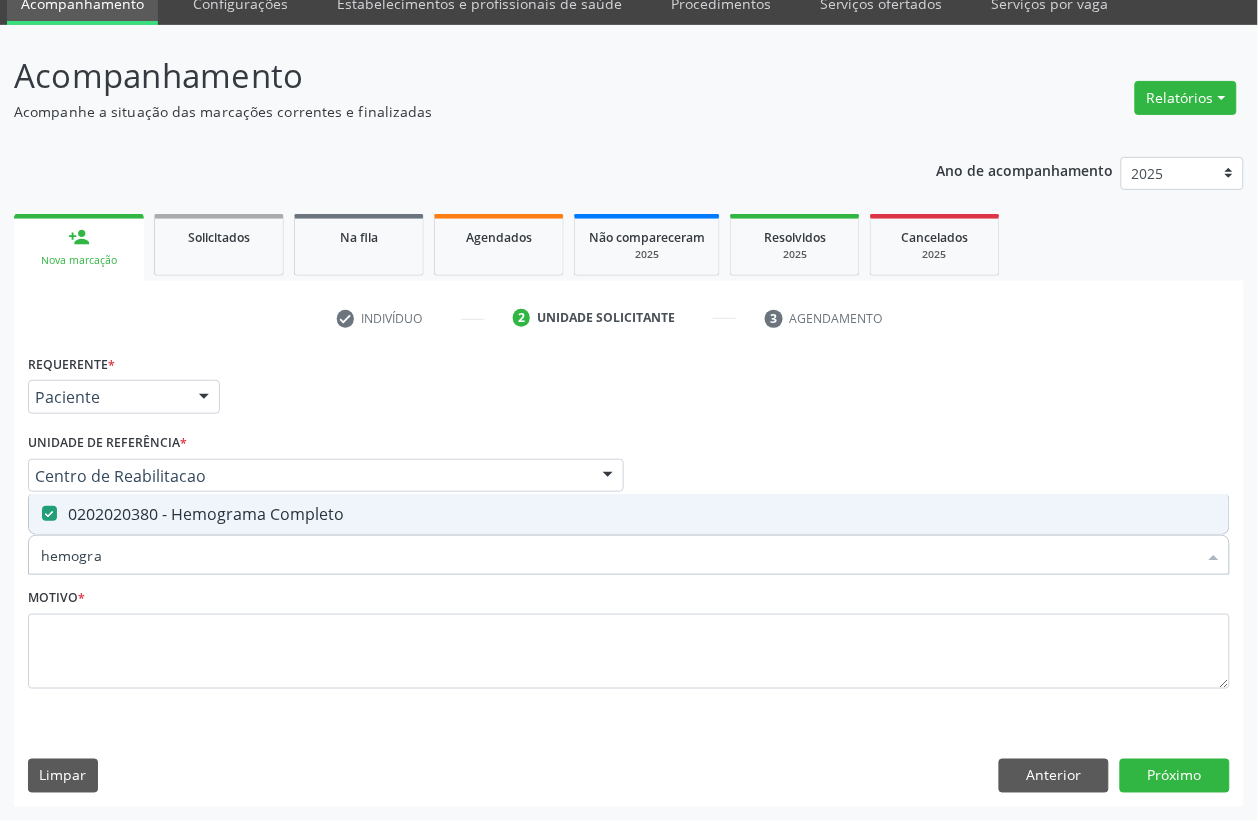 click on "hemogra" at bounding box center [619, 555] 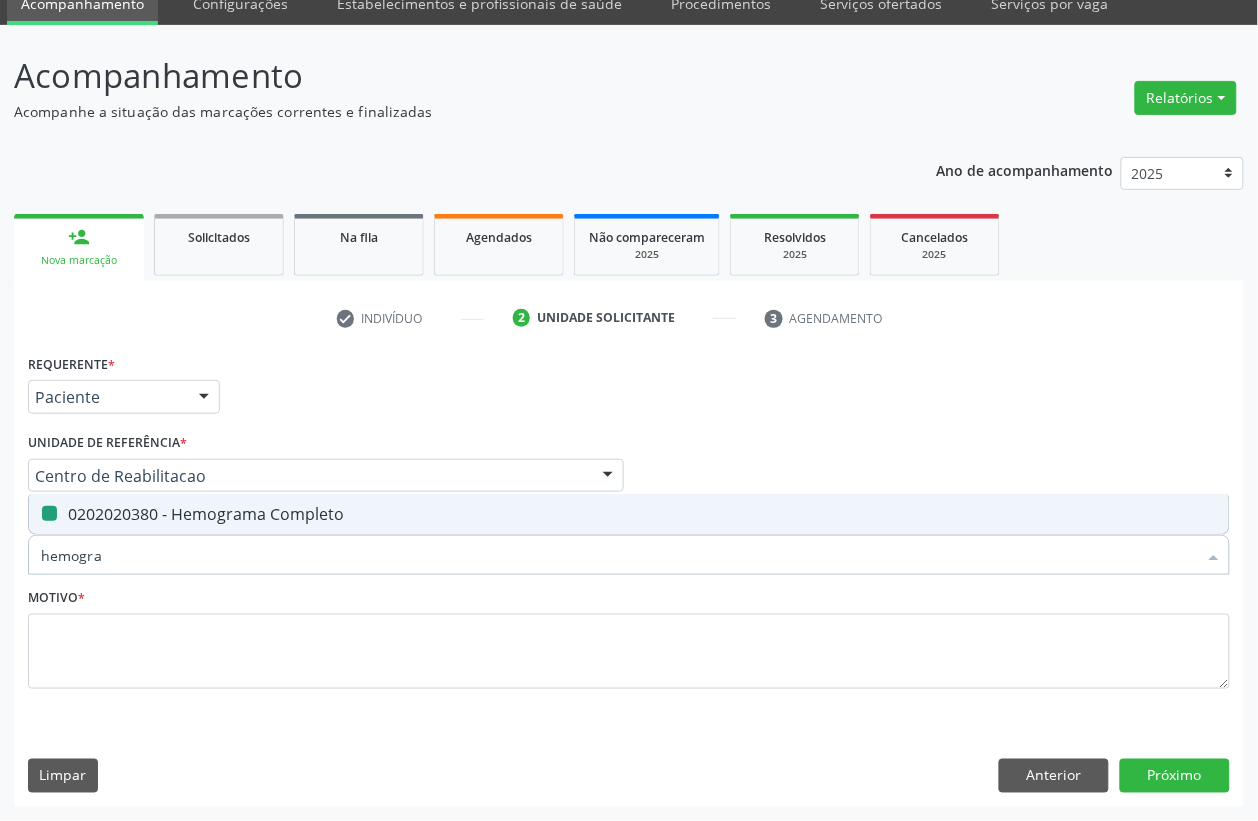 type 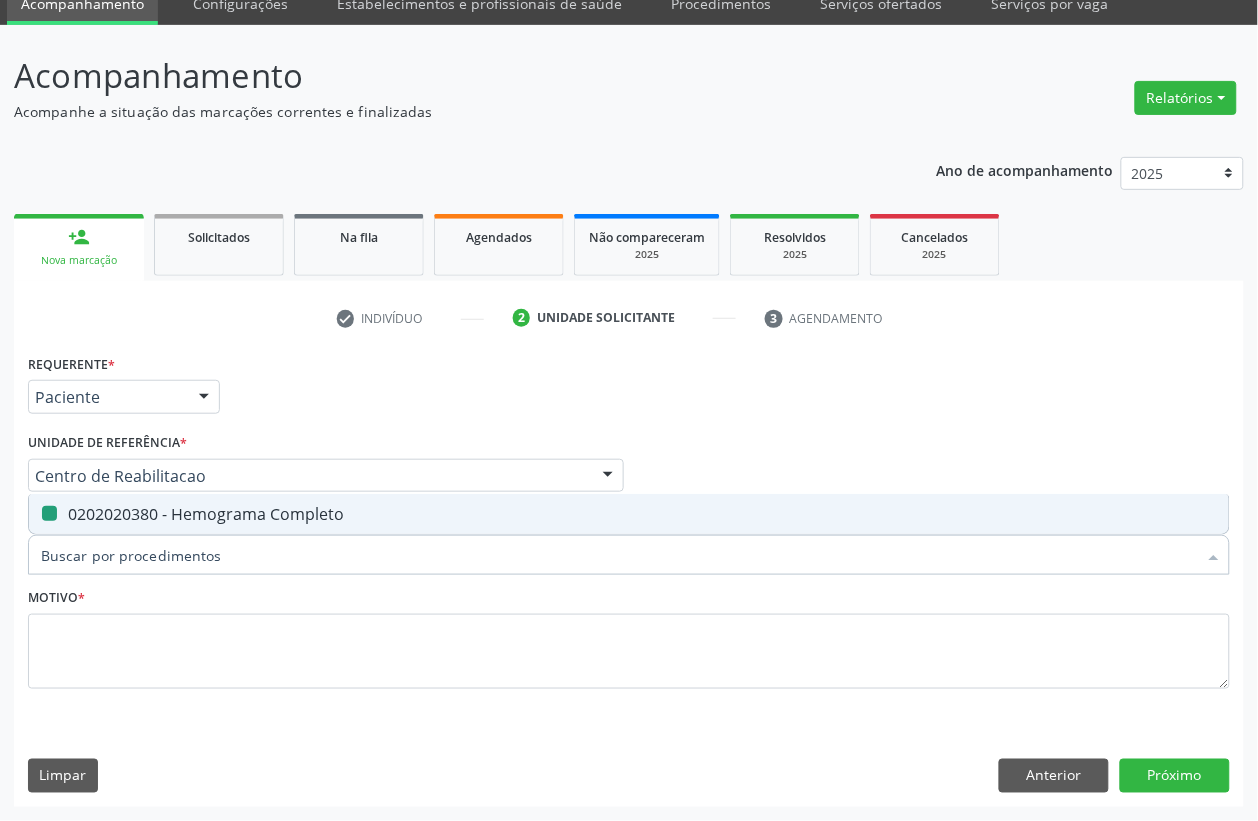 checkbox on "false" 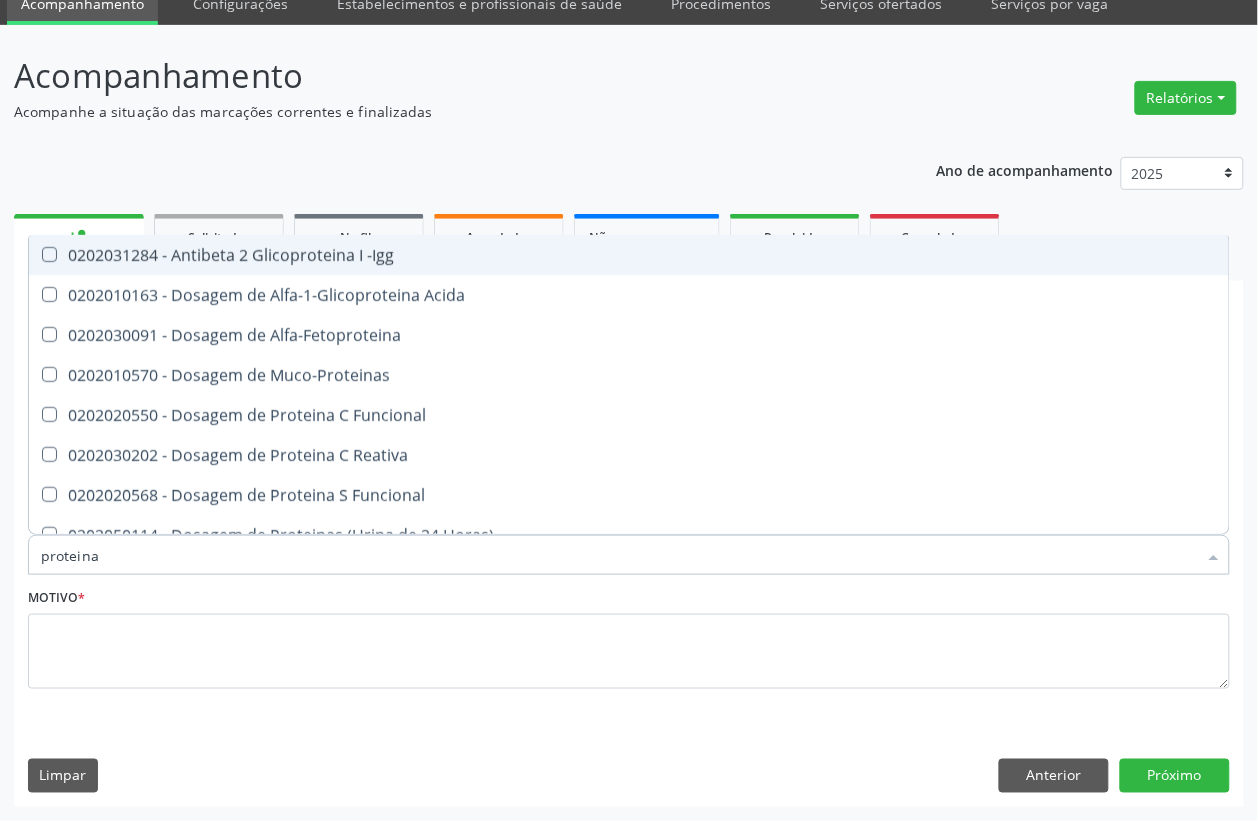 type on "proteina c" 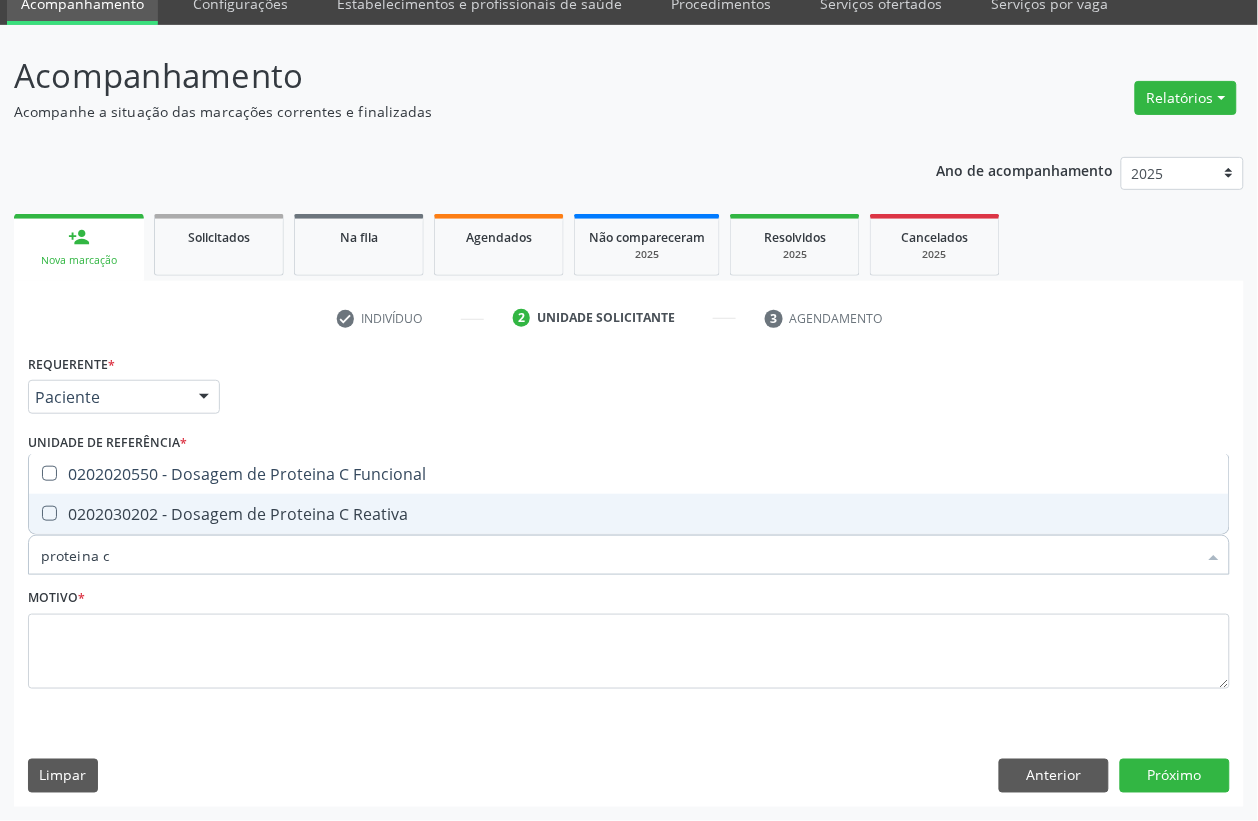 click on "0202030202 - Dosagem de Proteina C Reativa" at bounding box center (629, 514) 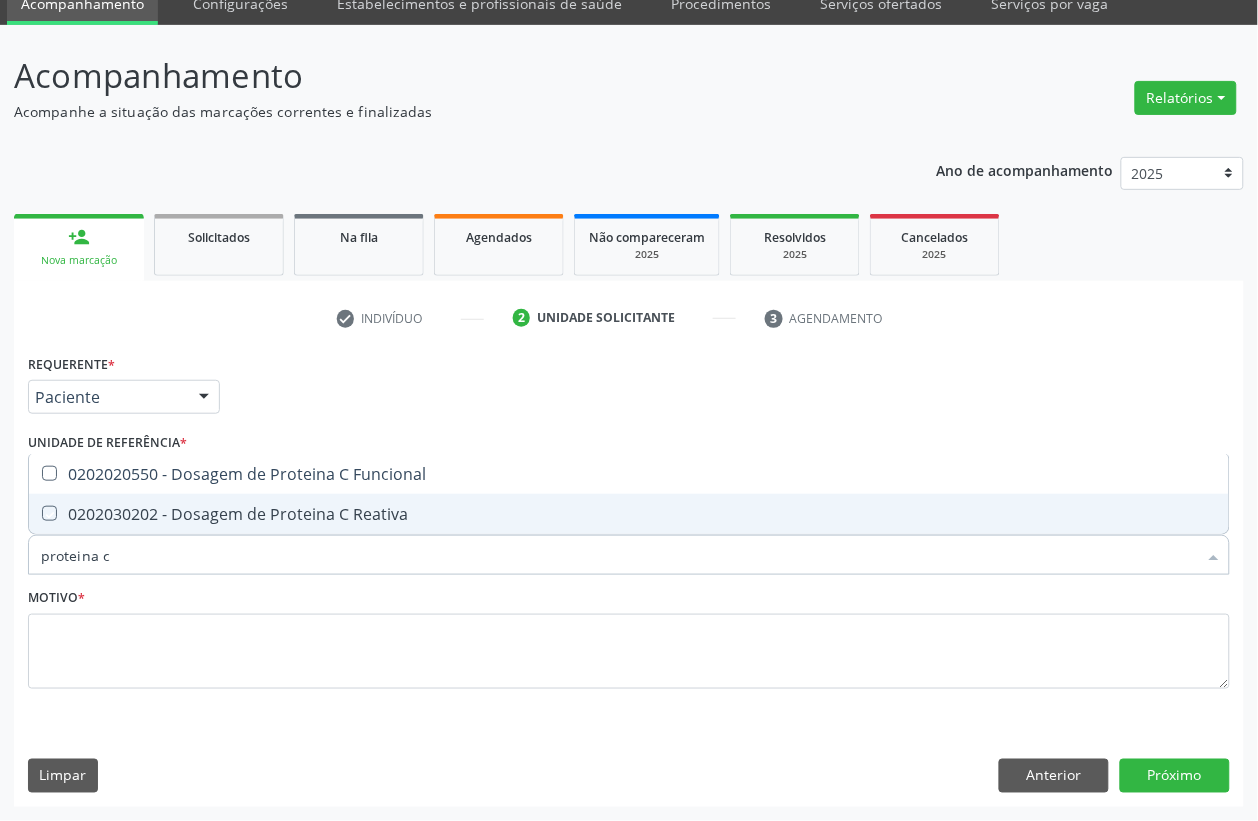 checkbox on "true" 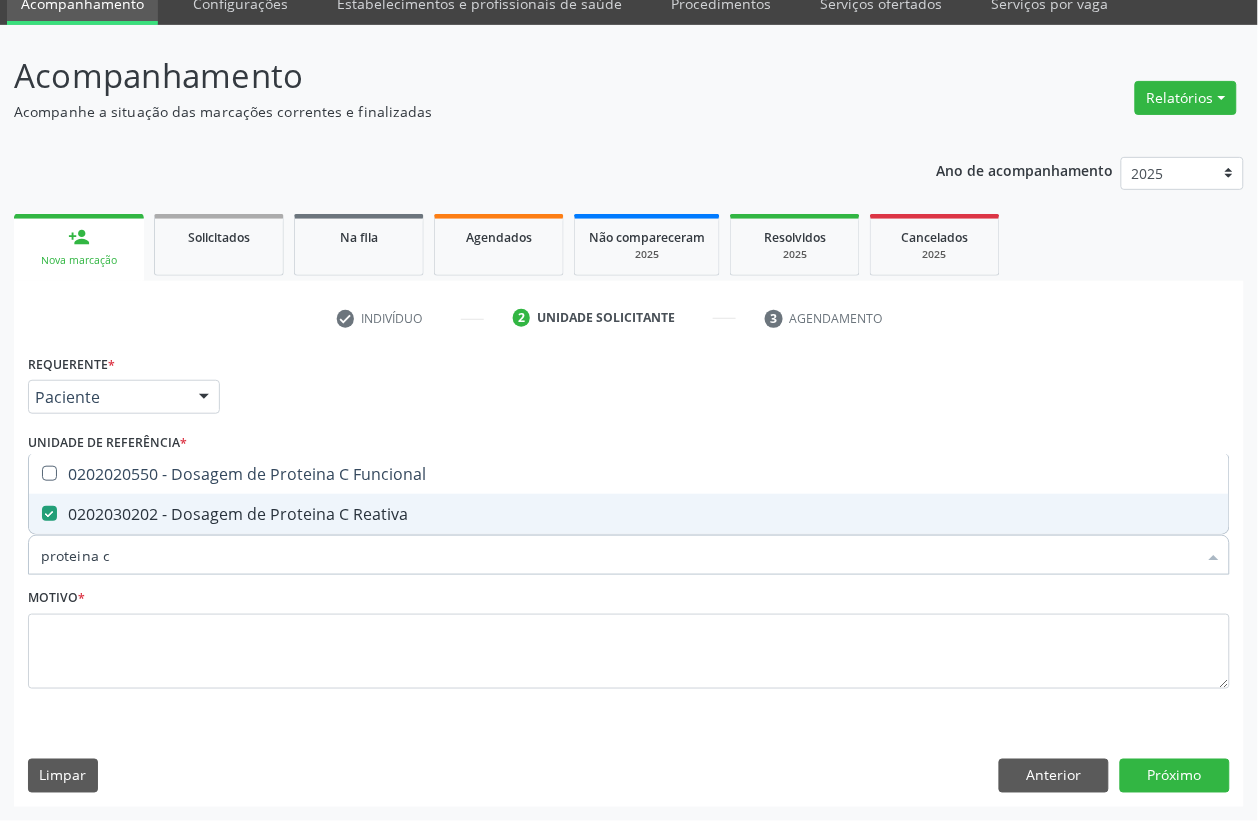 click on "proteina c" at bounding box center (619, 555) 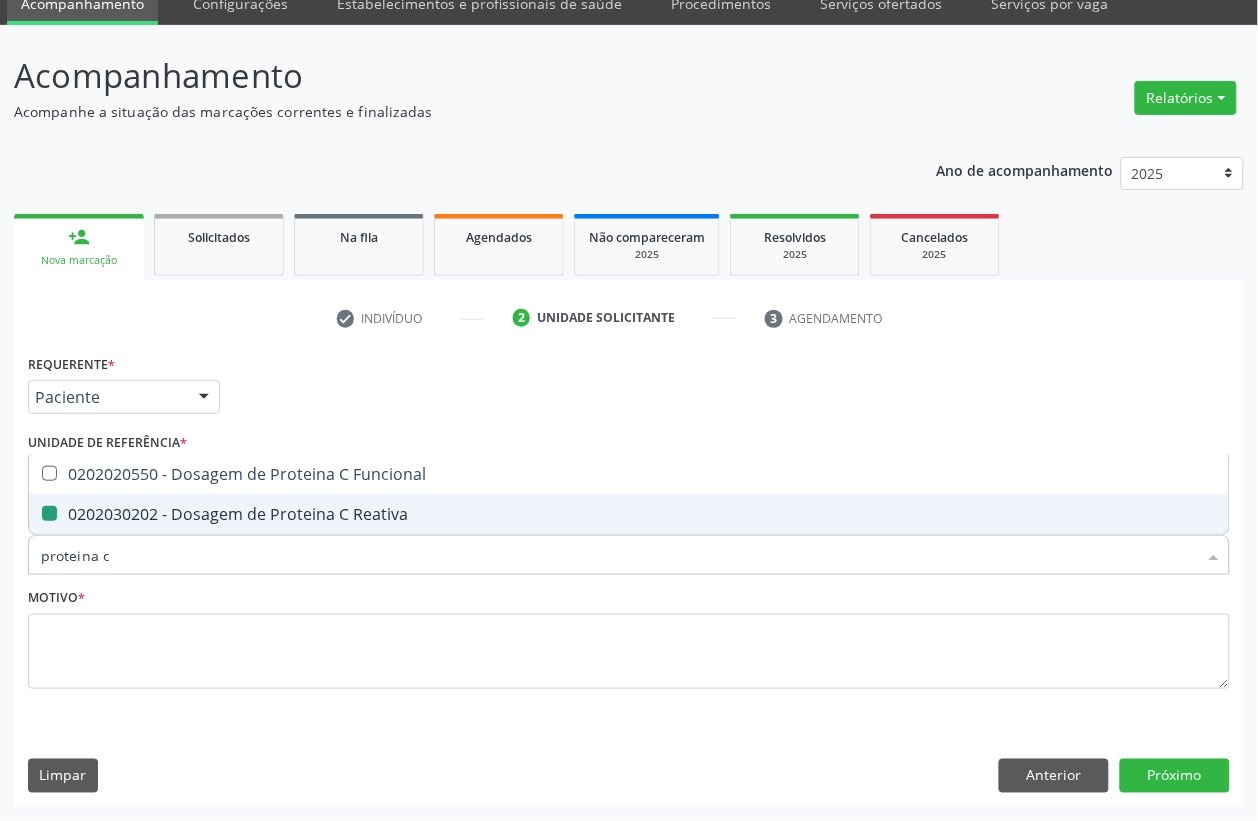 type 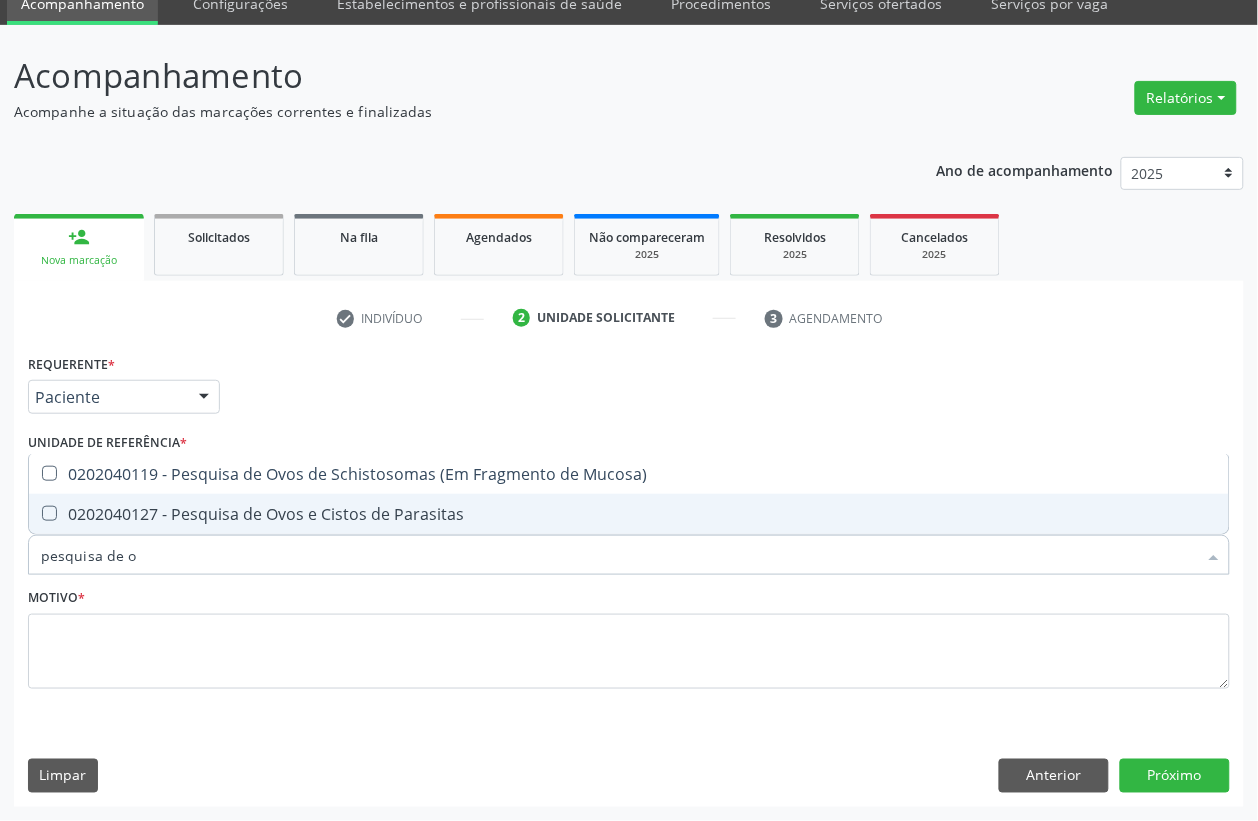 type on "pesquisa de ov" 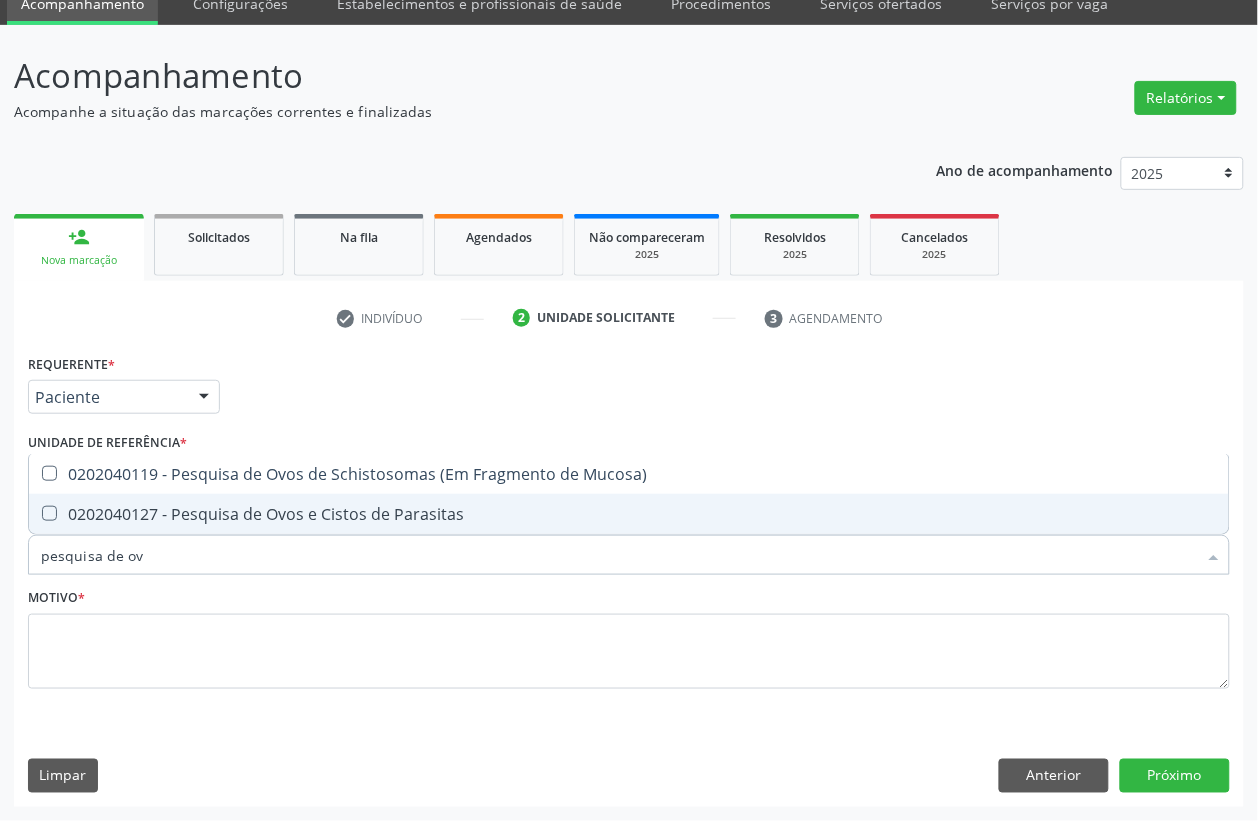 click on "0202040127 - Pesquisa de Ovos e Cistos de Parasitas" at bounding box center [629, 514] 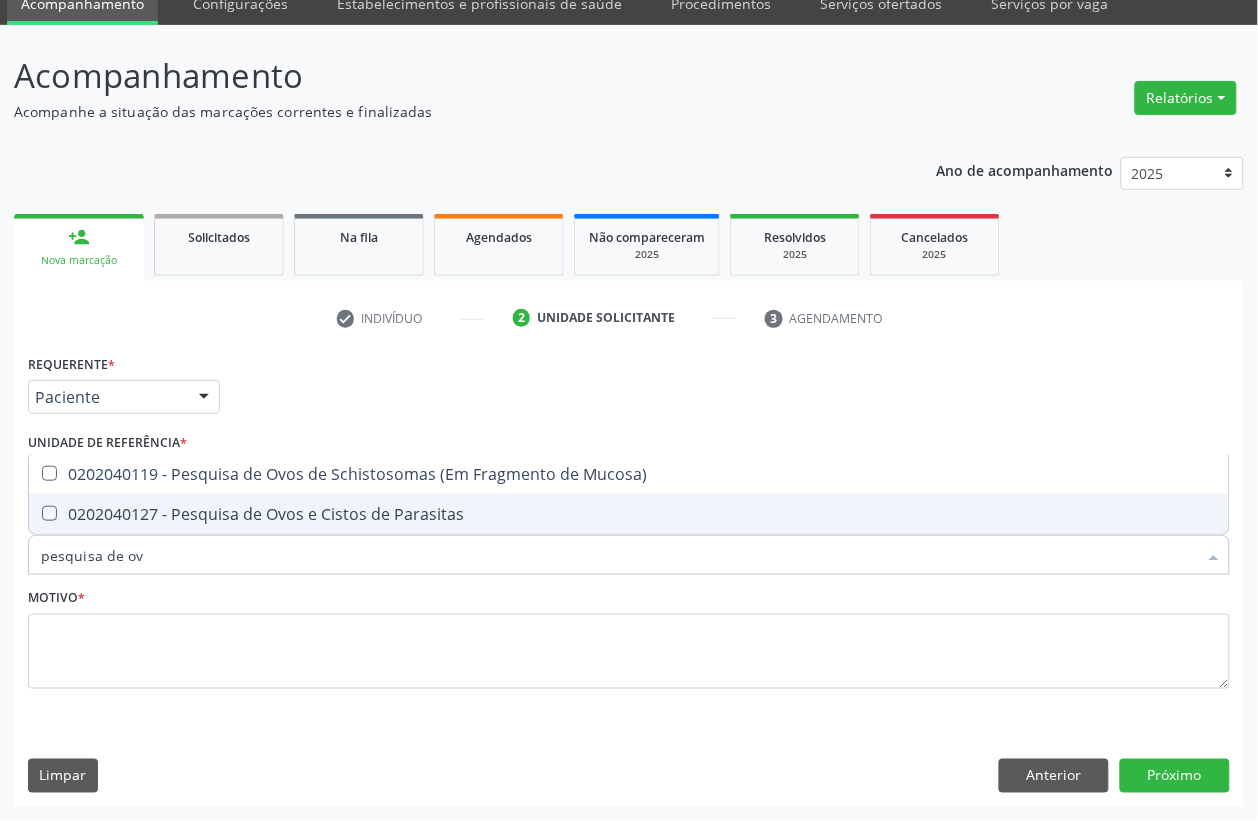 checkbox on "true" 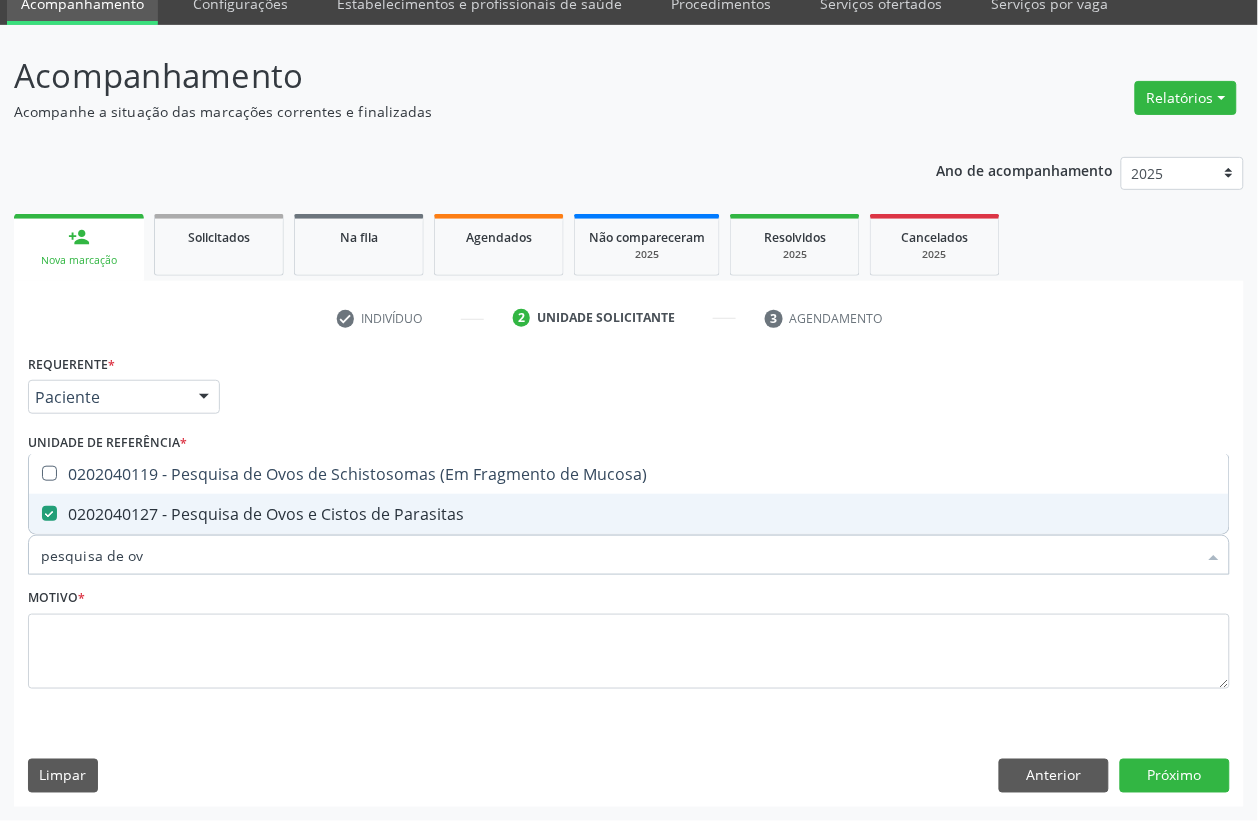 click on "pesquisa de ov" at bounding box center [619, 555] 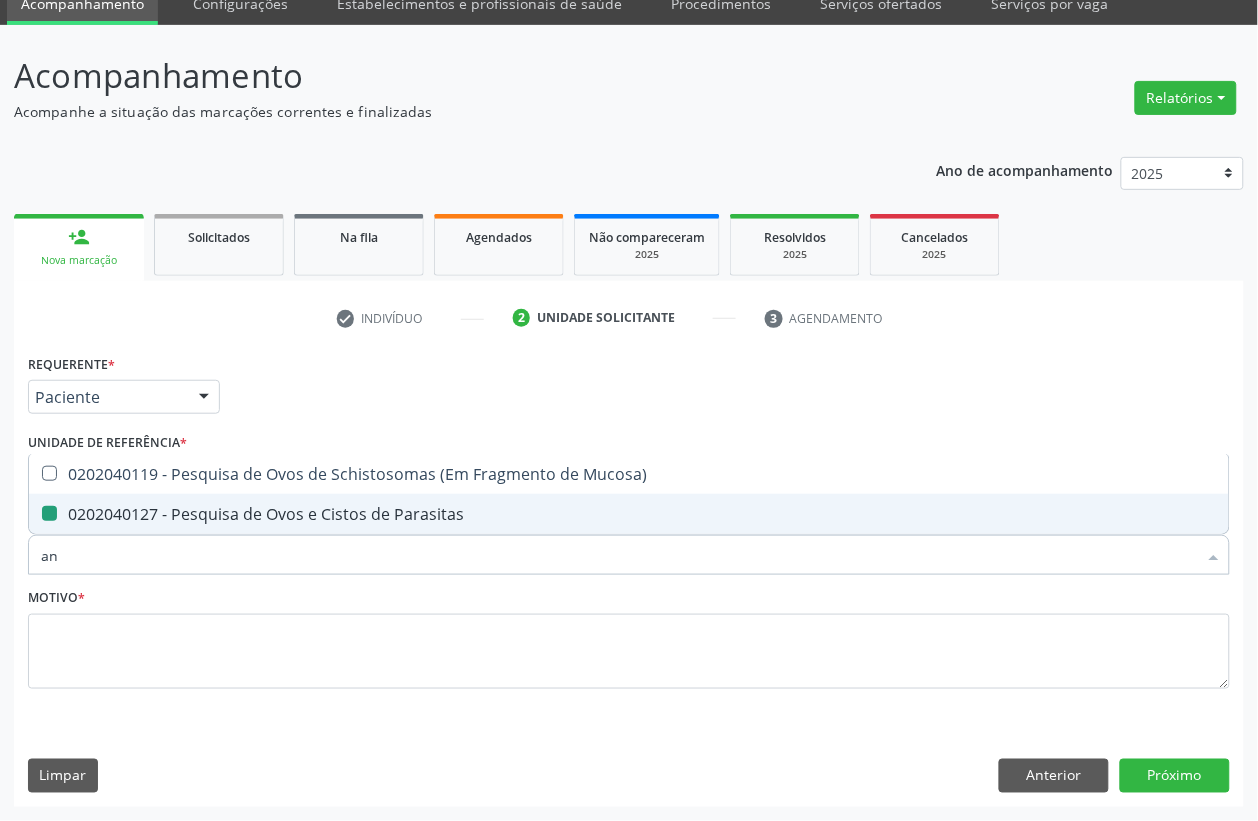 type on "ana" 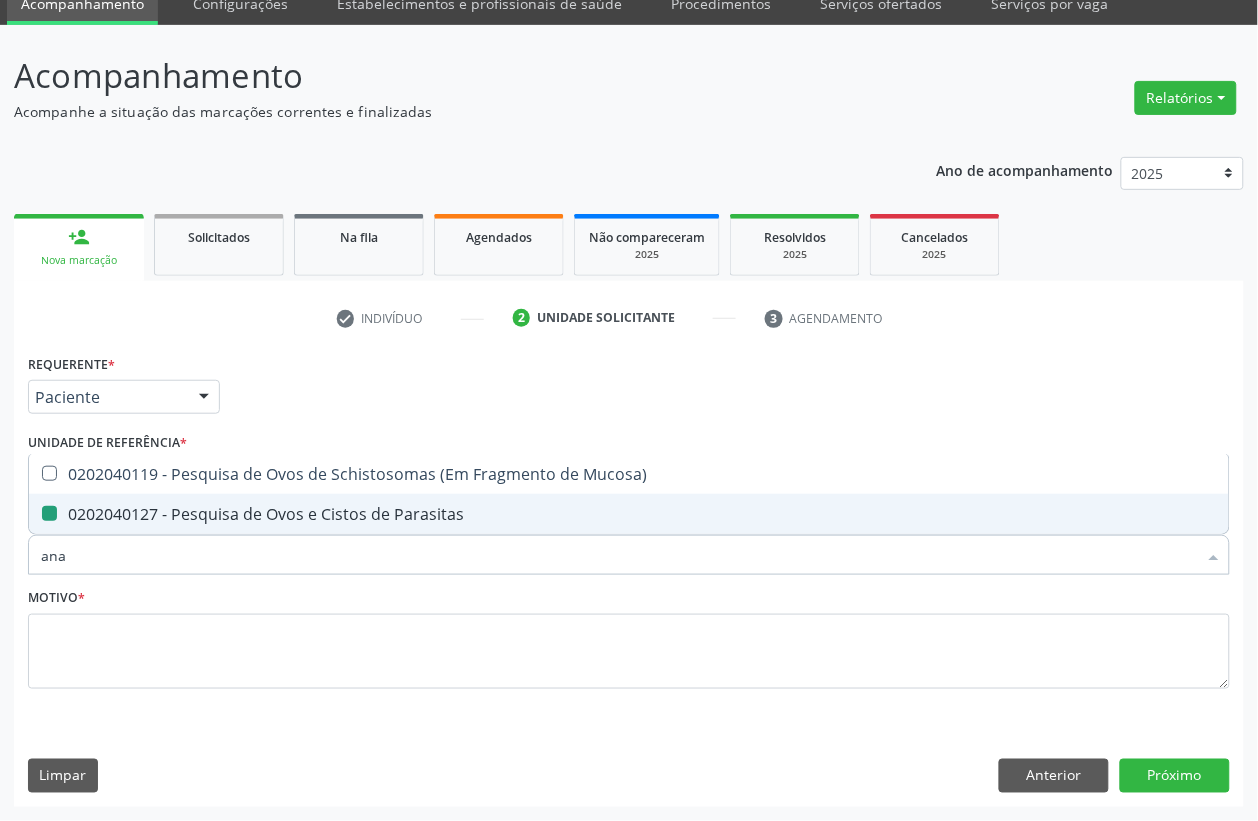 checkbox on "false" 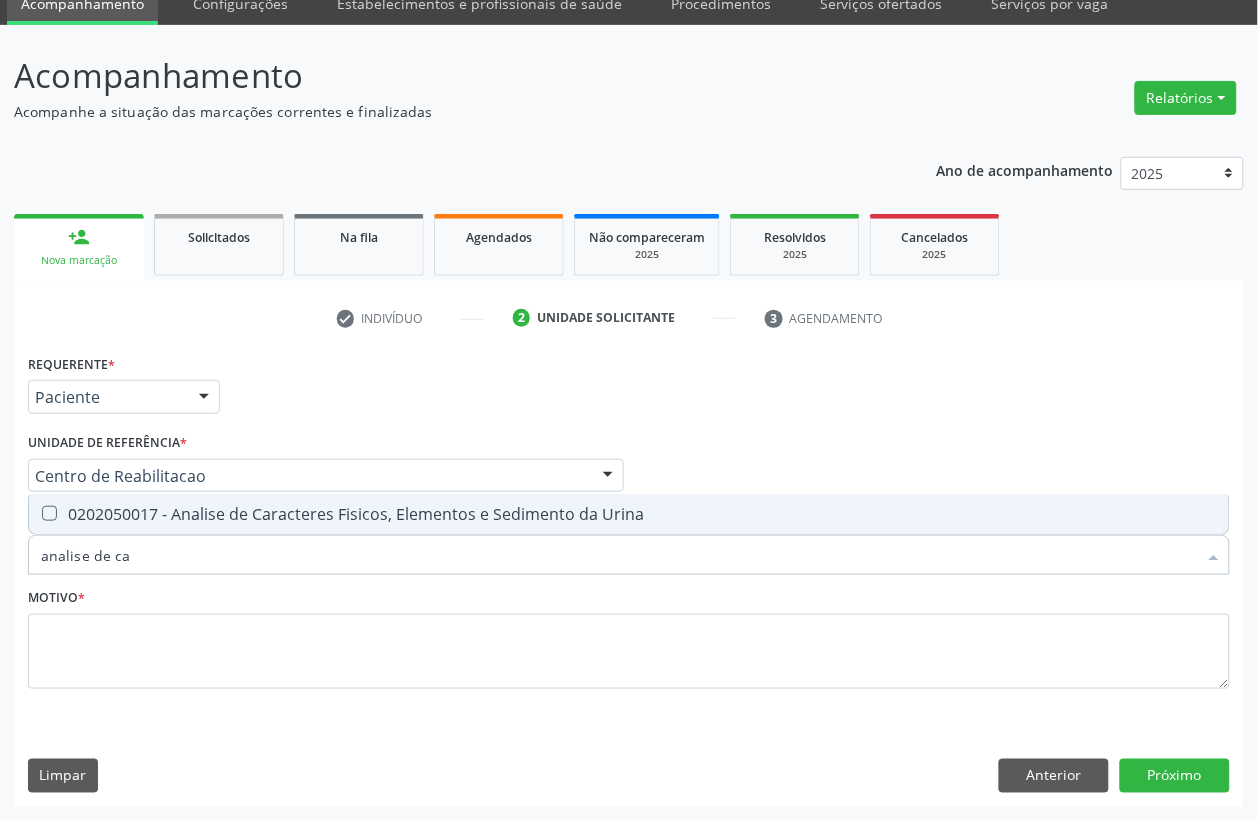 type on "analise de car" 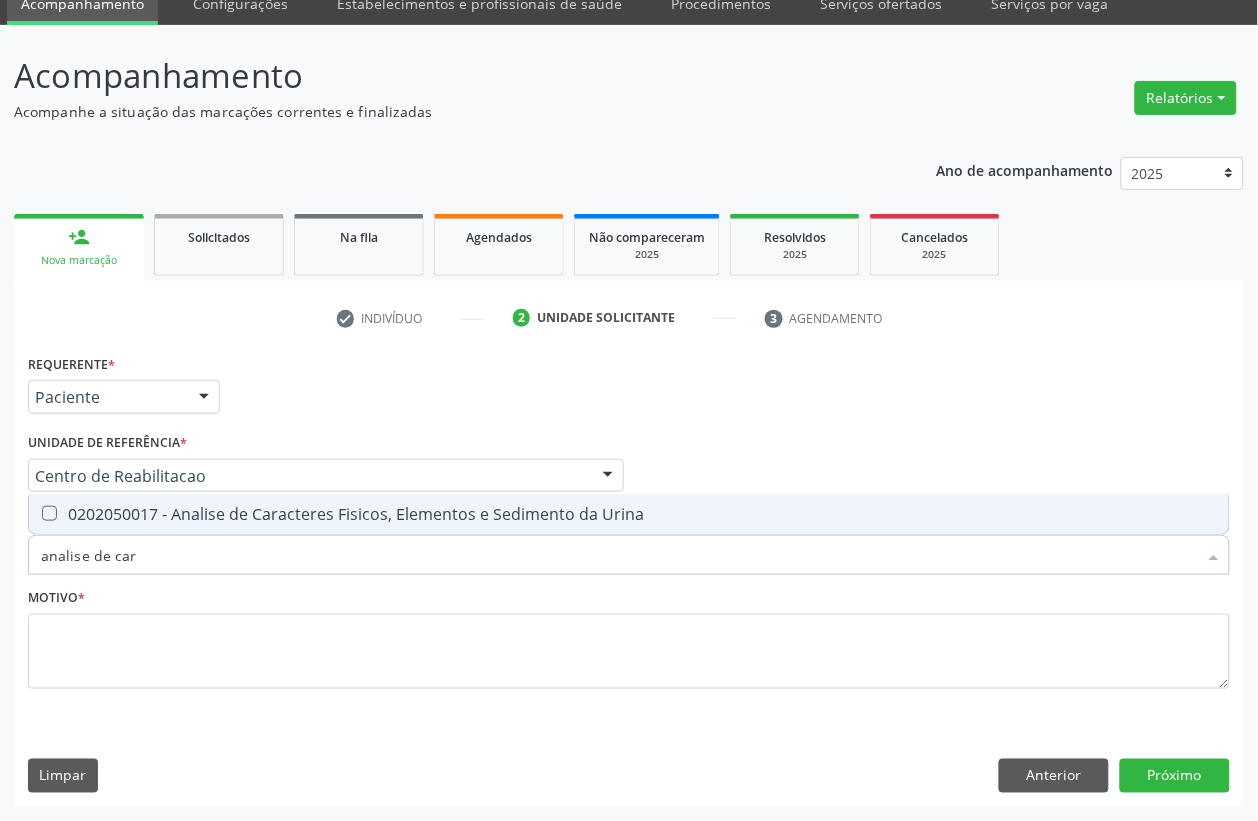 click on "0202050017 - Analise de Caracteres Fisicos, Elementos e Sedimento da Urina" at bounding box center (629, 514) 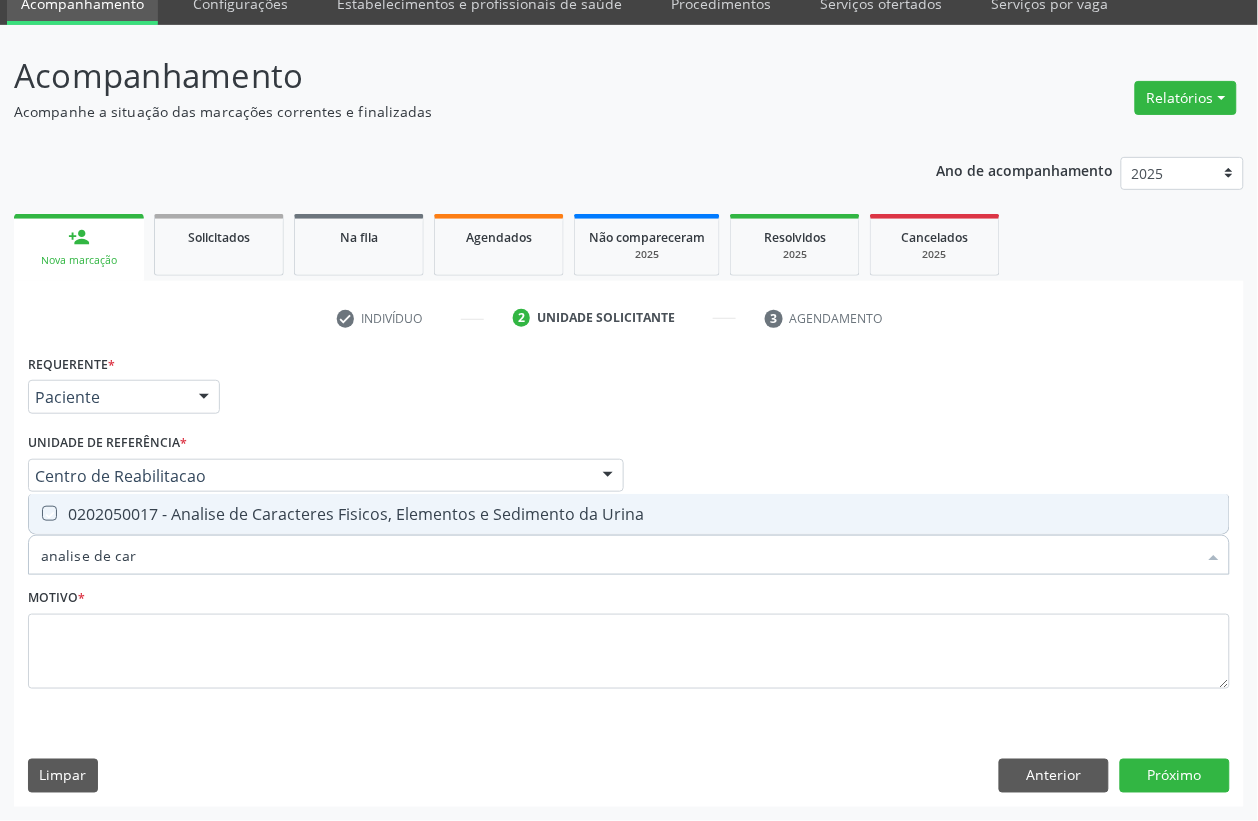 checkbox on "true" 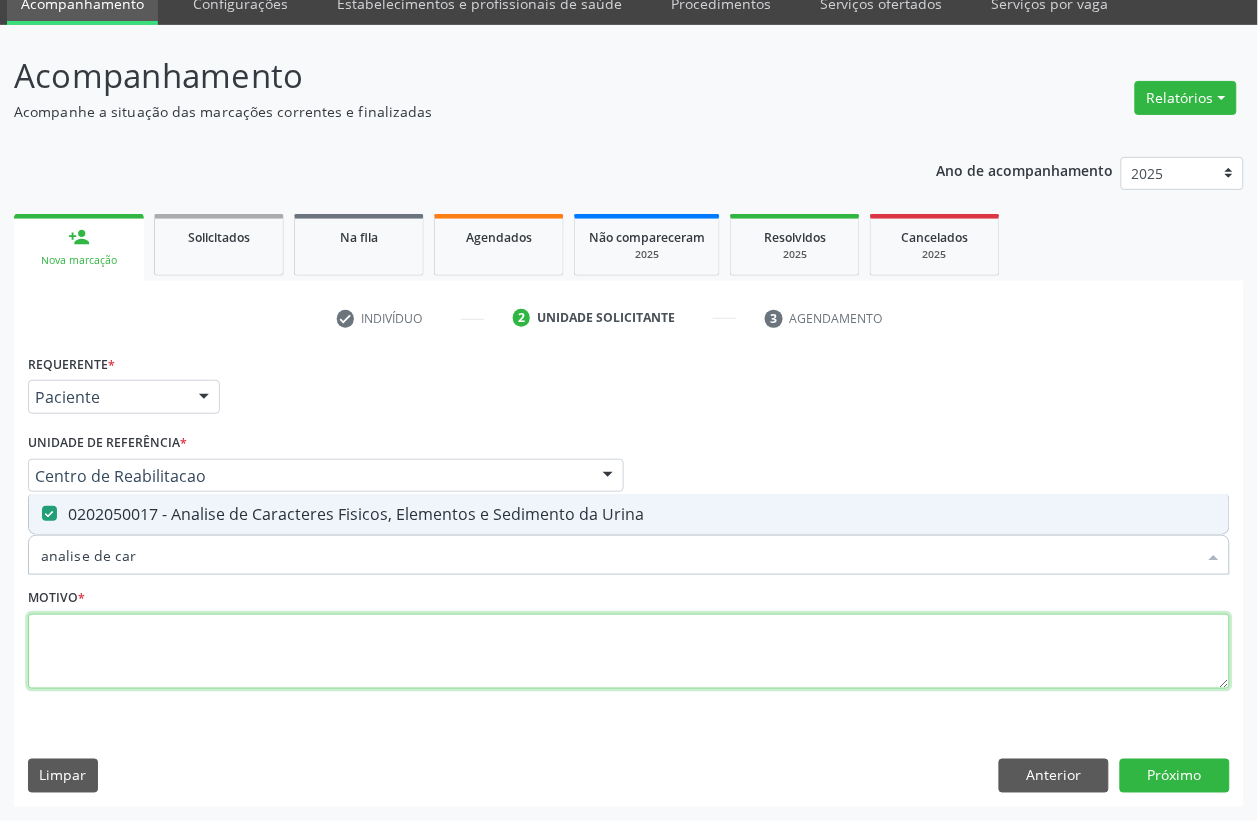 click at bounding box center (629, 652) 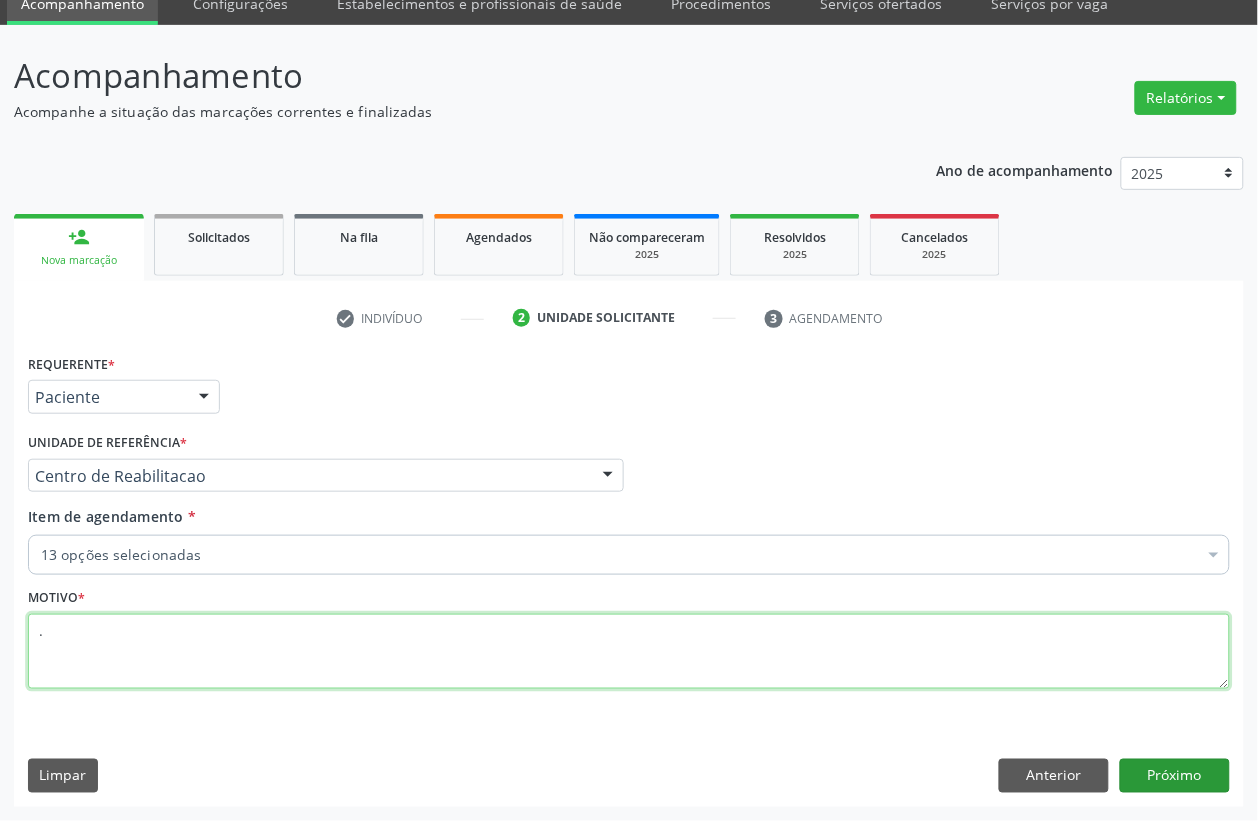 type on "." 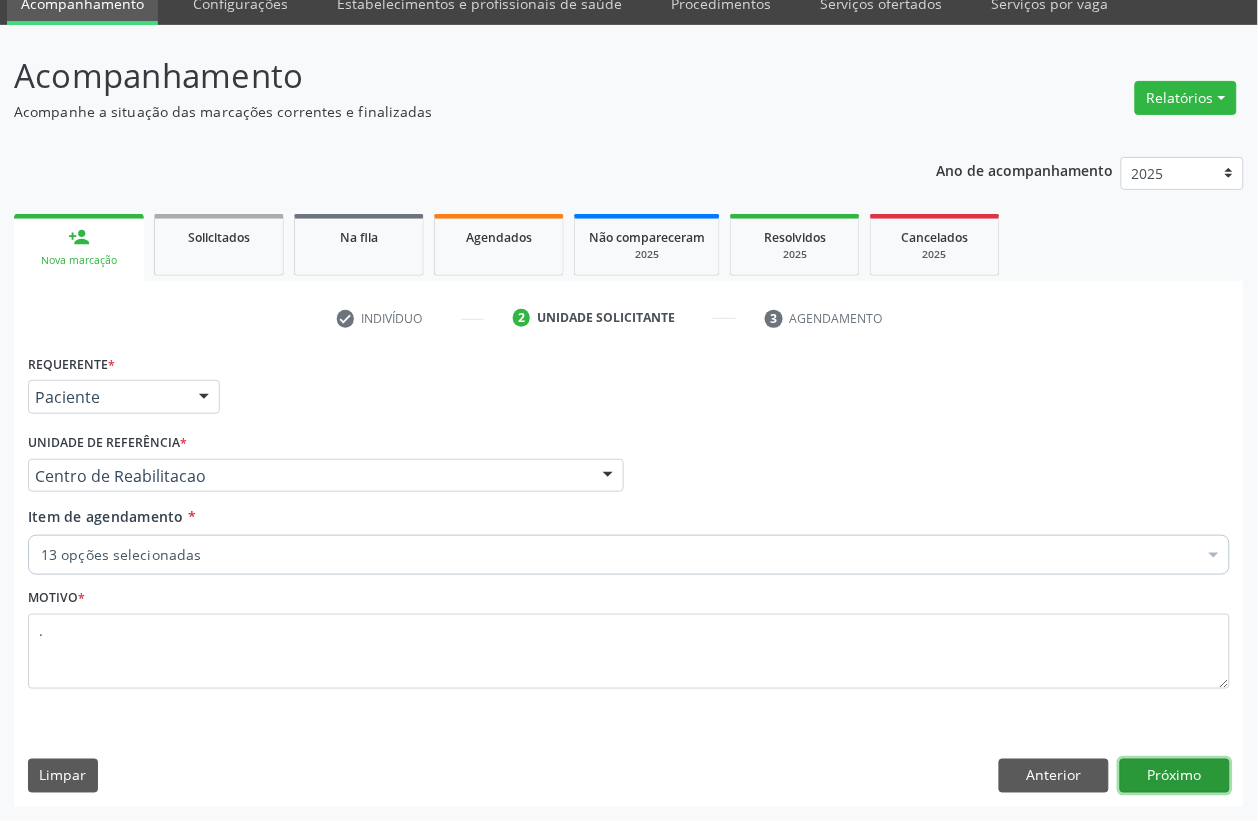 click on "Próximo" at bounding box center [1175, 776] 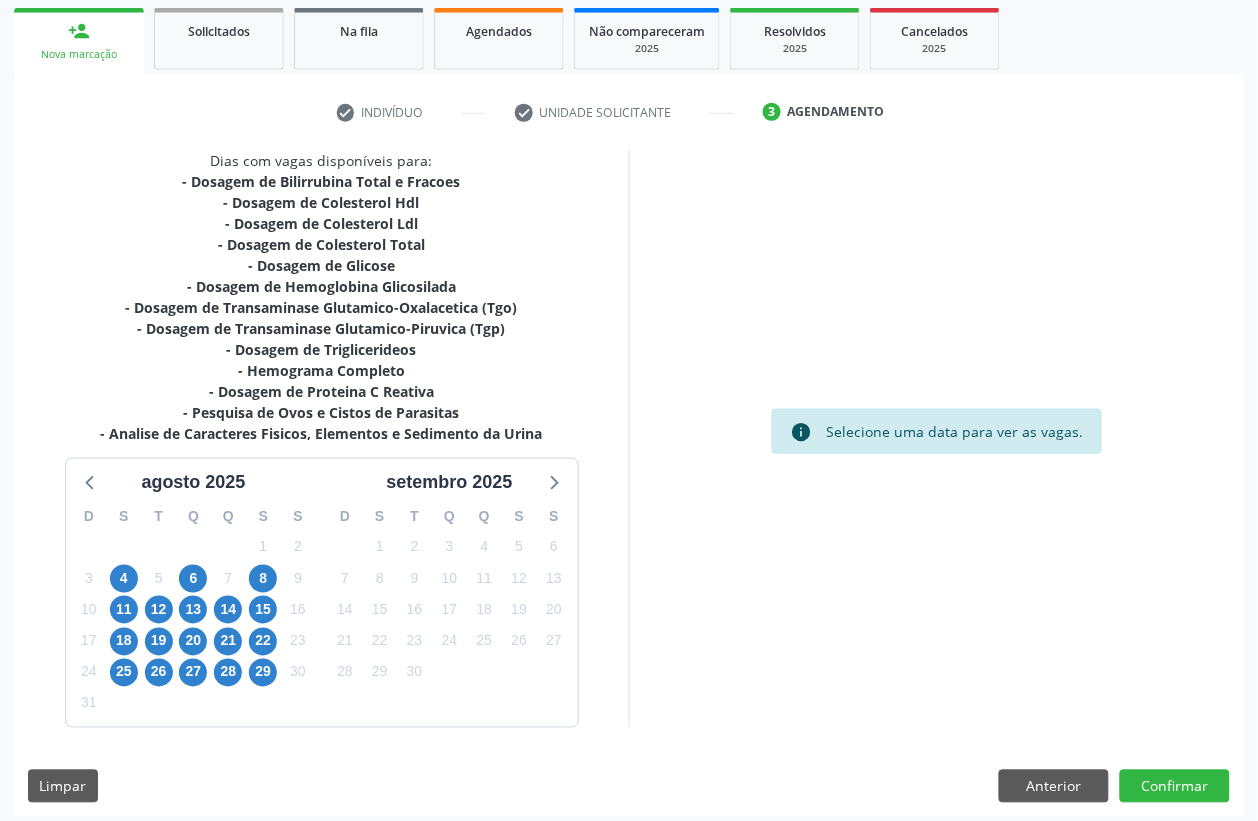 scroll, scrollTop: 301, scrollLeft: 0, axis: vertical 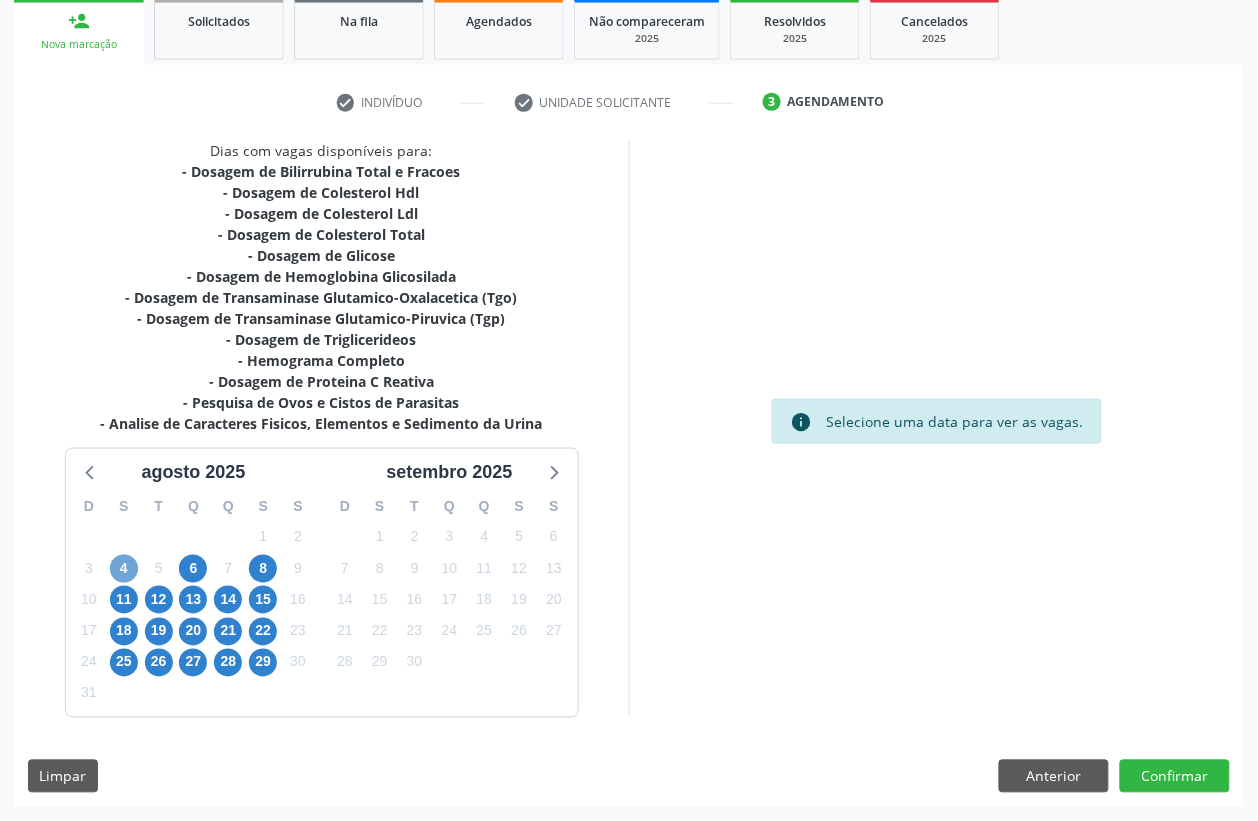 click on "4" at bounding box center [124, 569] 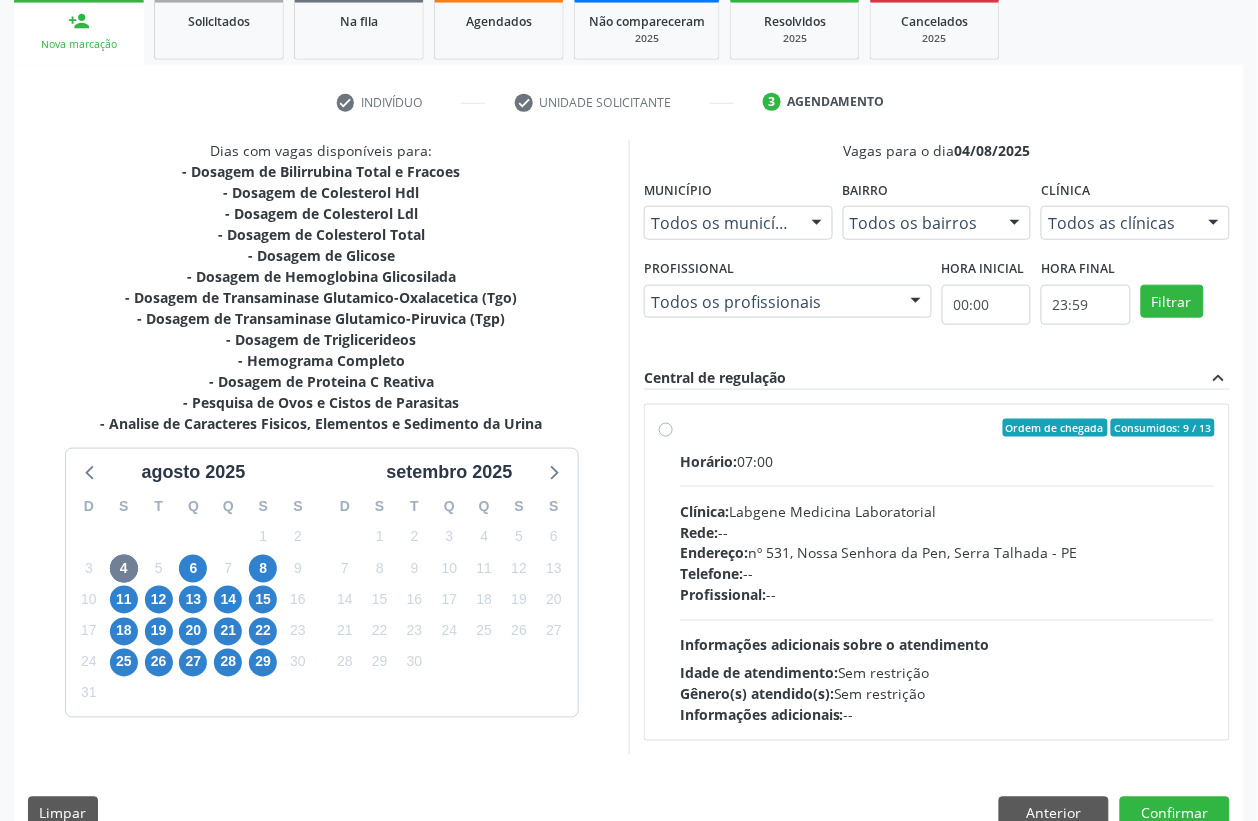 click on "18" at bounding box center (124, 631) 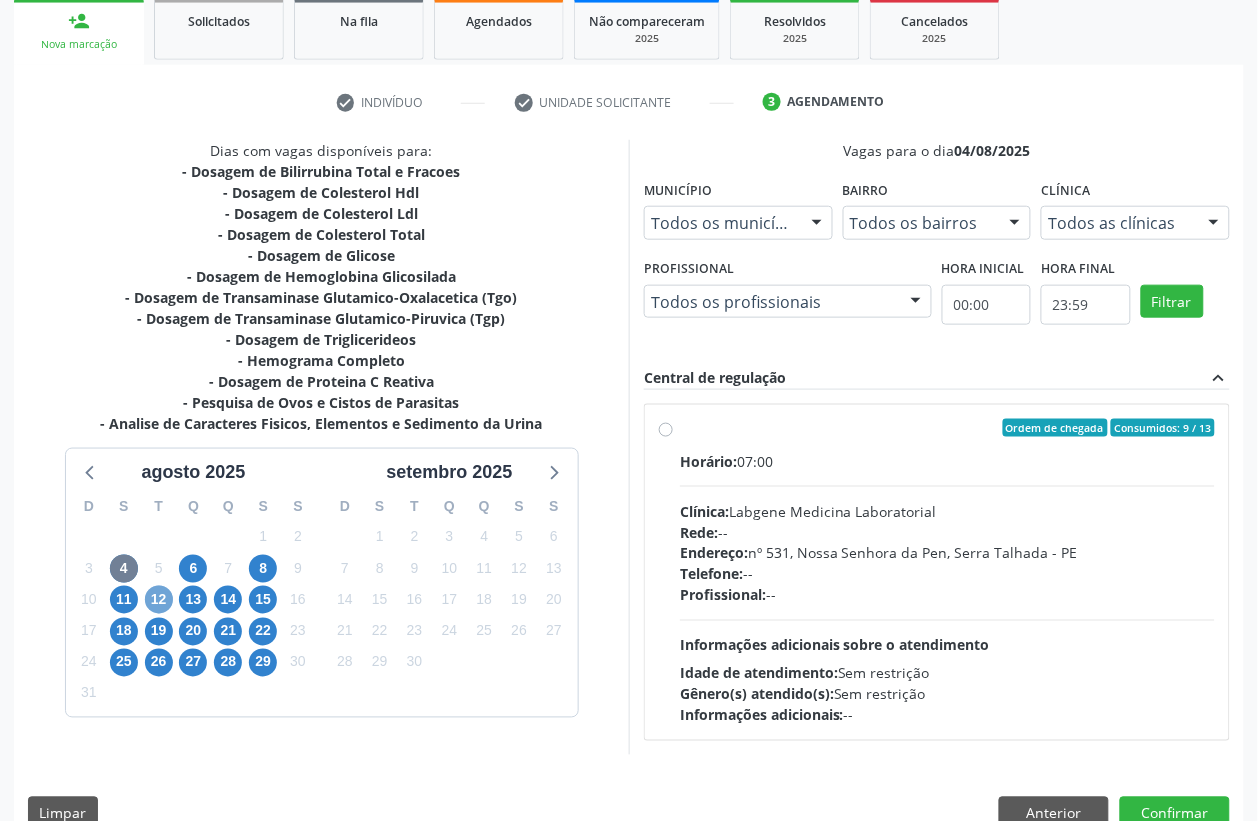 click on "12" at bounding box center [159, 600] 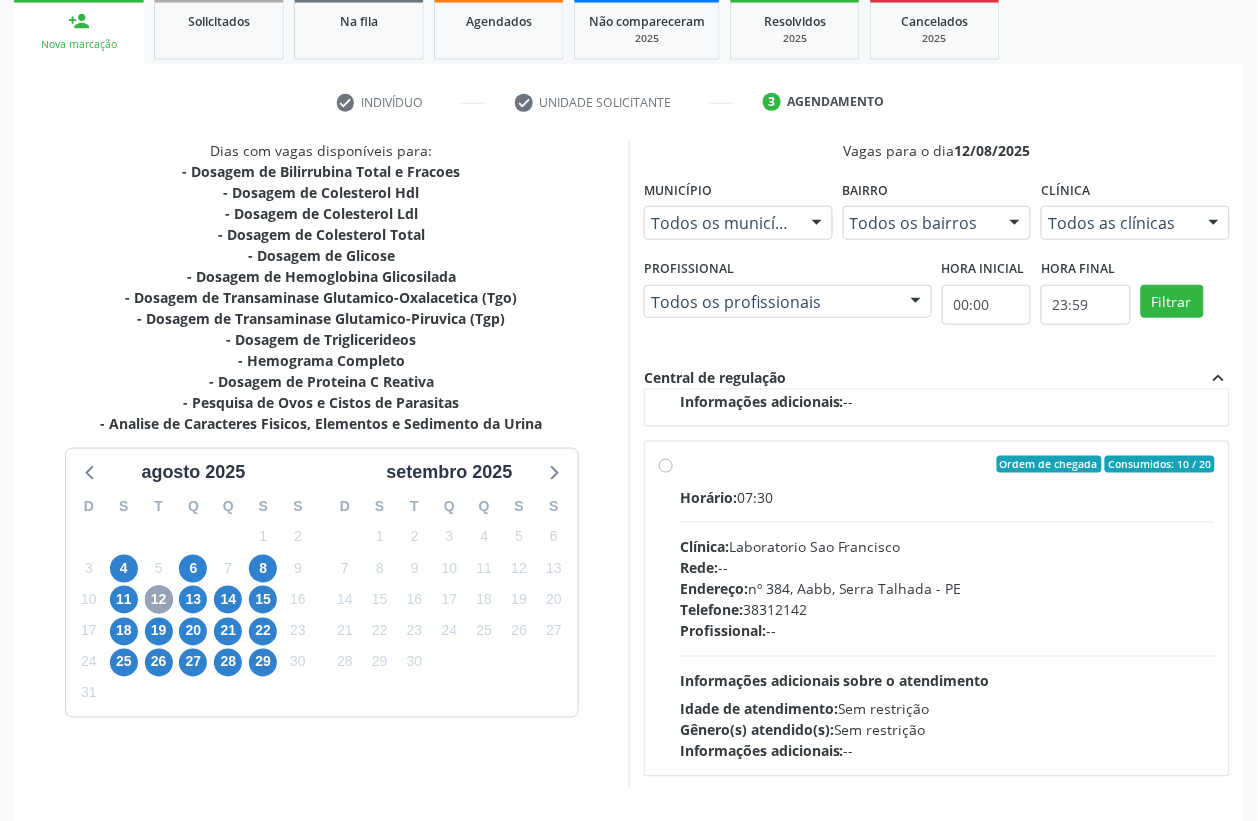 scroll, scrollTop: 1018, scrollLeft: 0, axis: vertical 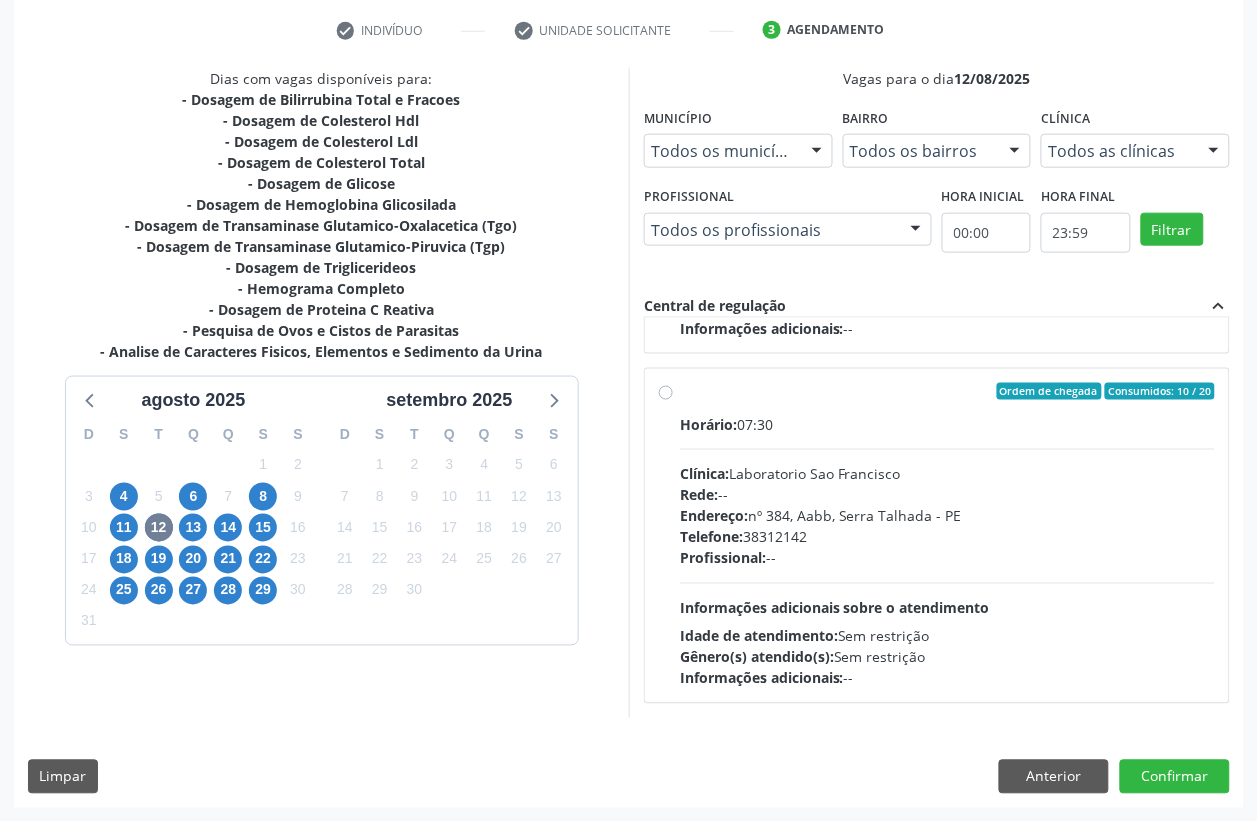 click on "Horário:   07:30
Clínica:  Laboratorio Sao Francisco
Rede:
--
Endereço:   nº 384, Aabb, Serra Talhada - PE
Telefone:   38312142
Profissional:
--
Informações adicionais sobre o atendimento
Idade de atendimento:
Sem restrição
Gênero(s) atendido(s):
Sem restrição
Informações adicionais:
--" at bounding box center [947, 551] 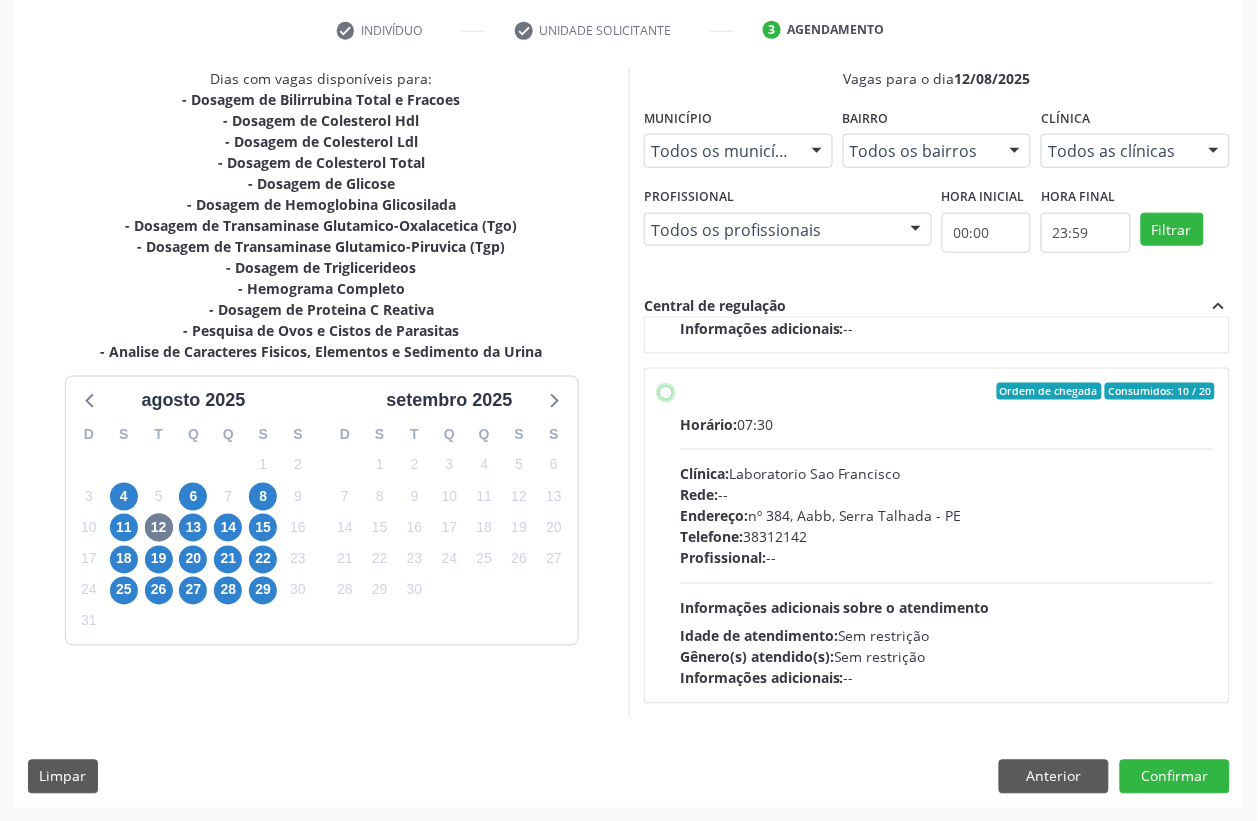 radio on "true" 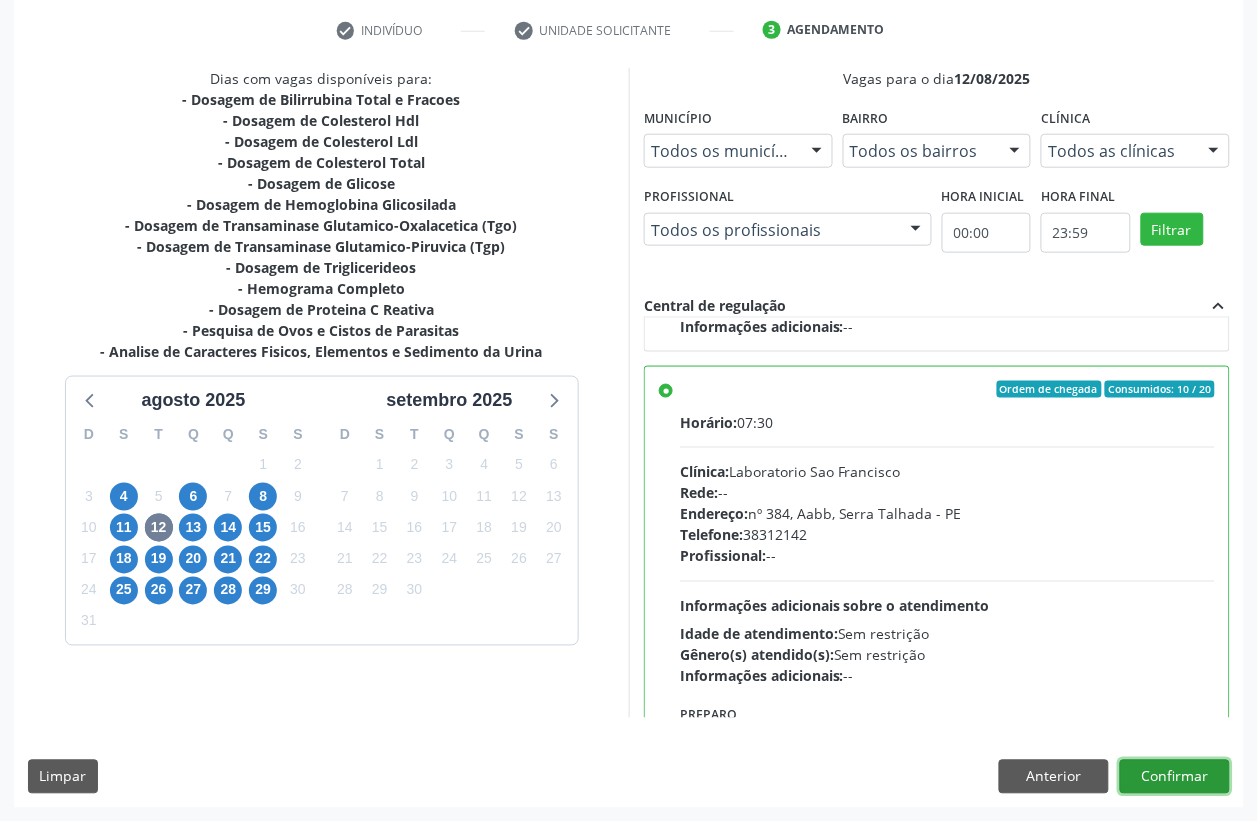 click on "Confirmar" at bounding box center [1175, 777] 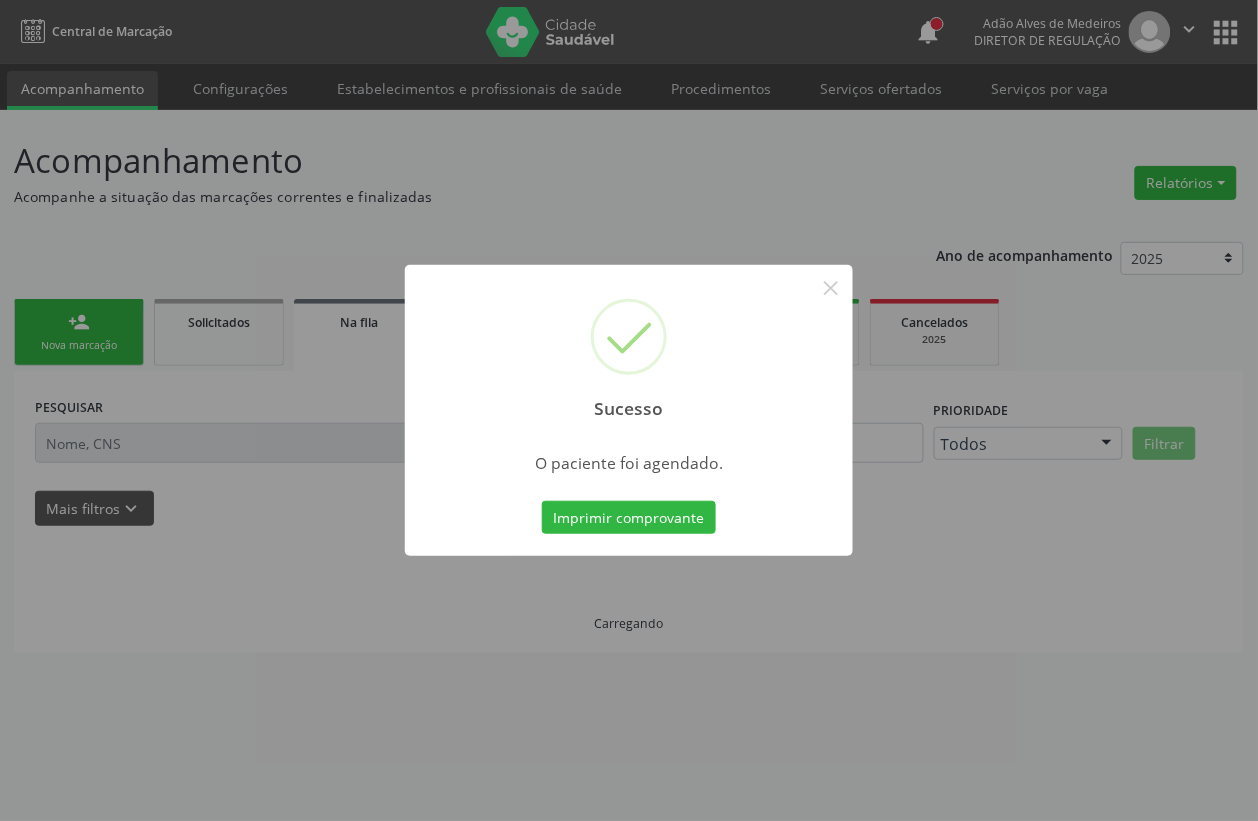 scroll, scrollTop: 0, scrollLeft: 0, axis: both 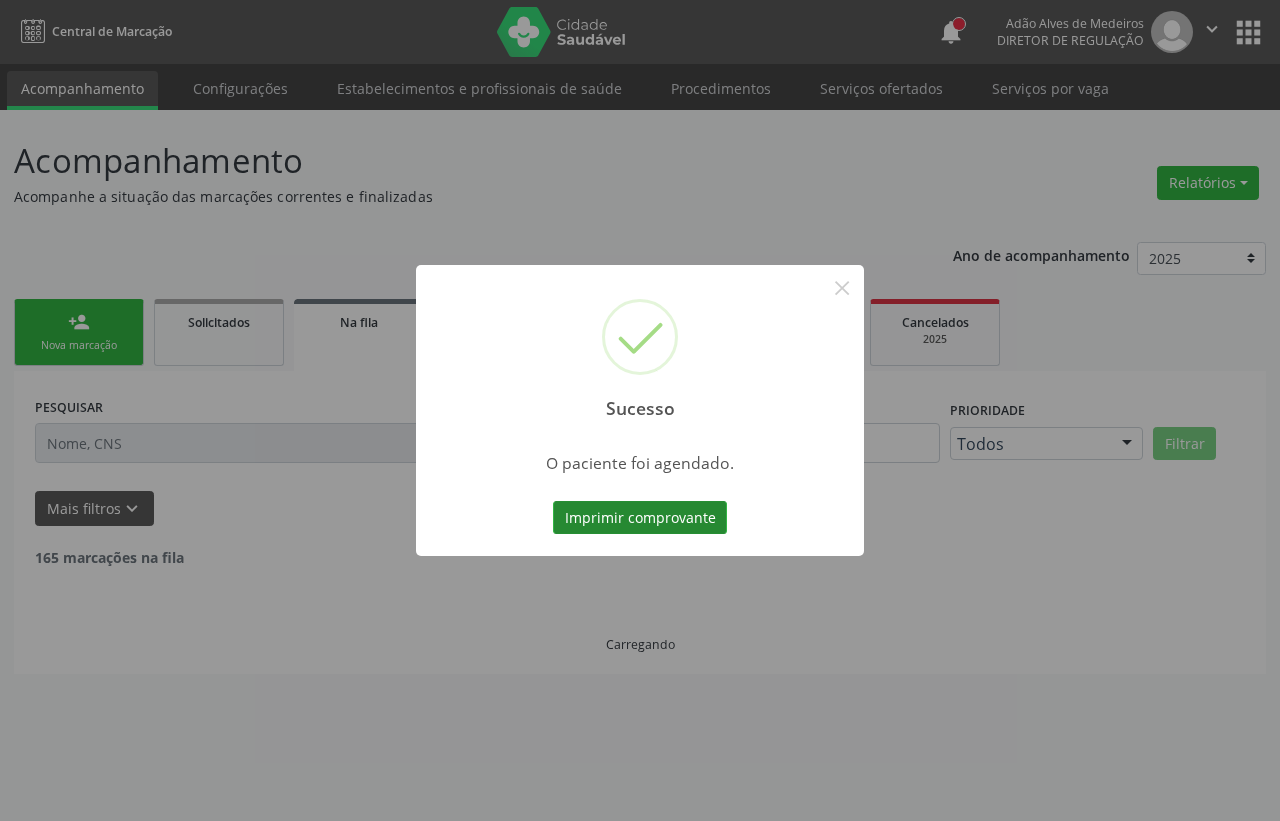 click on "Imprimir comprovante" at bounding box center [640, 518] 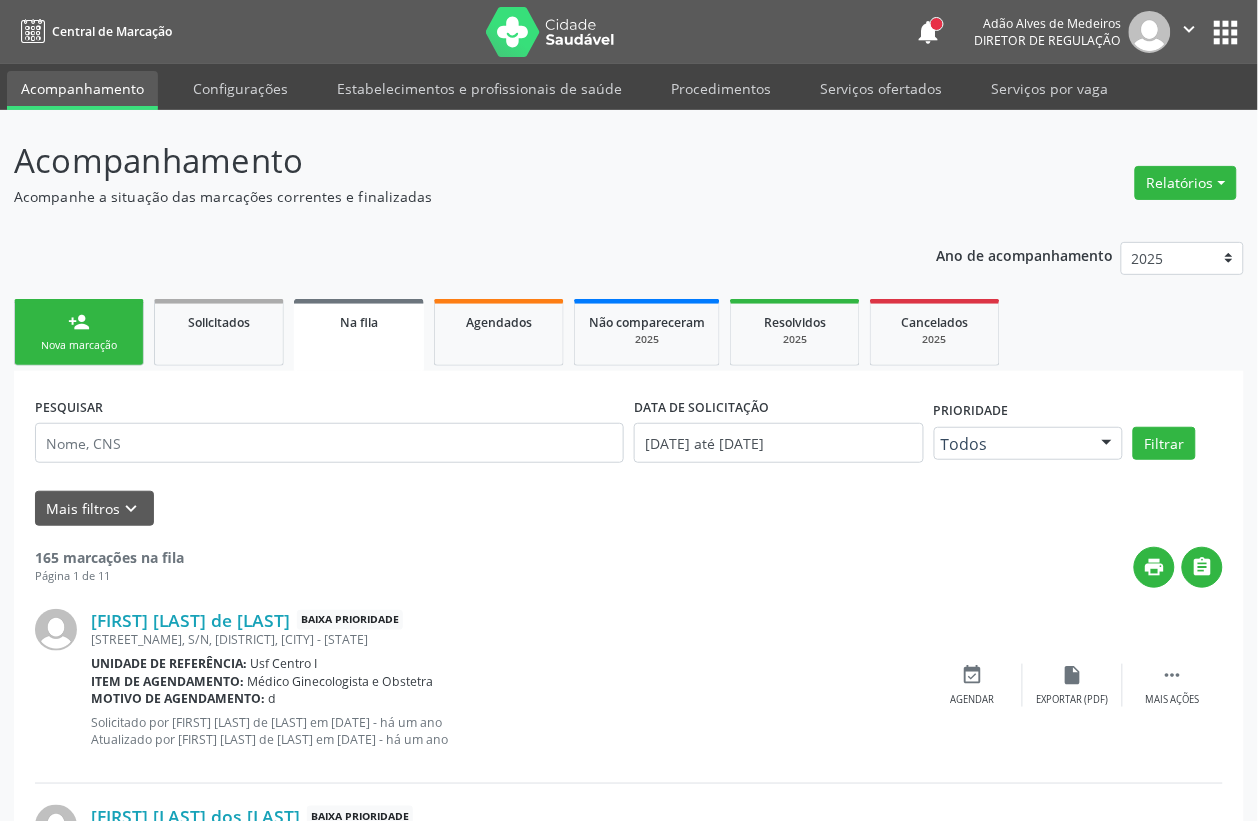 click on "person_add
Nova marcação" at bounding box center [79, 332] 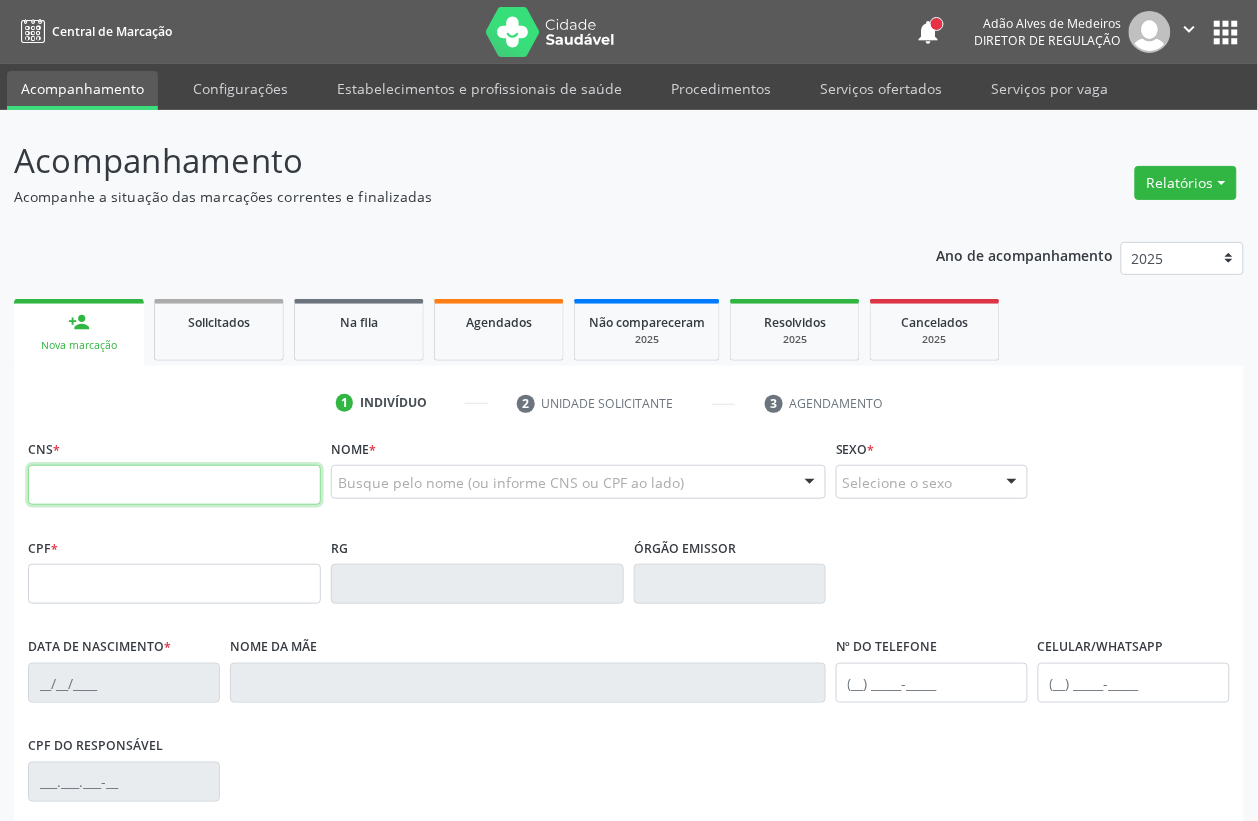 click at bounding box center [174, 485] 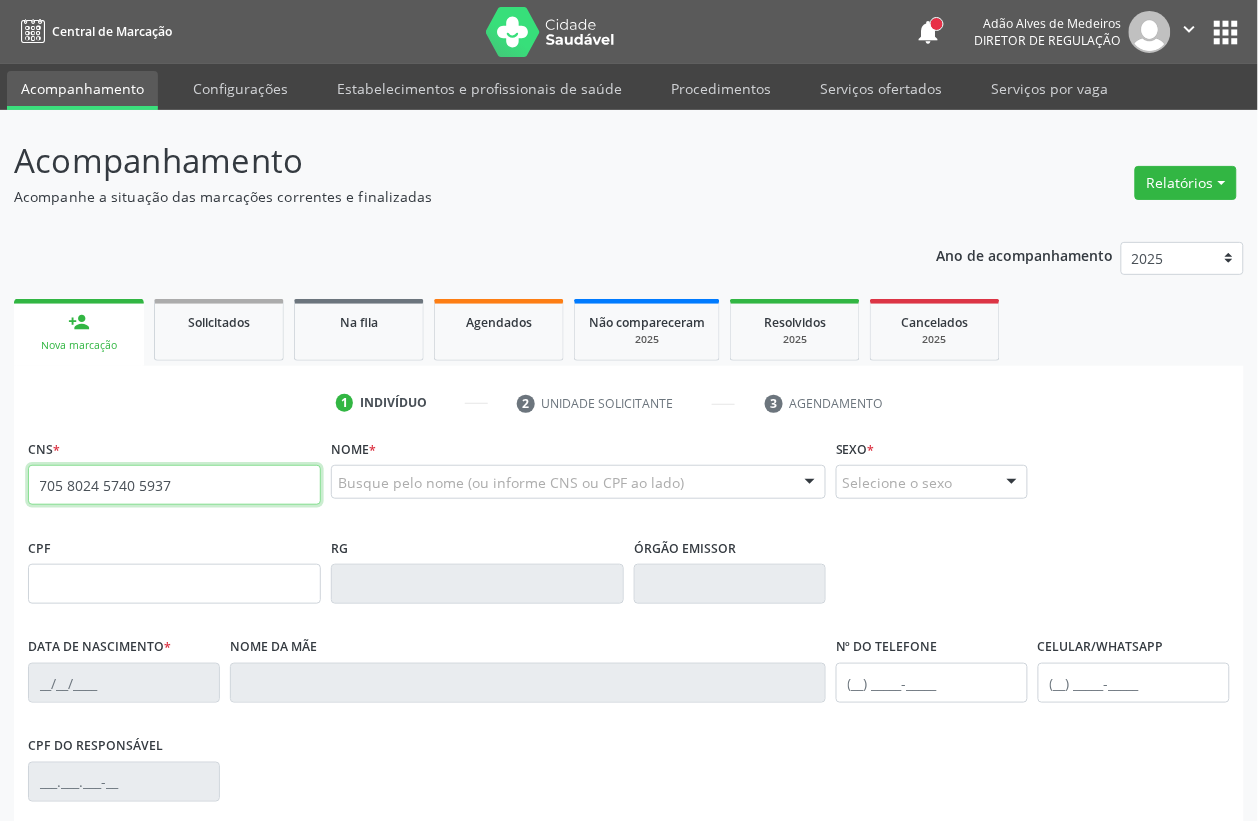 type on "705 8024 5740 5937" 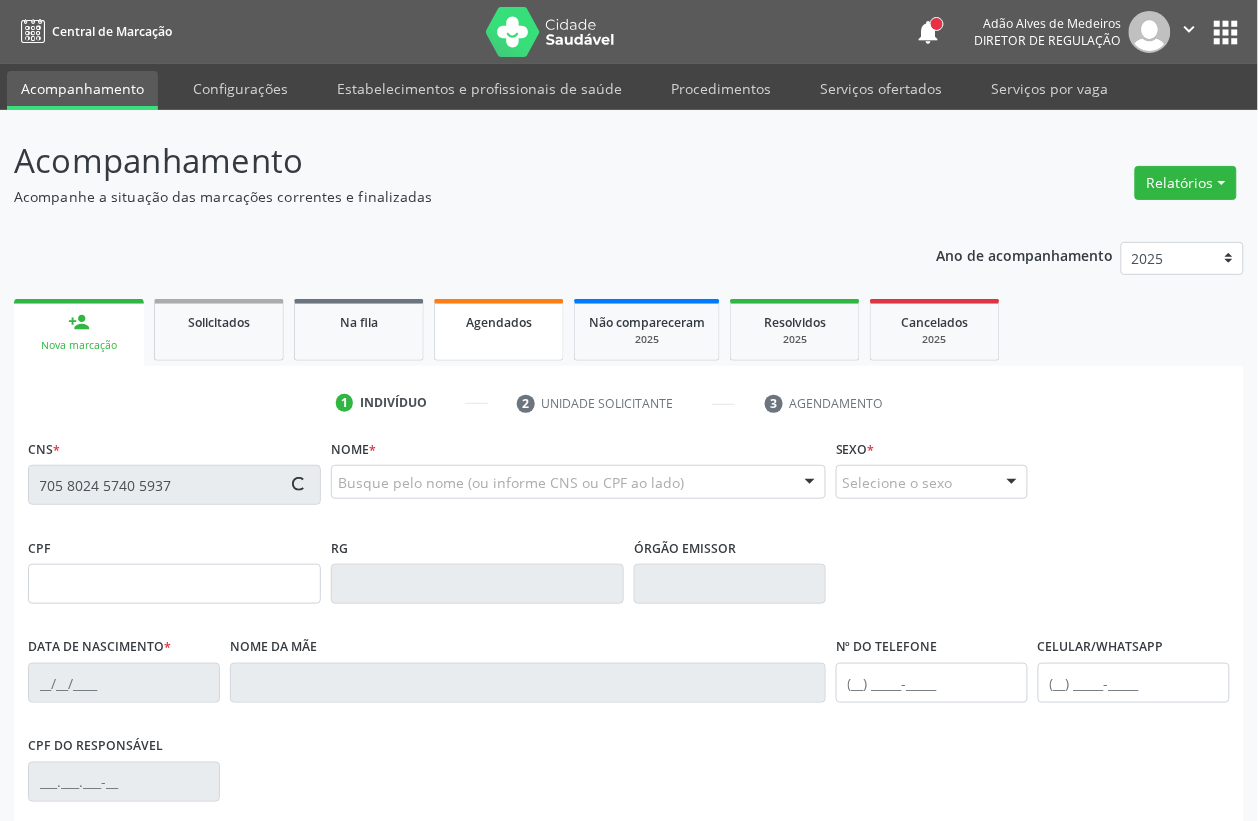 type on "086.512.044-77" 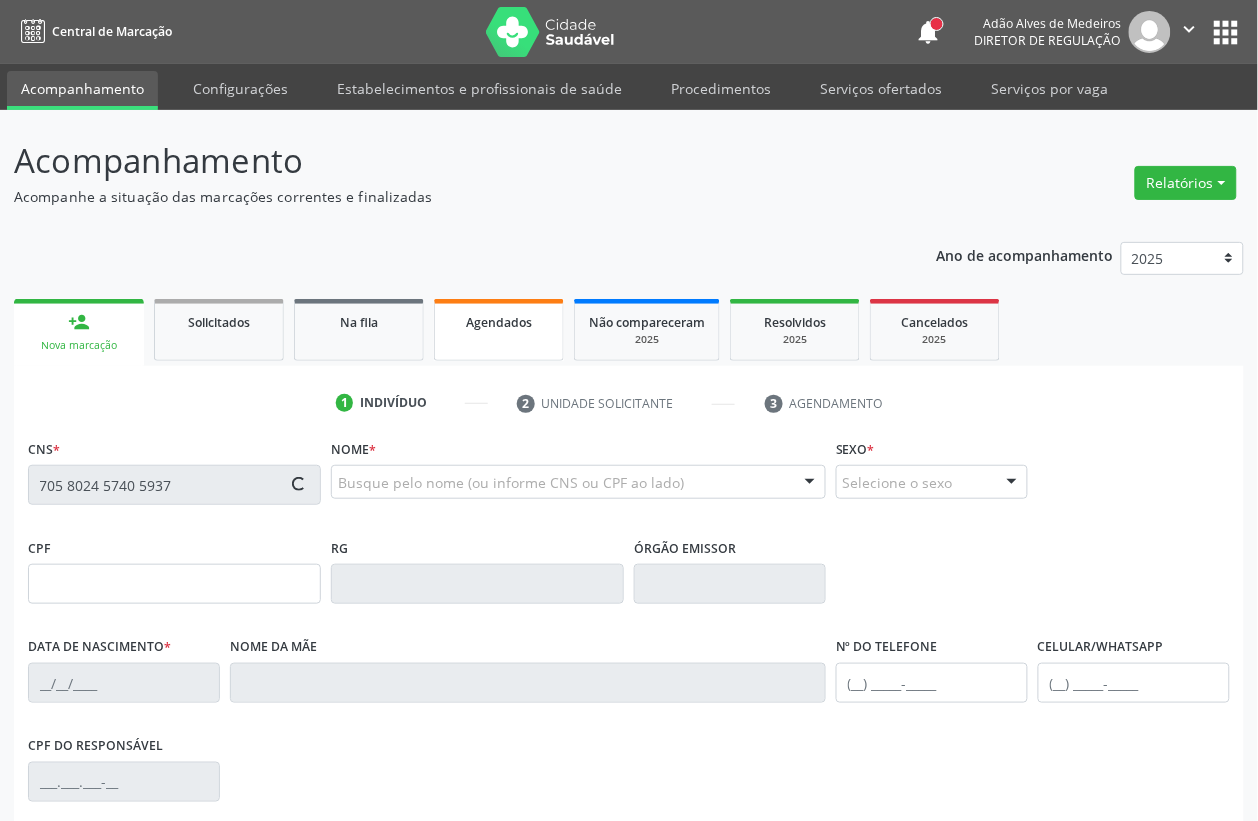 type on "26/03/1987" 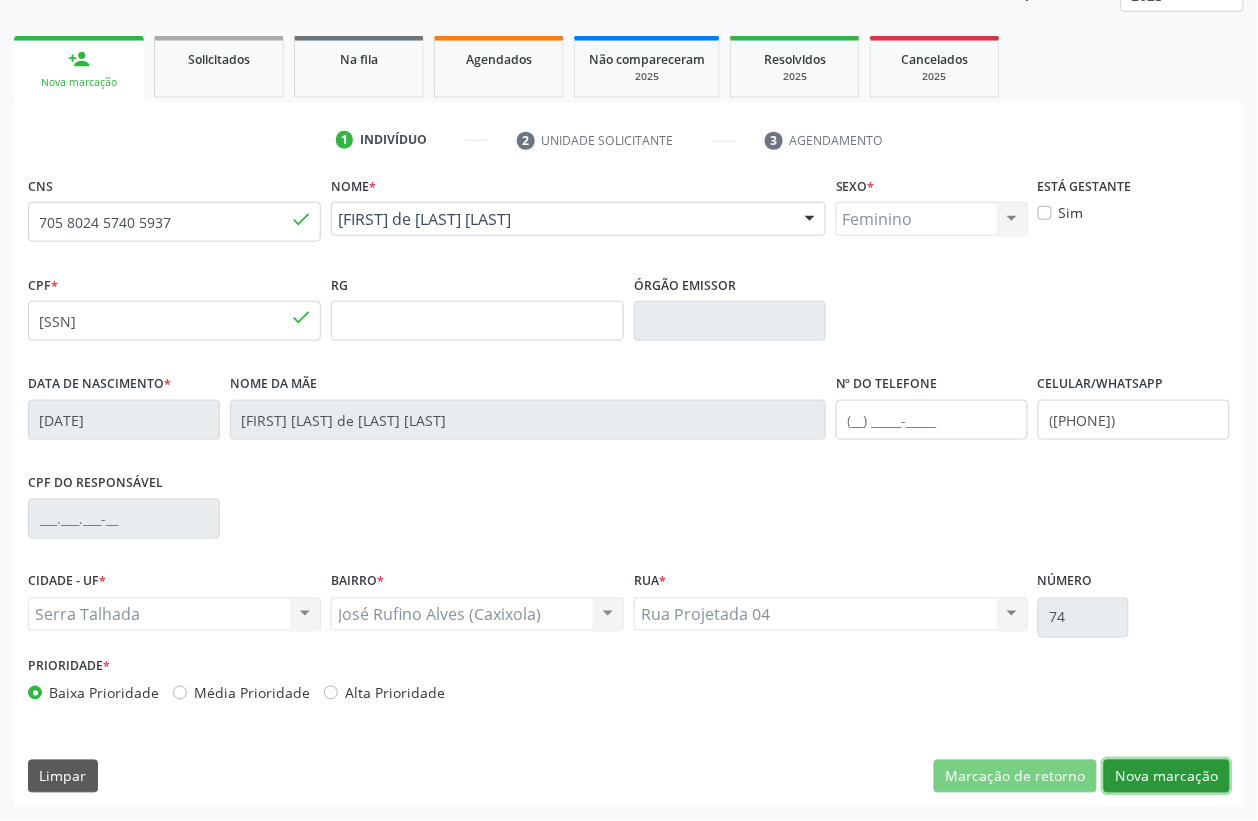 click on "Nova marcação" at bounding box center (1167, 777) 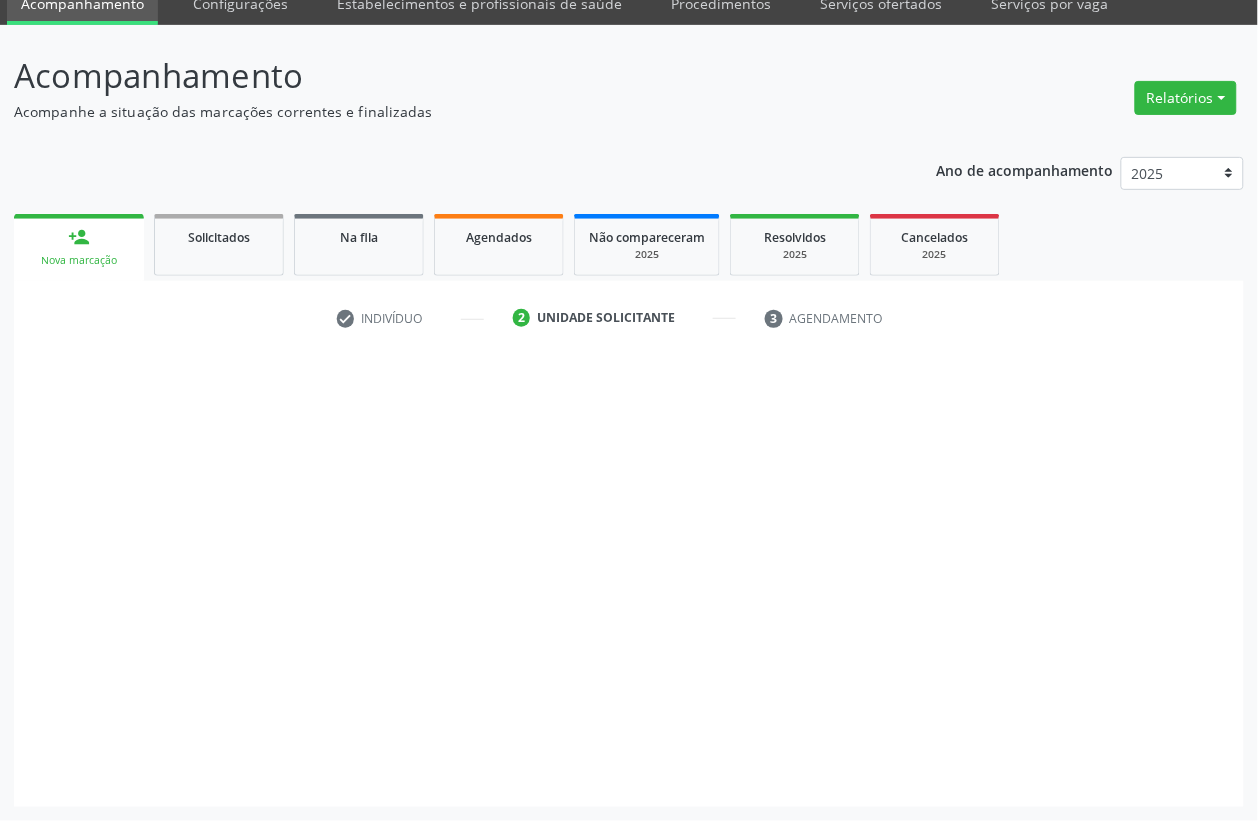scroll, scrollTop: 85, scrollLeft: 0, axis: vertical 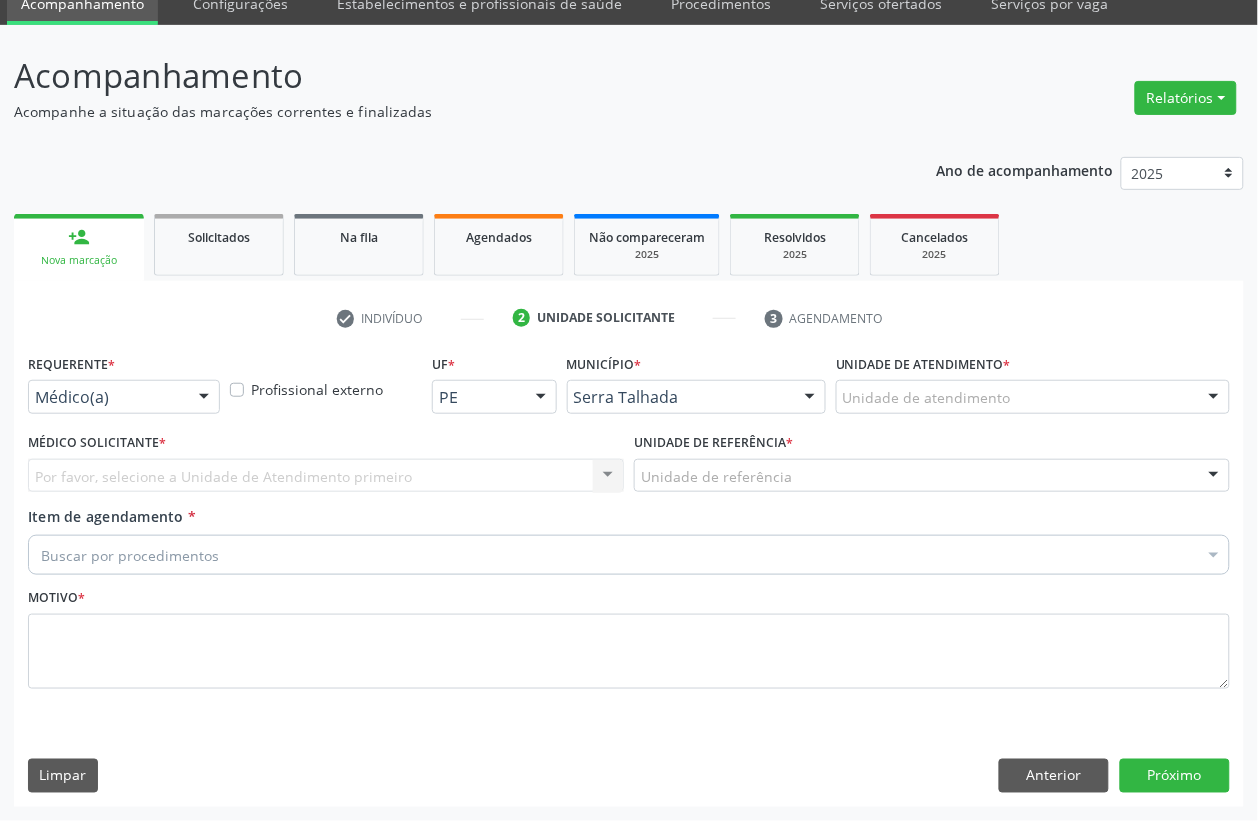 click on "Requerente
*
Médico(a)         Médico(a)   Enfermeiro(a)   Paciente
Nenhum resultado encontrado para: "   "
Não há nenhuma opção para ser exibida." at bounding box center [124, 388] 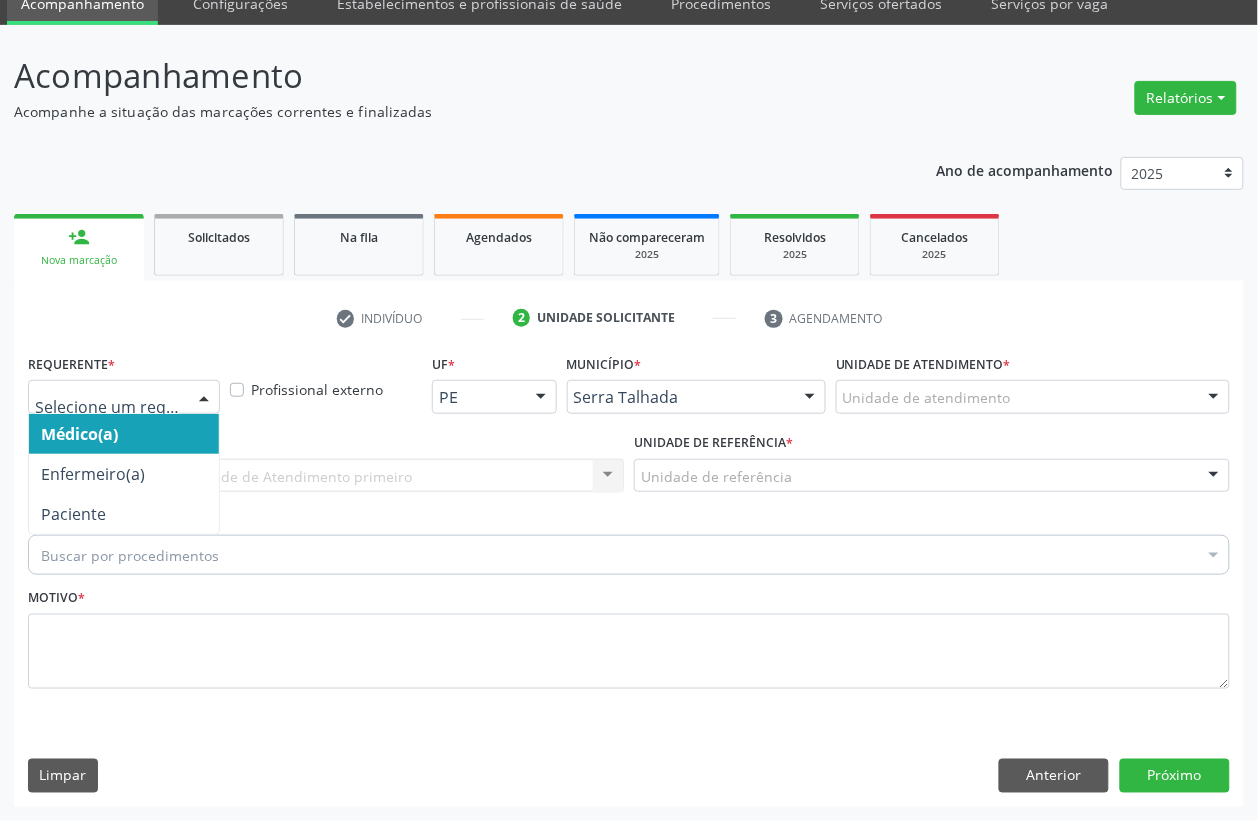 click on "Médico(a)   Enfermeiro(a)   Paciente
Nenhum resultado encontrado para: "   "
Não há nenhuma opção para ser exibida." at bounding box center (124, 397) 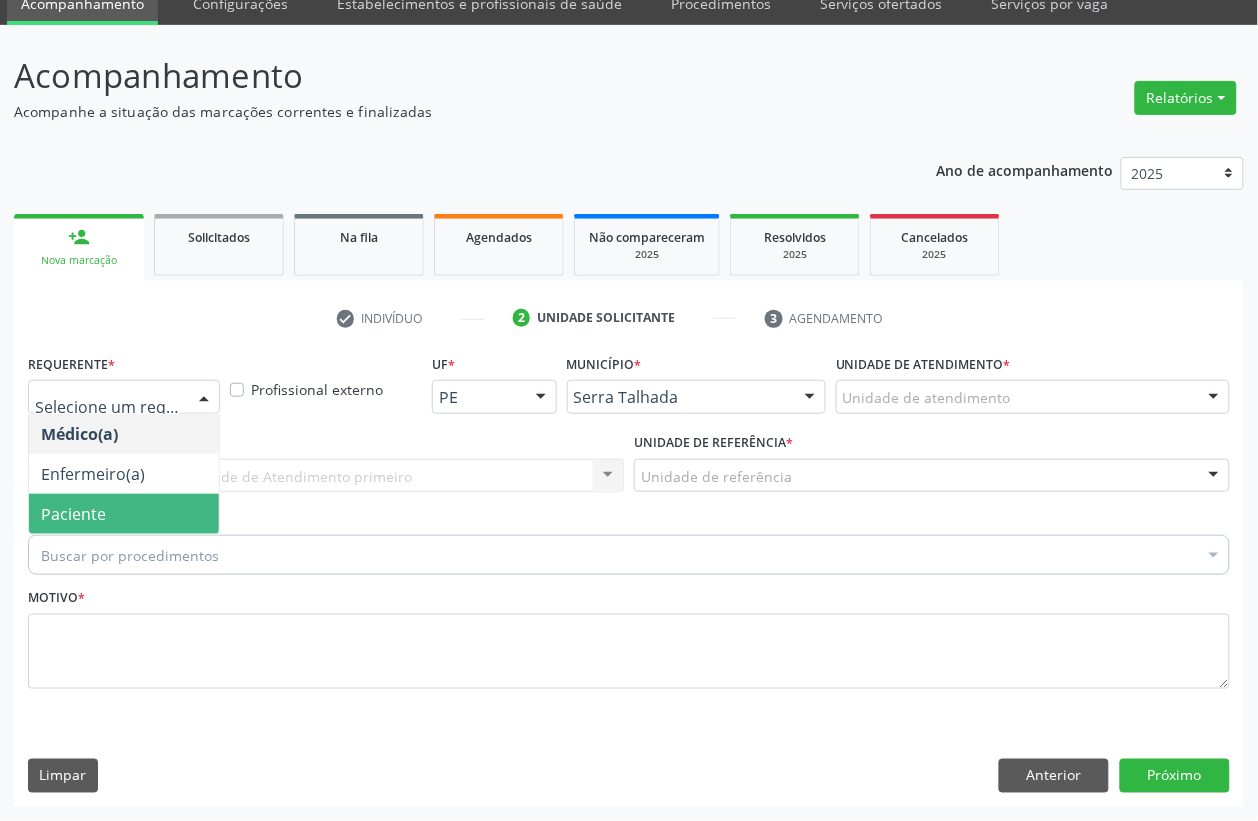 click on "Paciente" at bounding box center [73, 514] 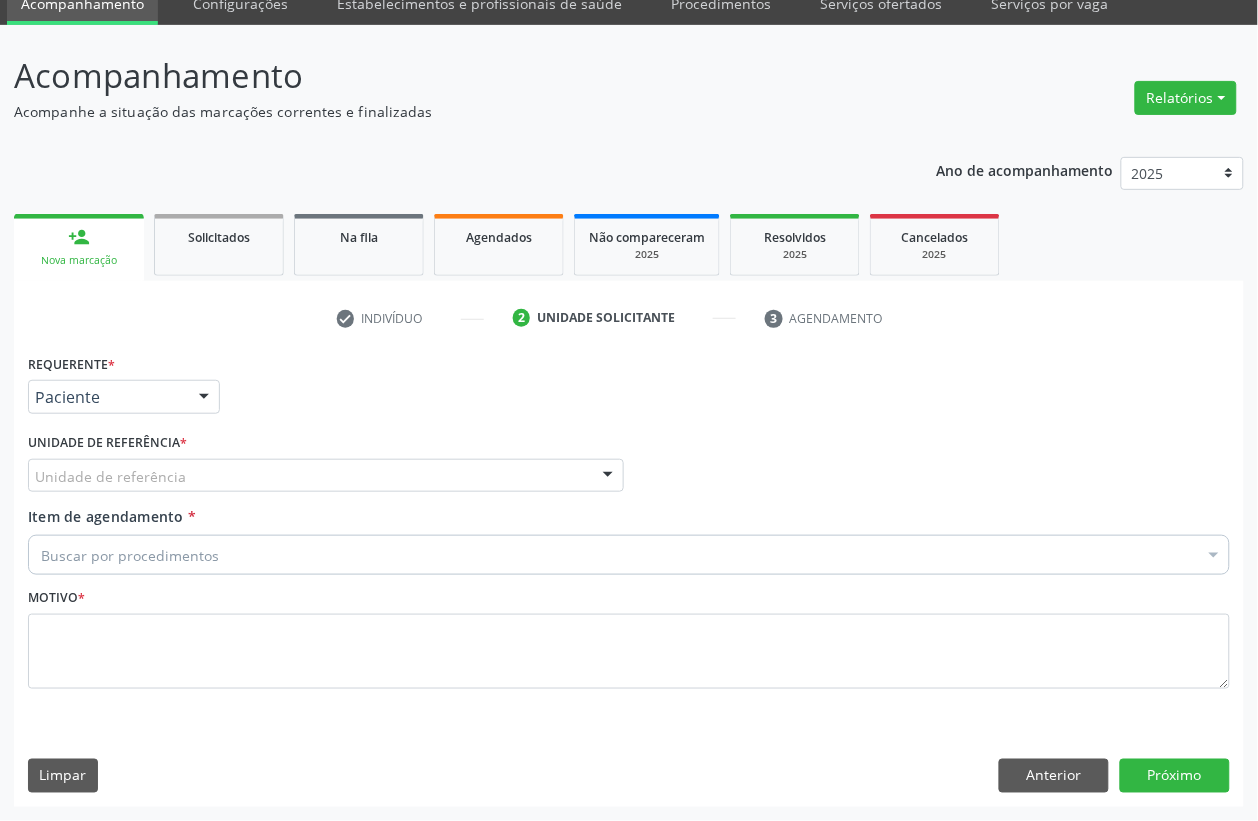 click on "Unidade de referência
*" at bounding box center [107, 443] 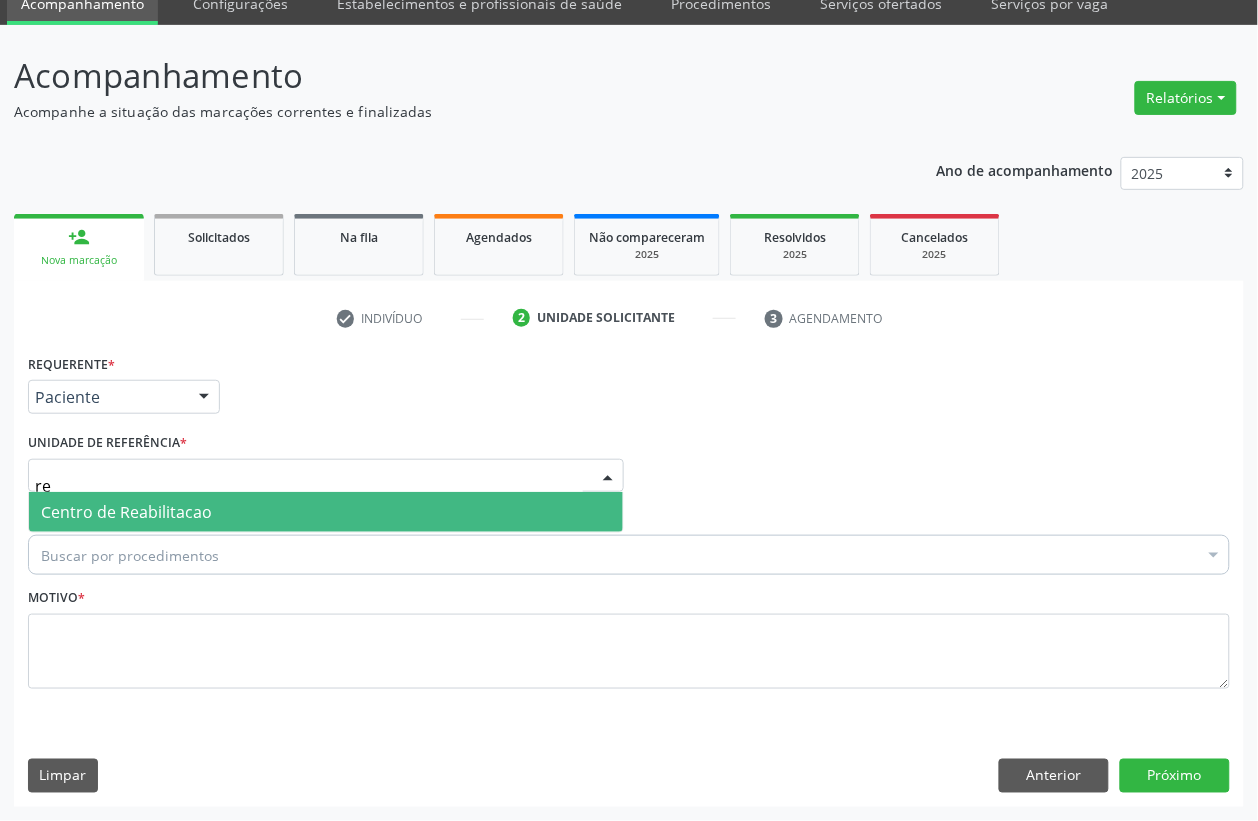 type on "rea" 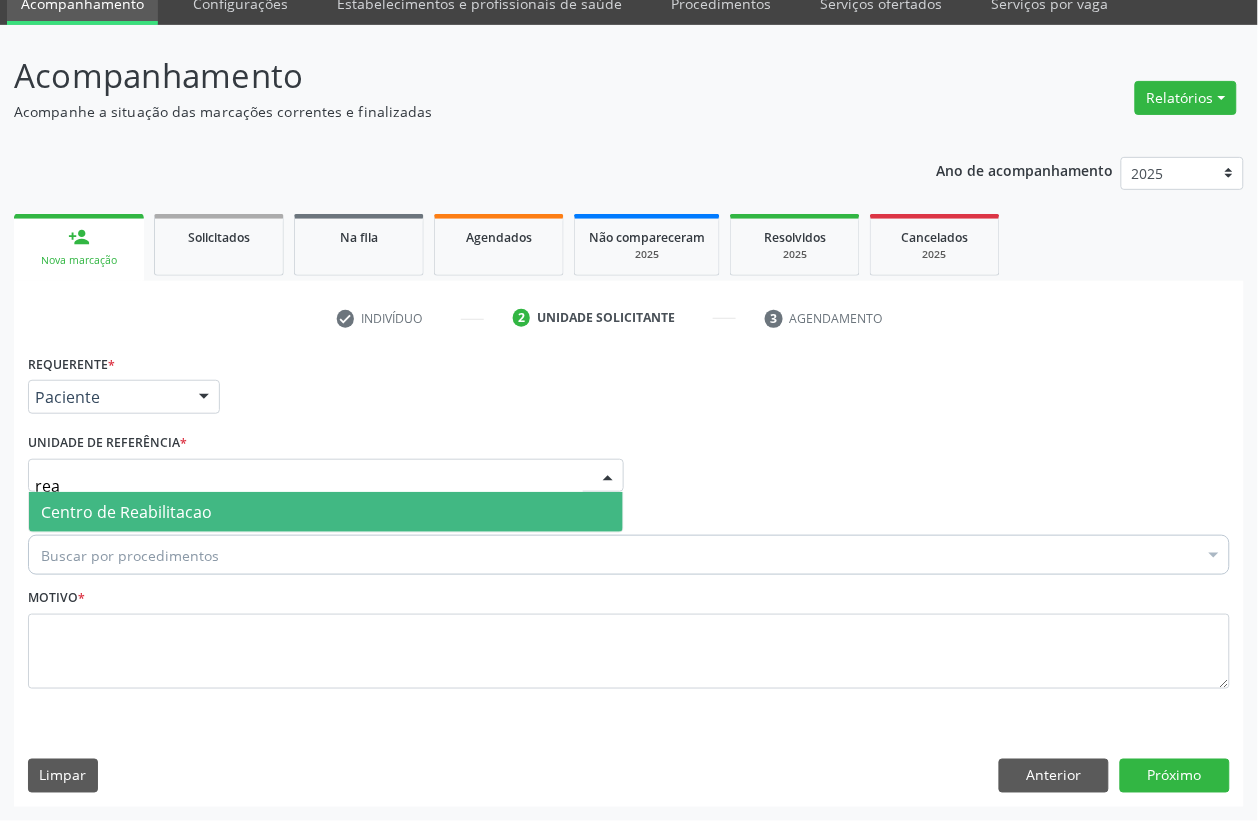 click on "Centro de Reabilitacao" at bounding box center (126, 512) 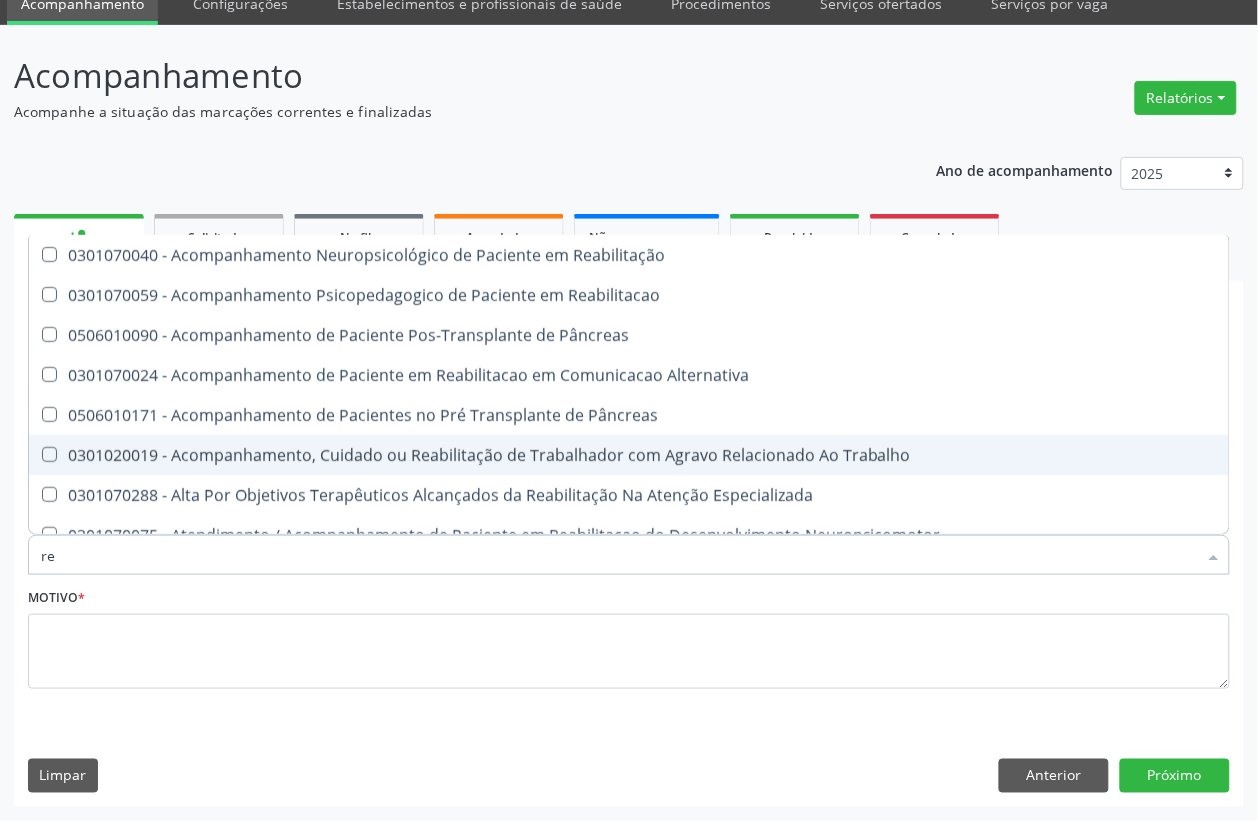 type on "r" 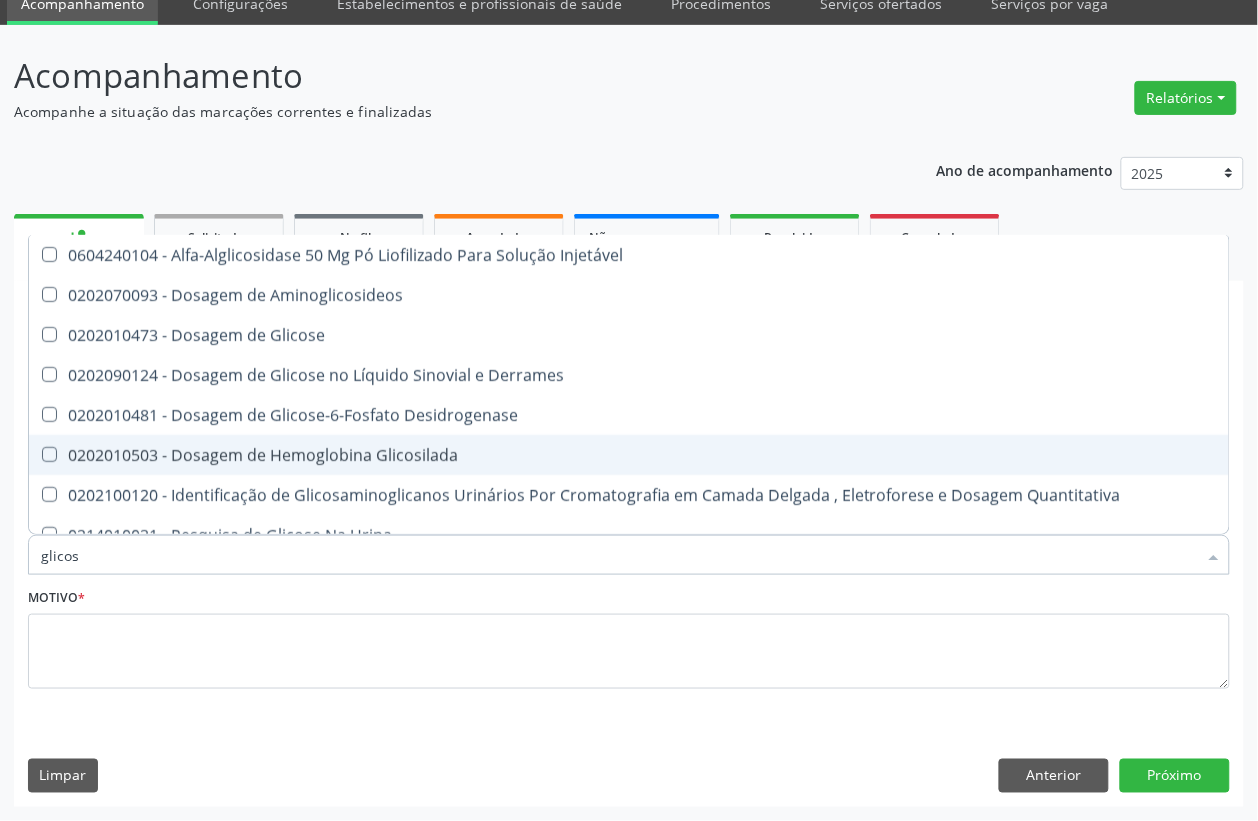 type on "glicose" 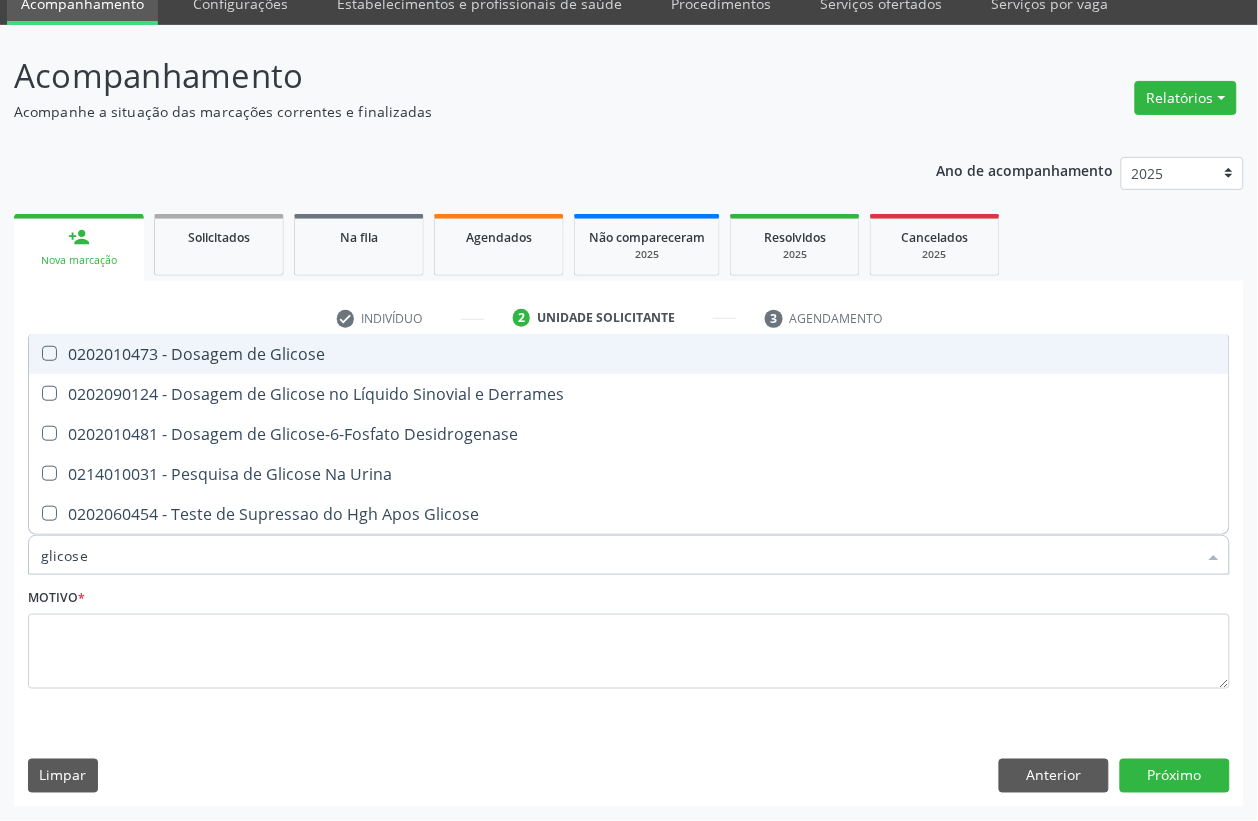 click on "0202010473 - Dosagem de Glicose" at bounding box center (629, 354) 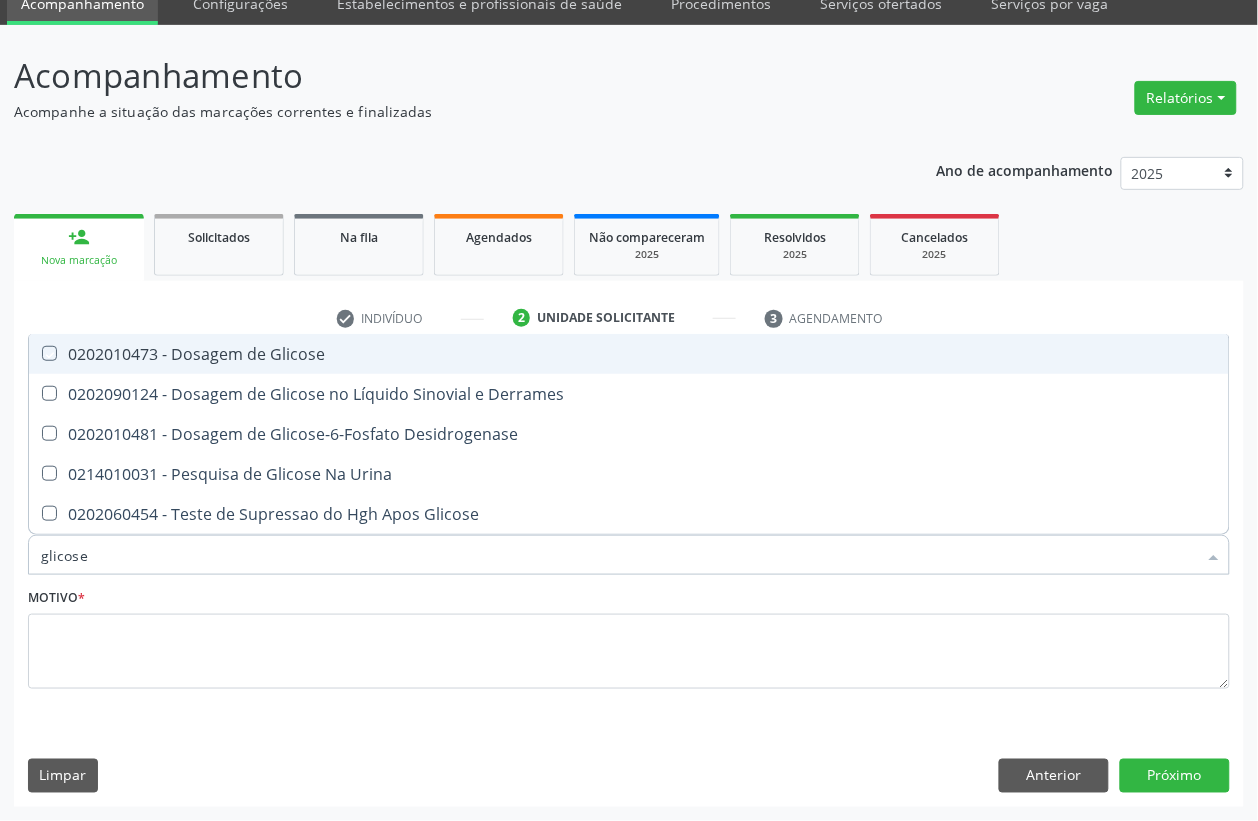checkbox on "true" 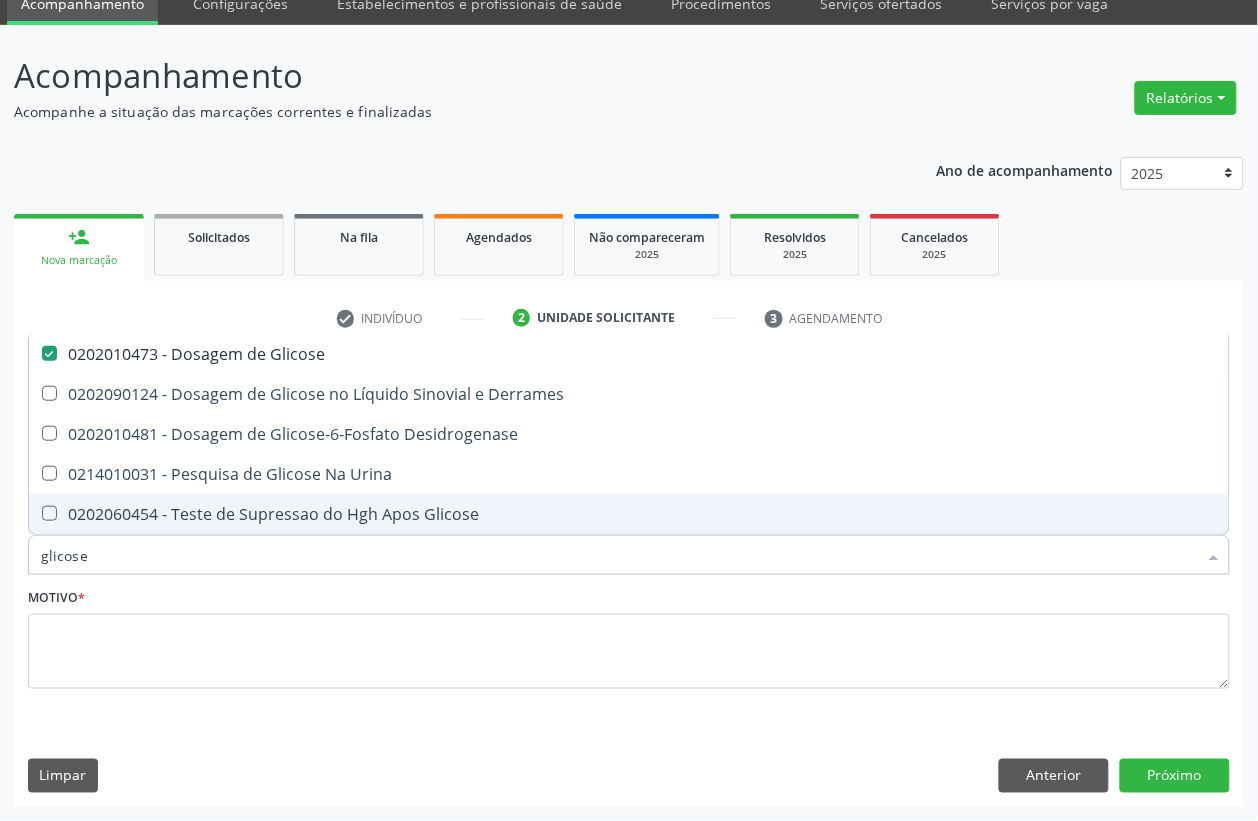 click on "glicose" at bounding box center (619, 555) 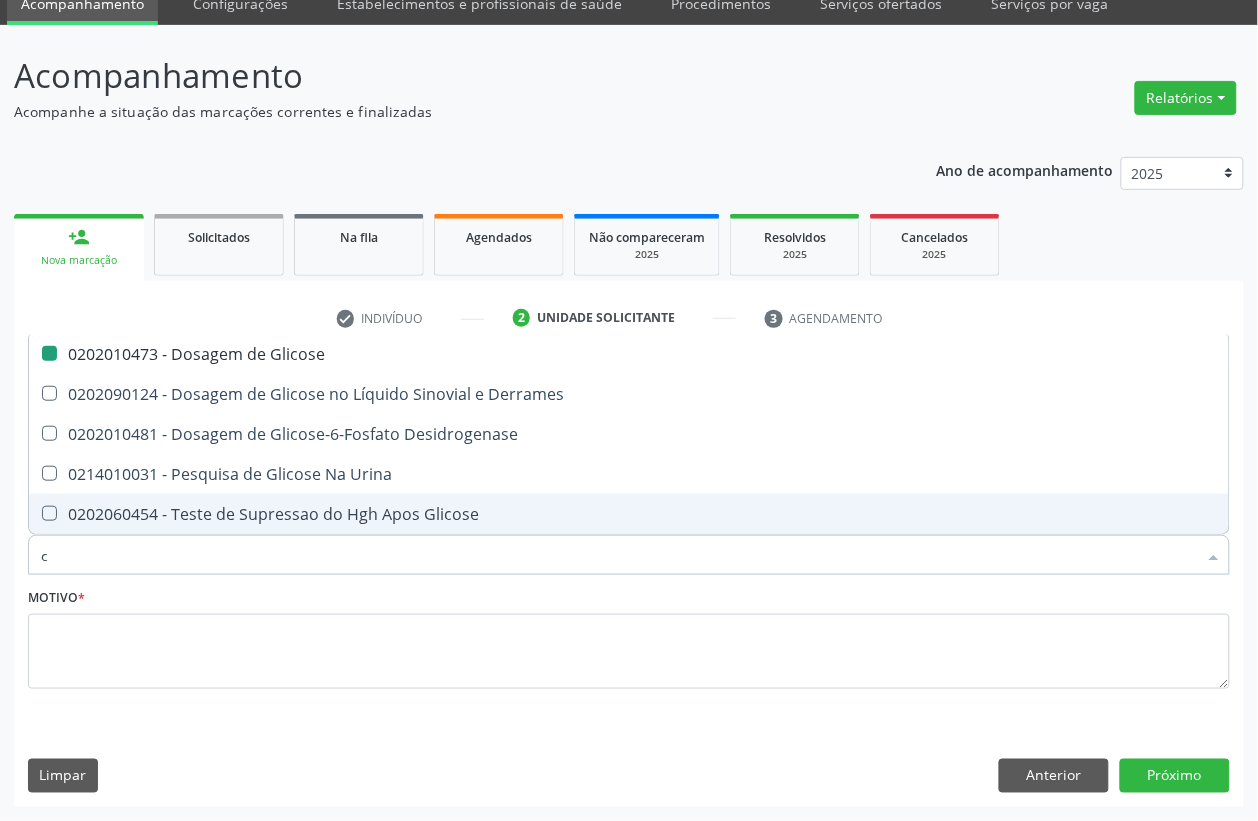 type on "cr" 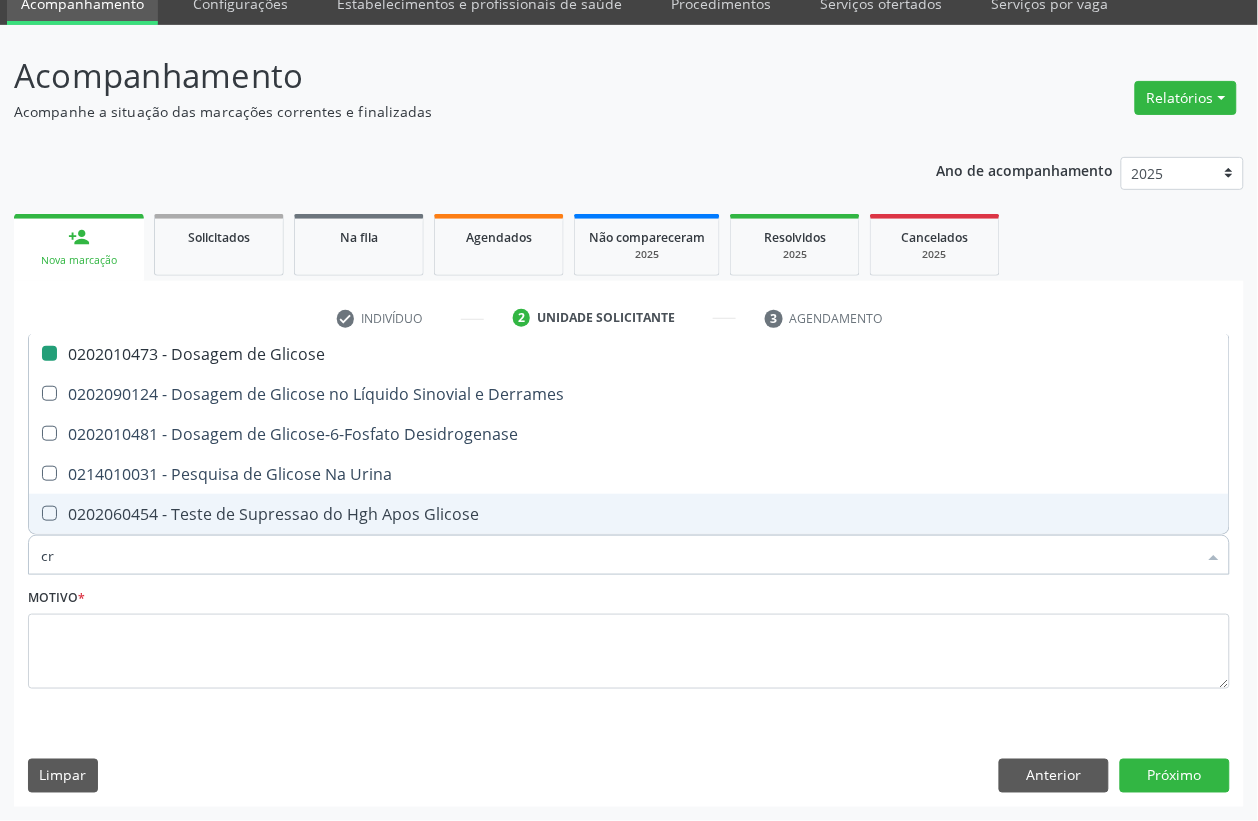 checkbox on "false" 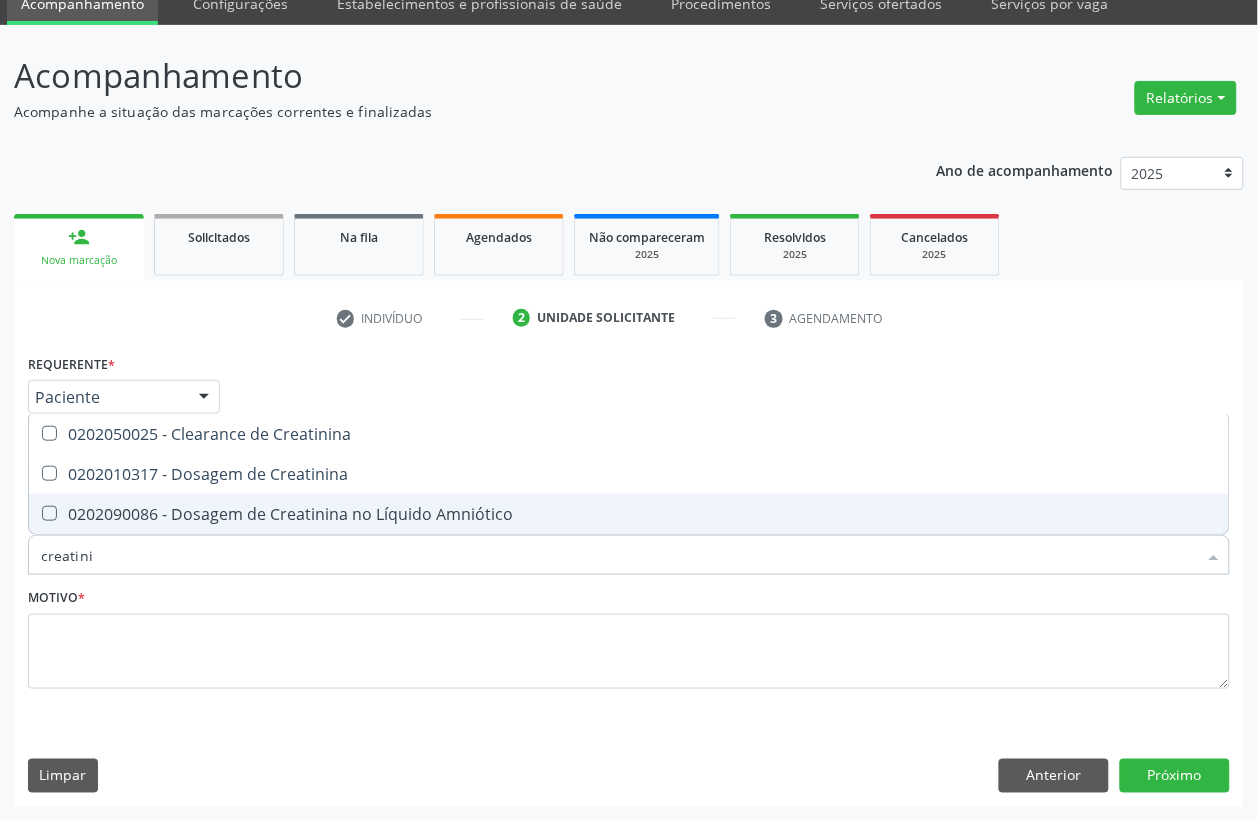 type on "creatinin" 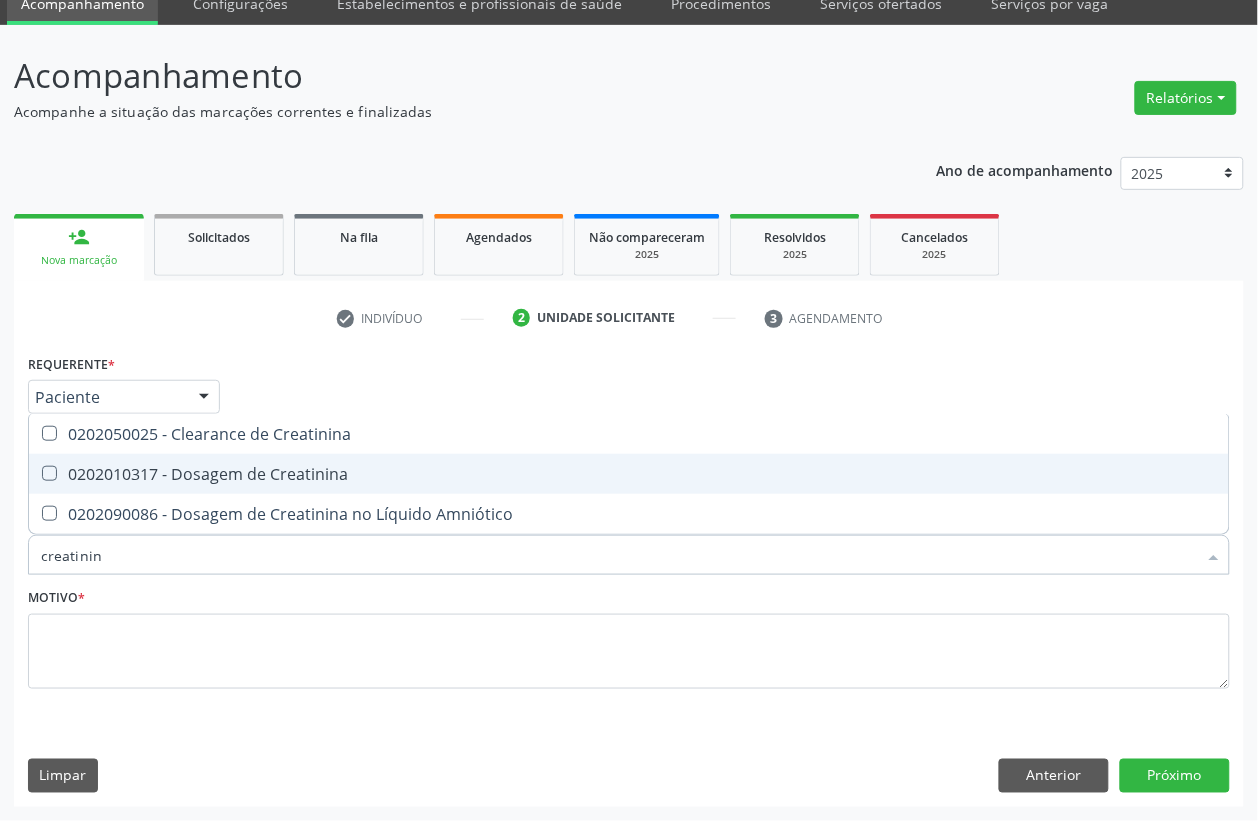 click on "0202010317 - Dosagem de Creatinina" at bounding box center (629, 474) 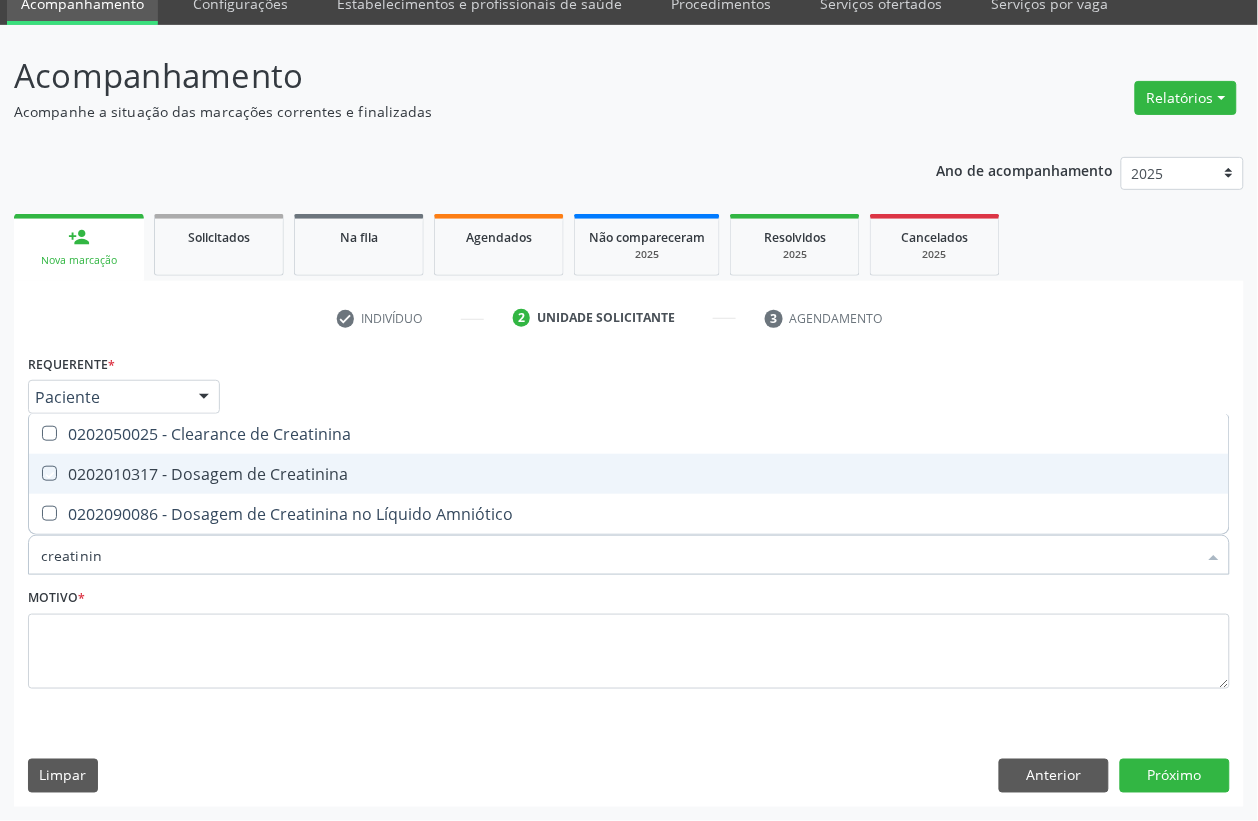 checkbox on "true" 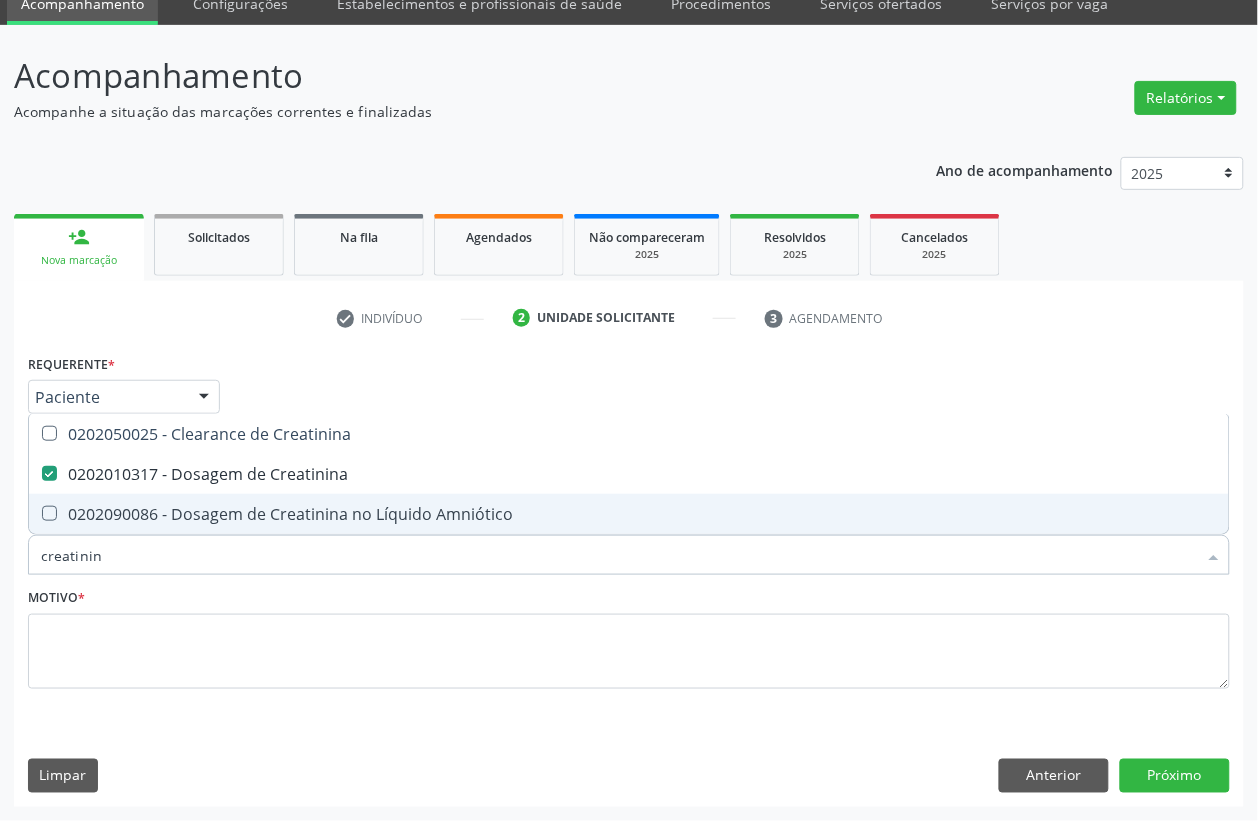 click on "creatinin" at bounding box center [619, 555] 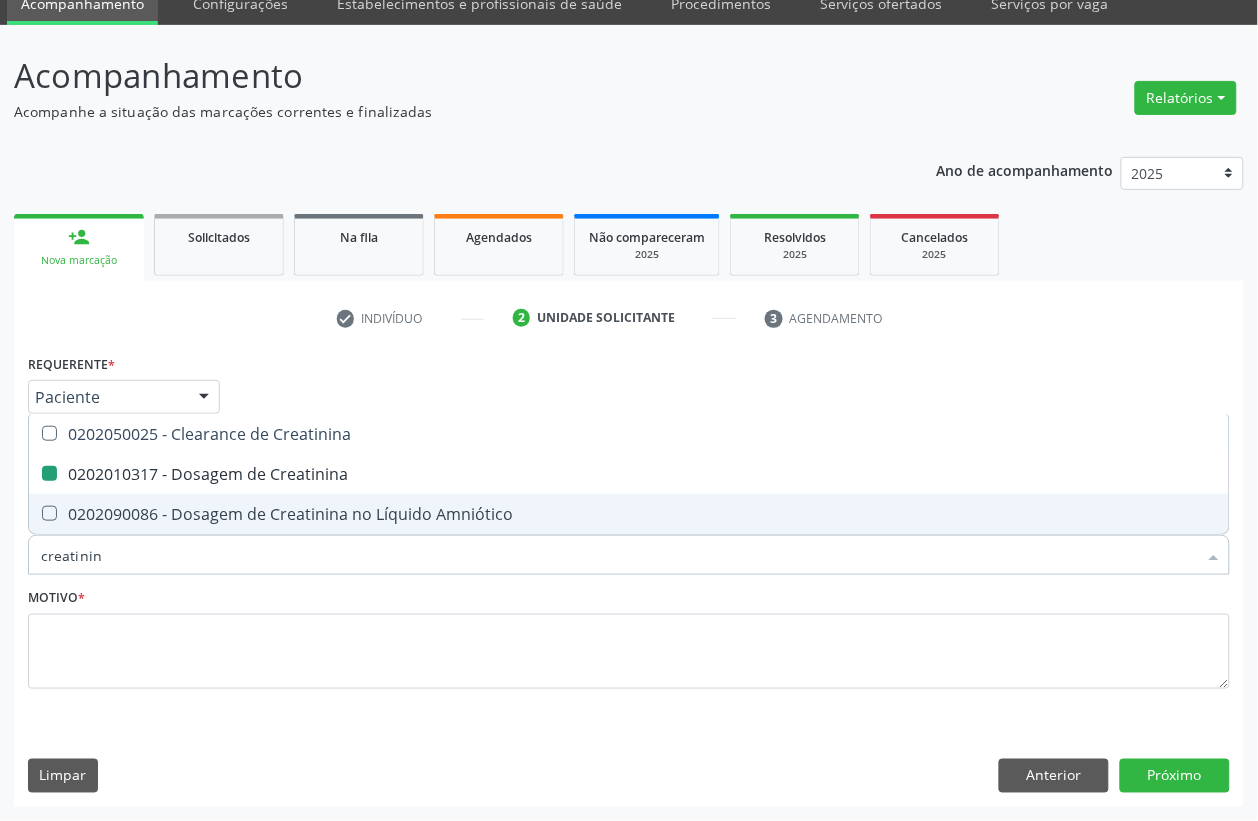type 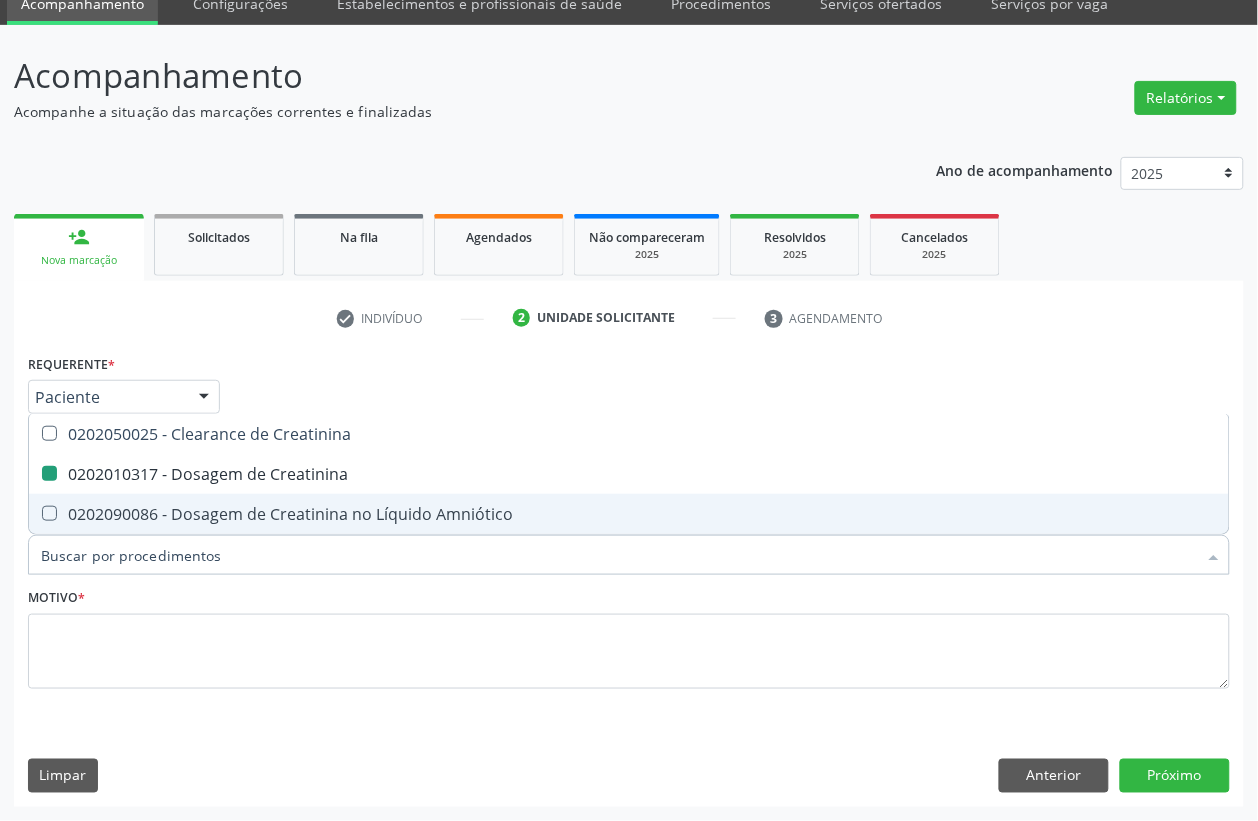 checkbox on "false" 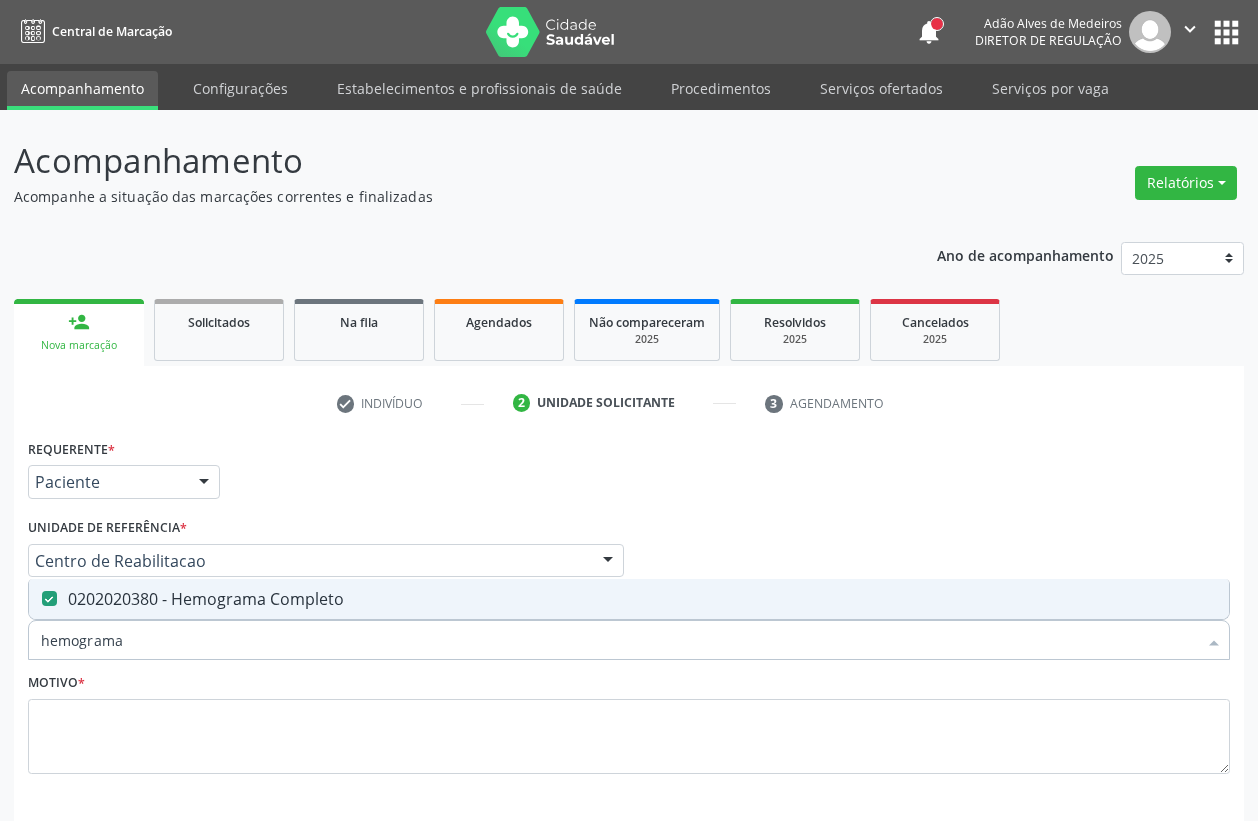 scroll, scrollTop: 85, scrollLeft: 0, axis: vertical 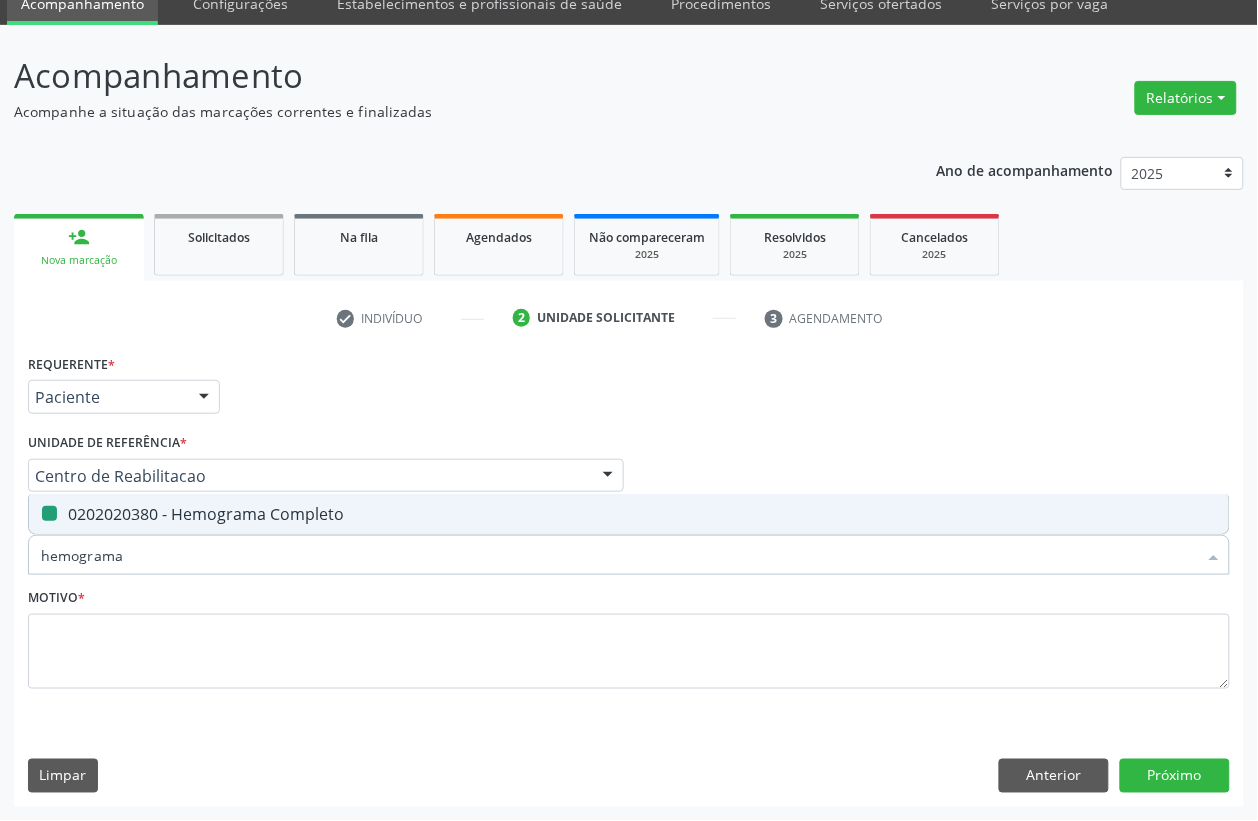 type on "t" 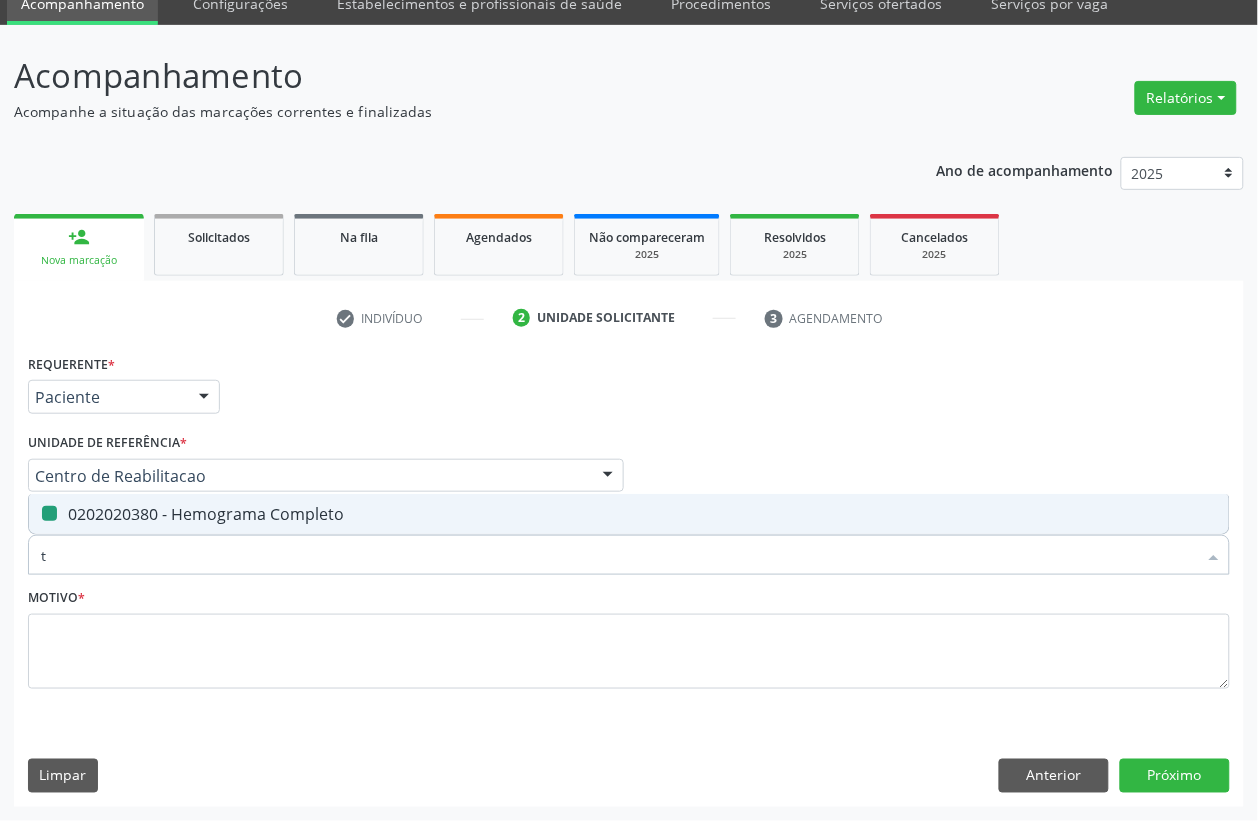 checkbox on "false" 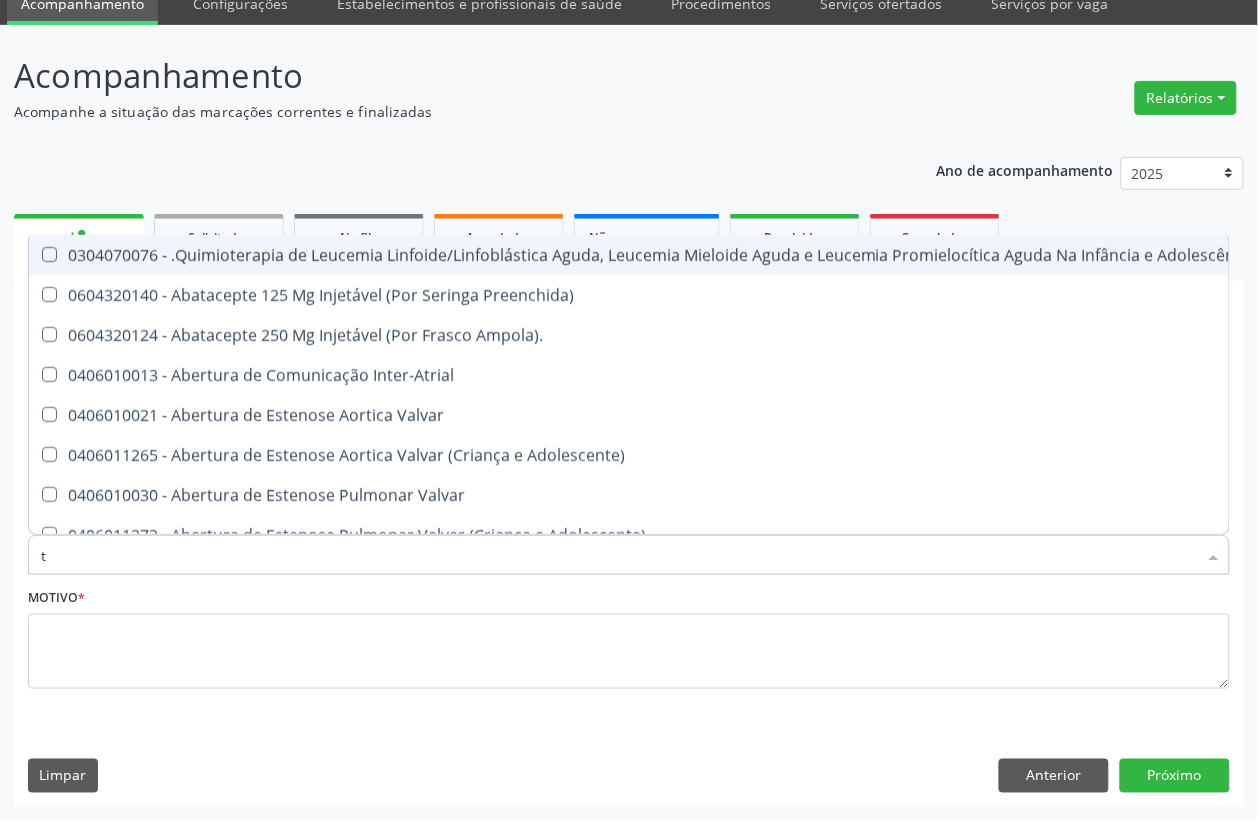 type on "t4" 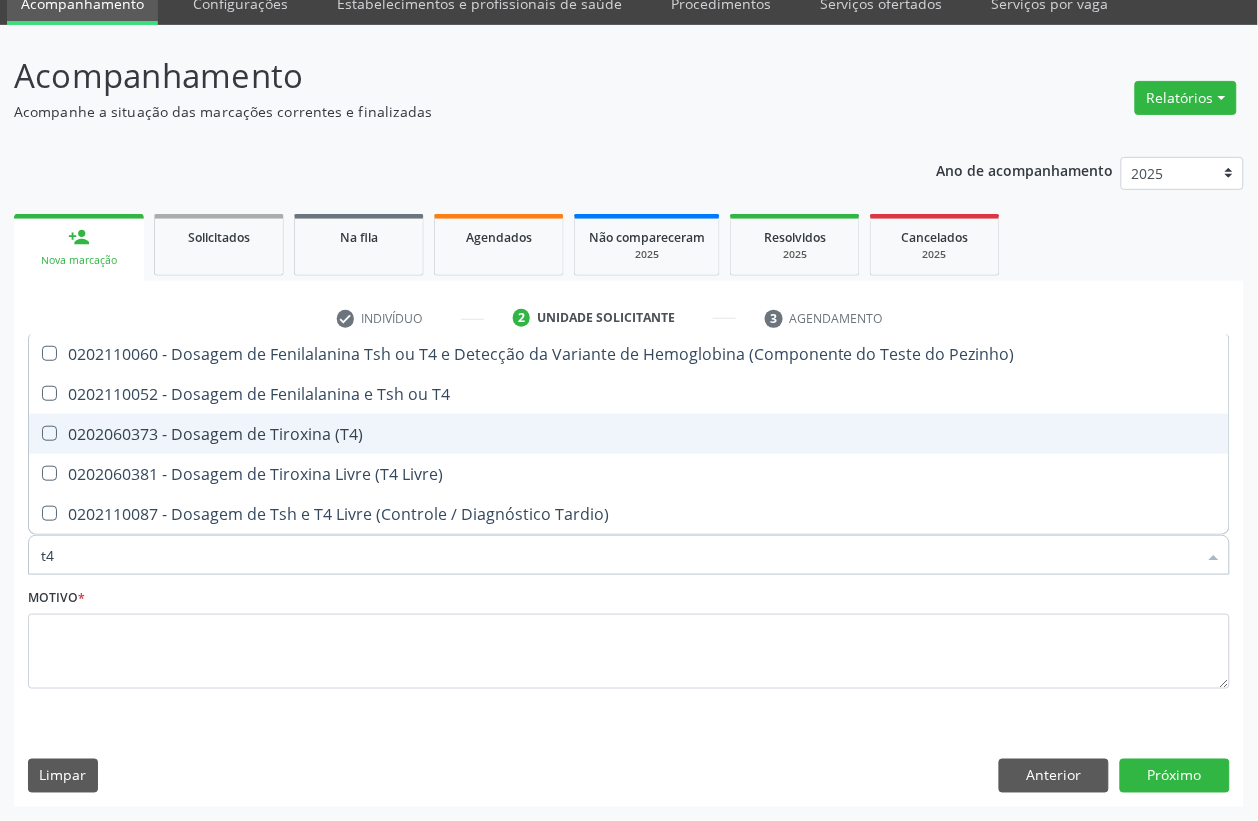 click on "0202060373 - Dosagem de Tiroxina (T4)" at bounding box center (629, 434) 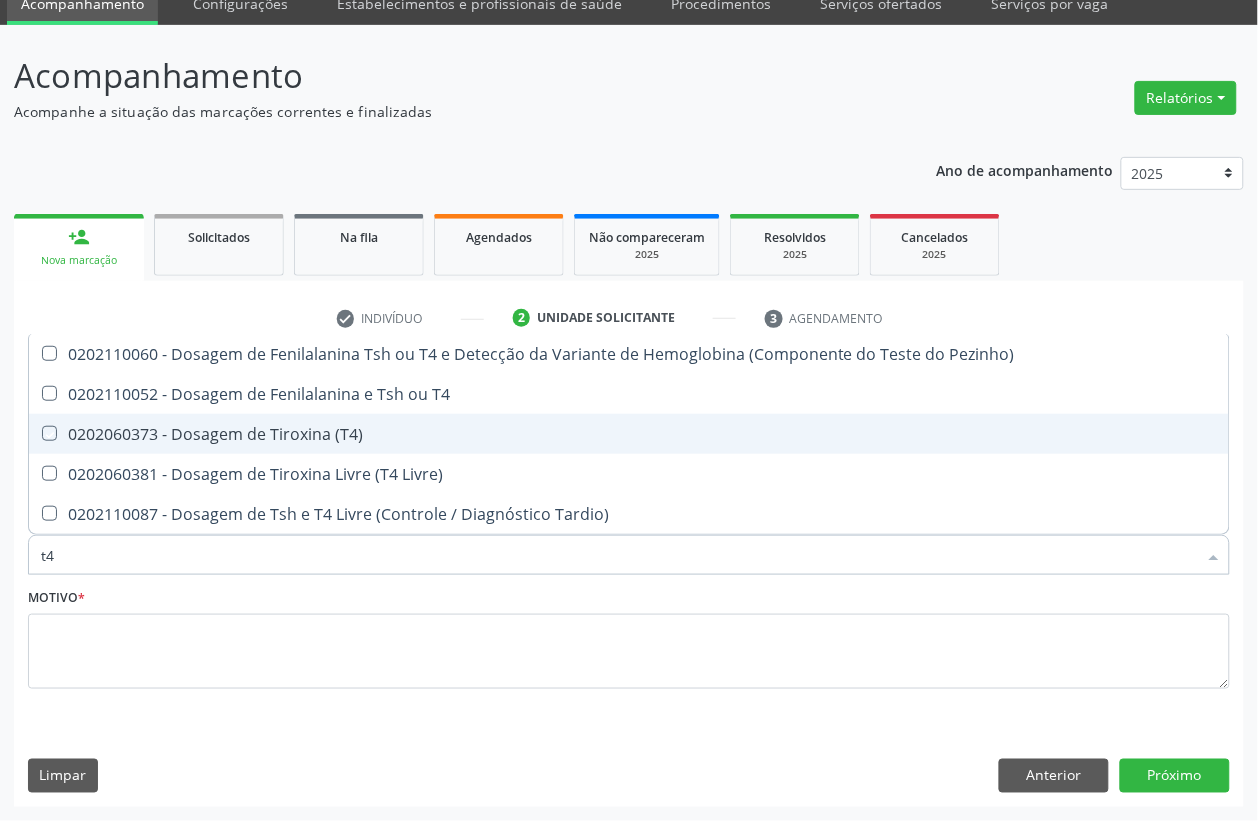 checkbox on "true" 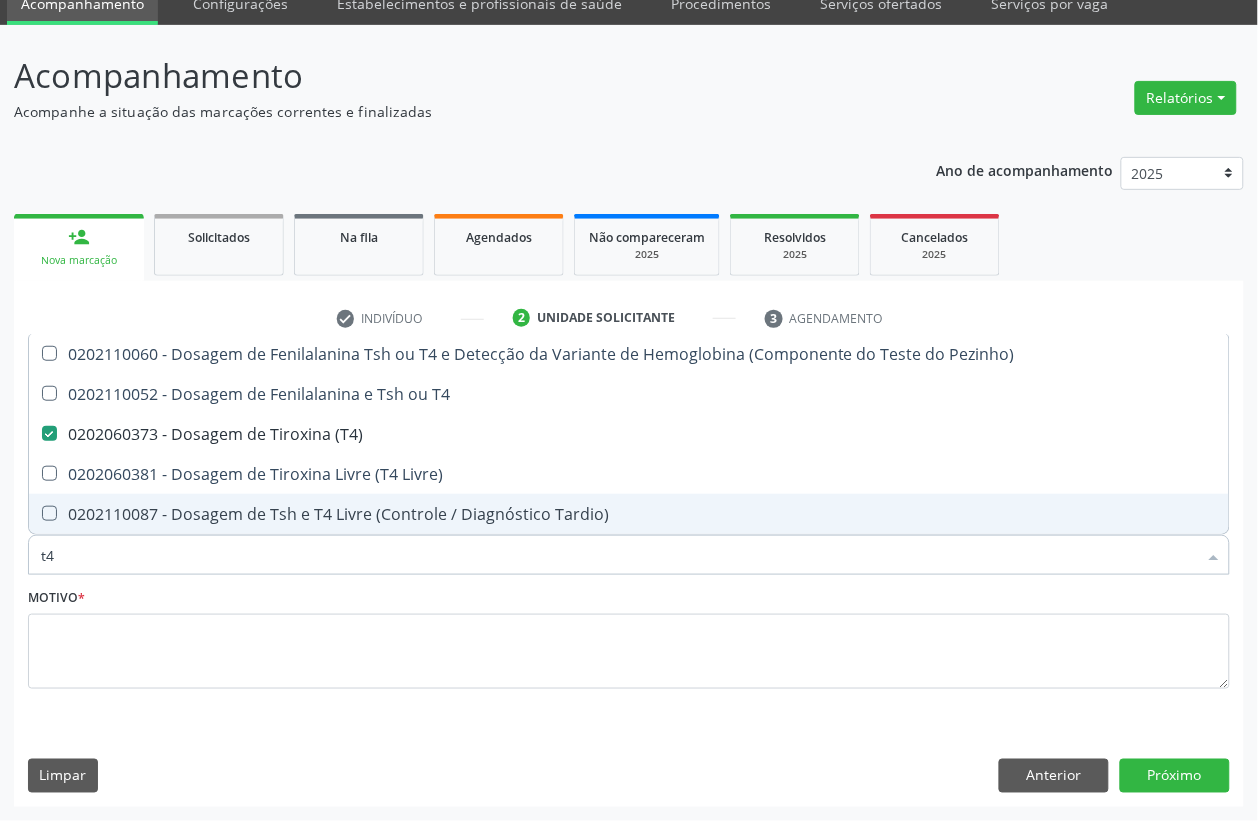 click on "t4" at bounding box center [619, 555] 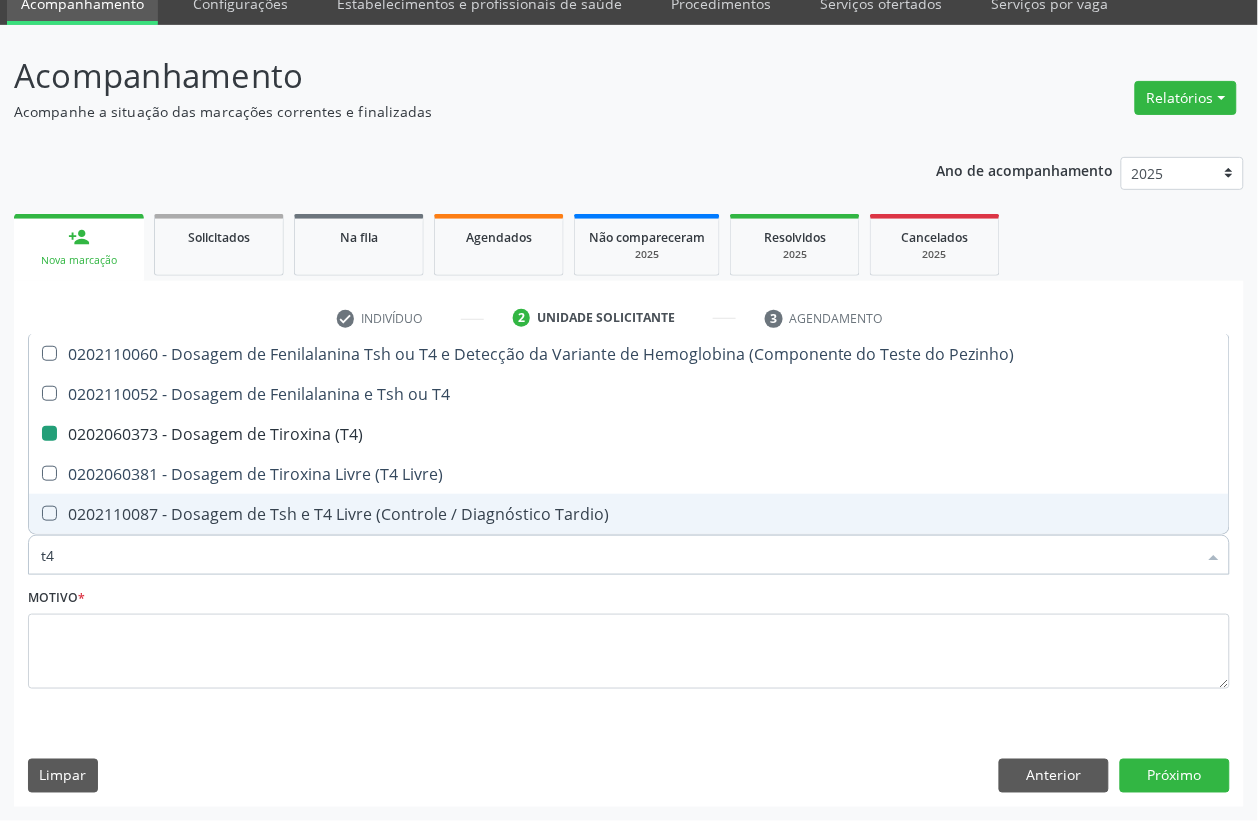 type on "t" 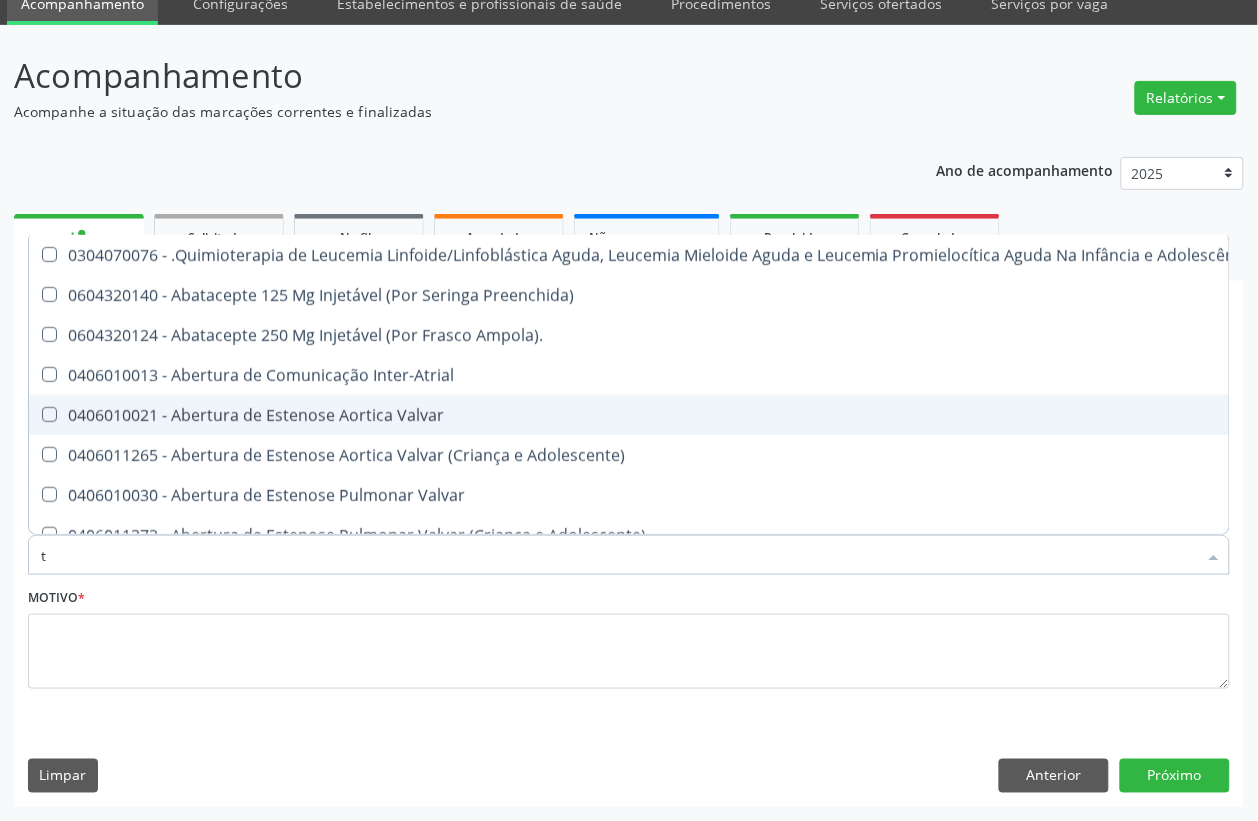 checkbox on "false" 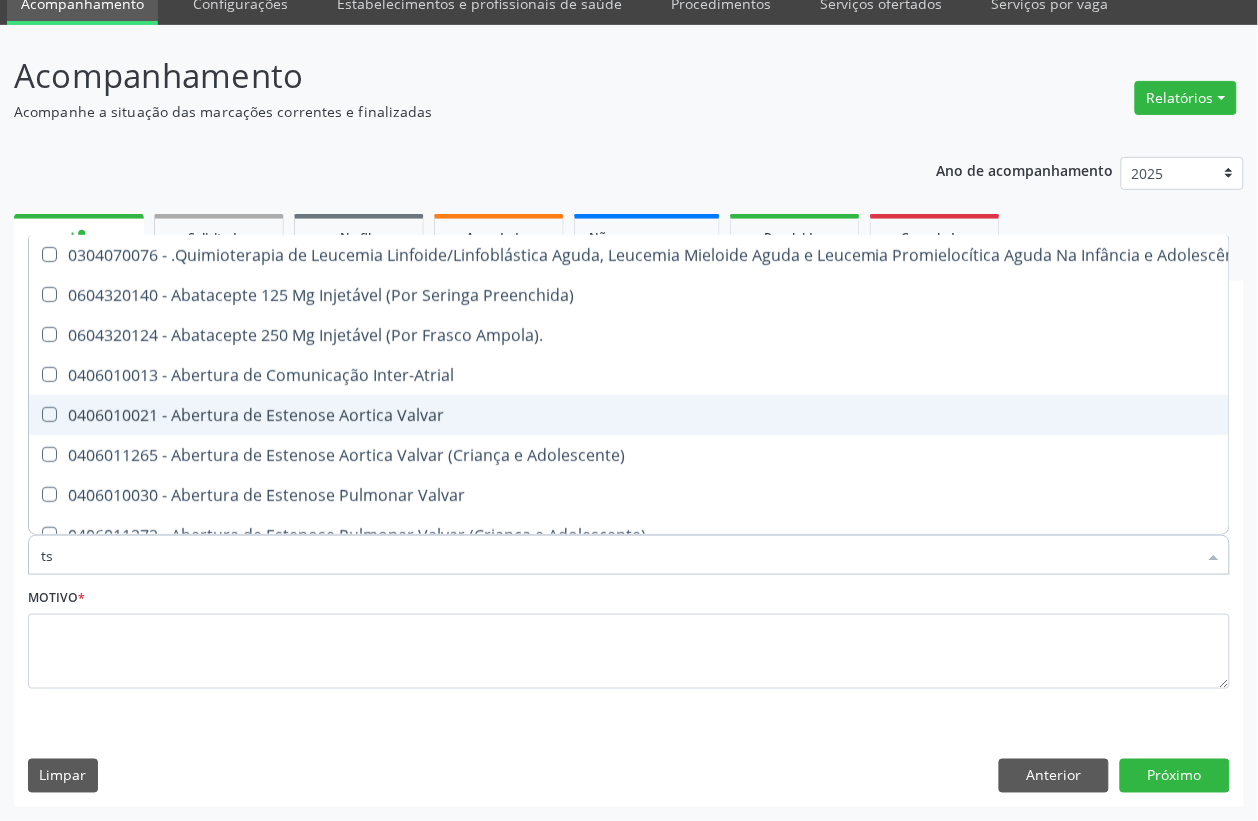 type on "tsh" 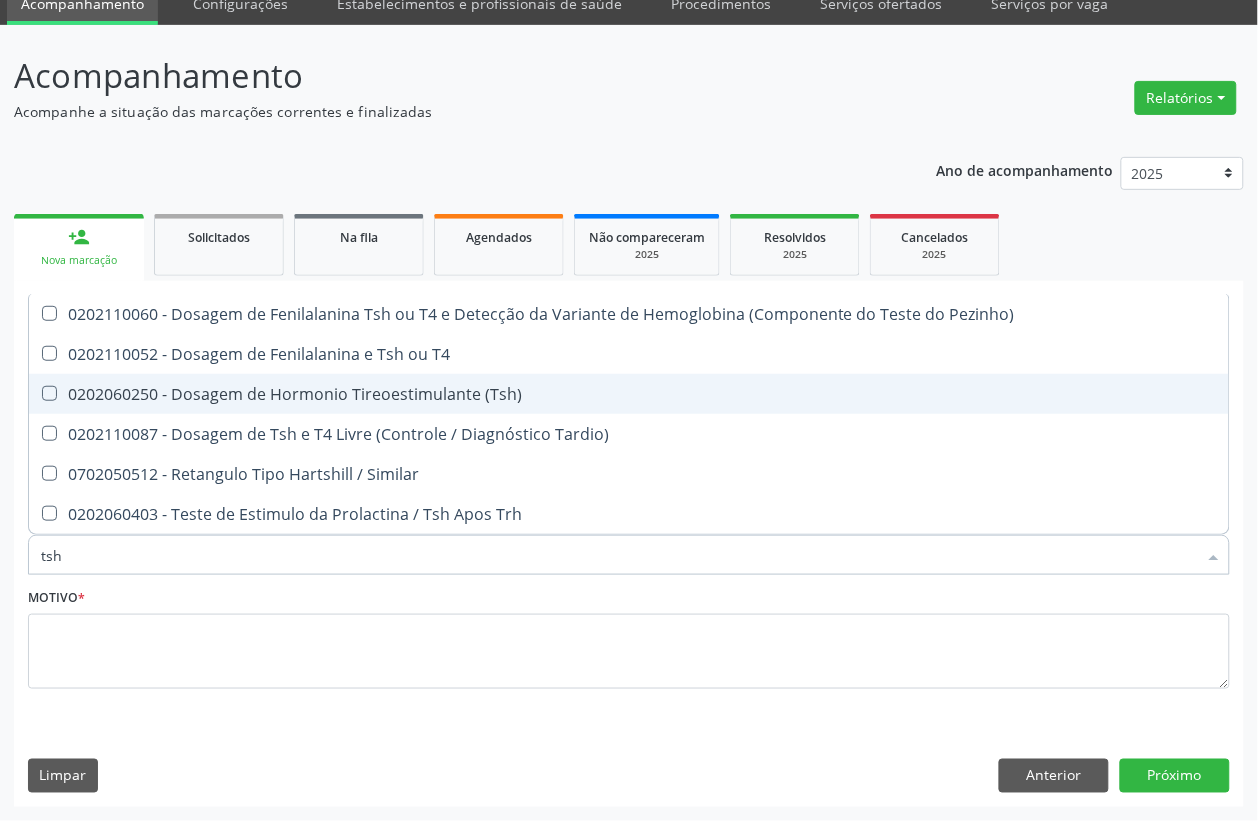 click on "0202060250 - Dosagem de Hormonio Tireoestimulante (Tsh)" at bounding box center (629, 394) 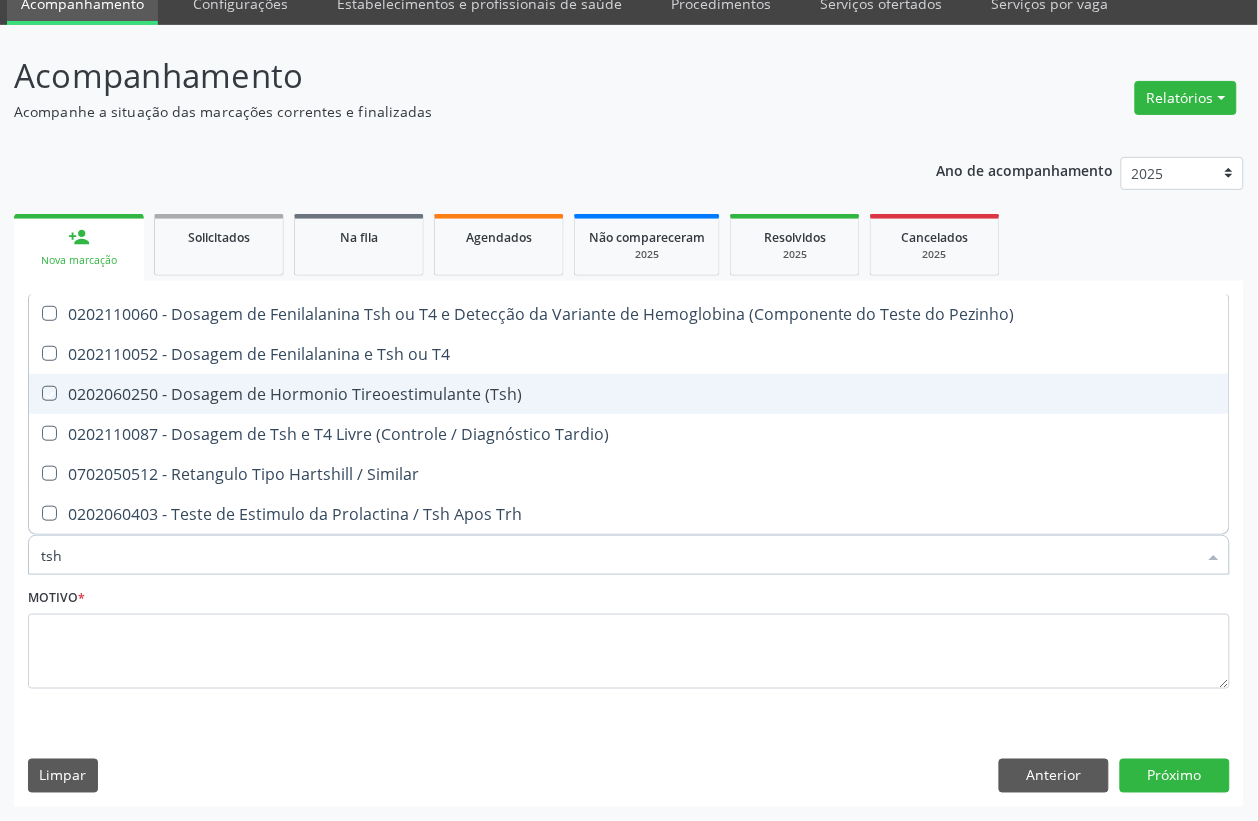 checkbox on "true" 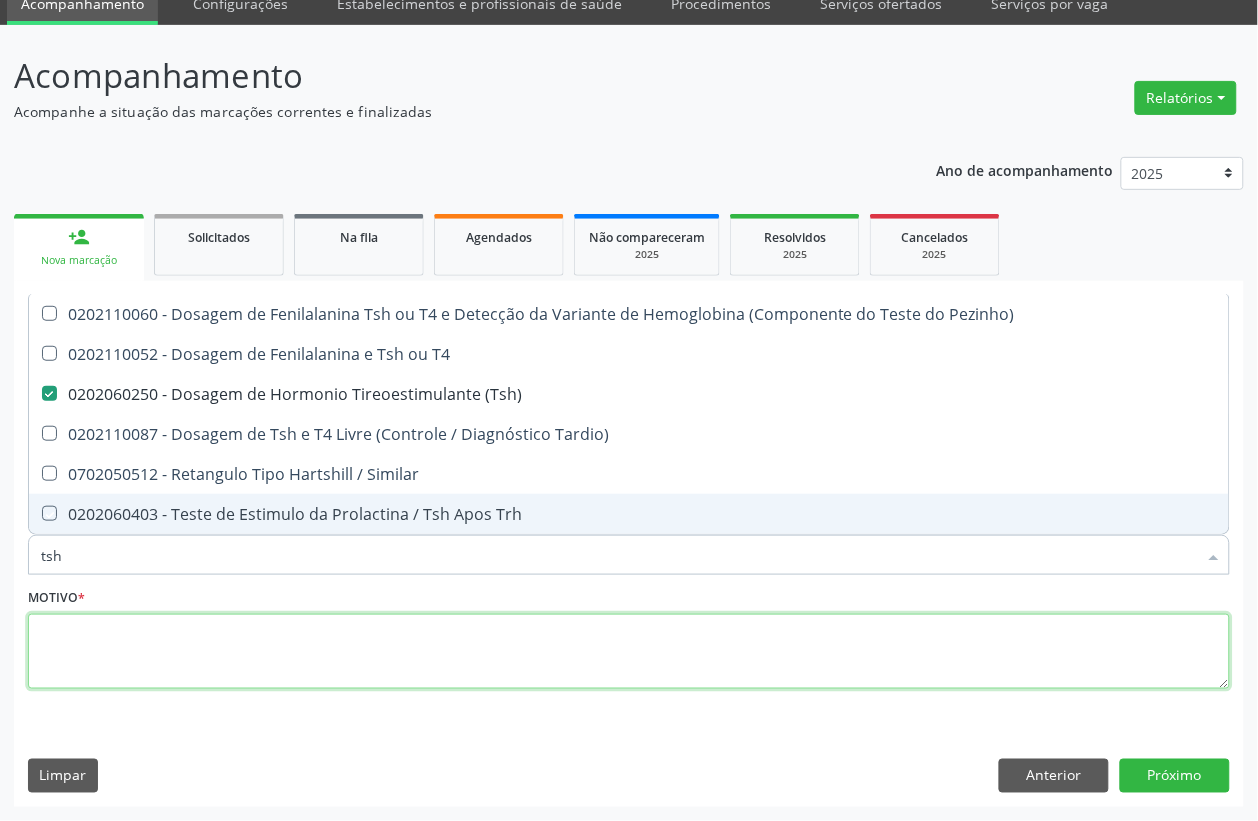 click at bounding box center (629, 652) 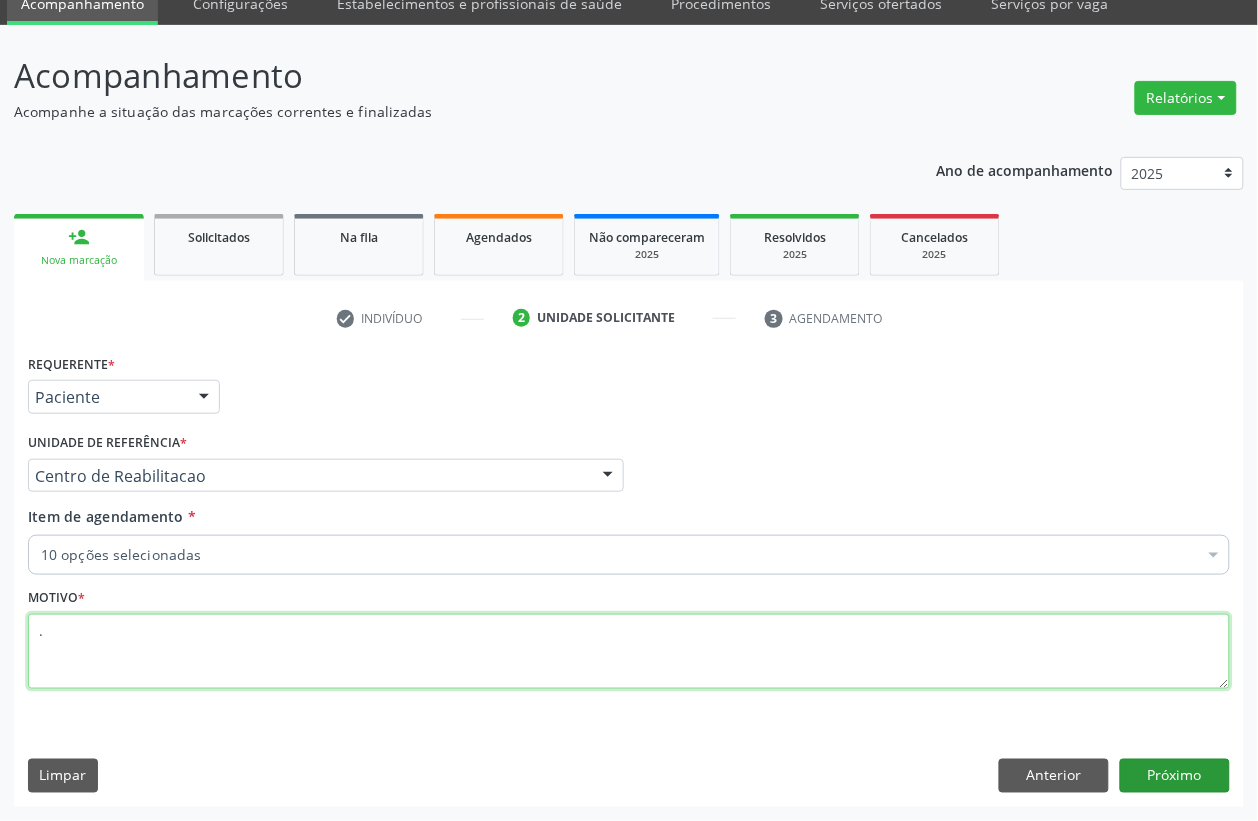 type on "." 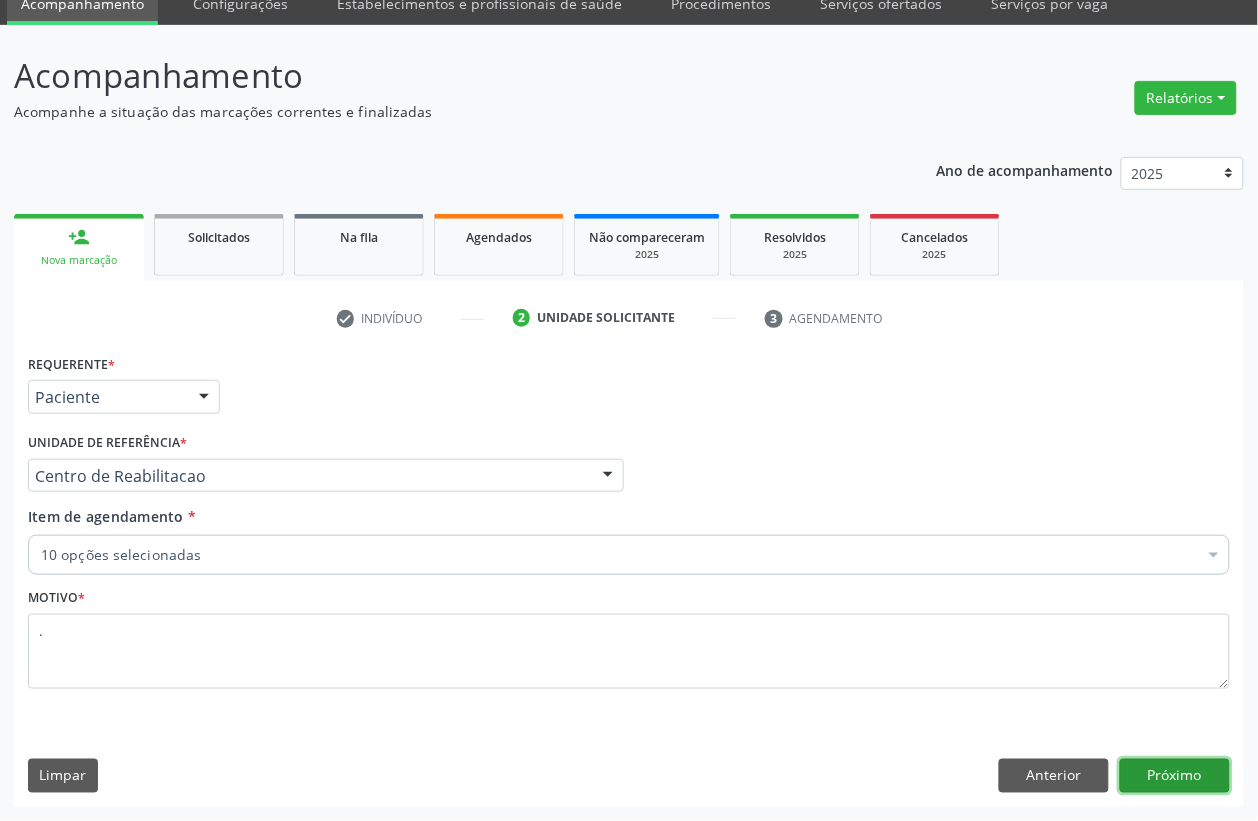 click on "Próximo" at bounding box center (1175, 776) 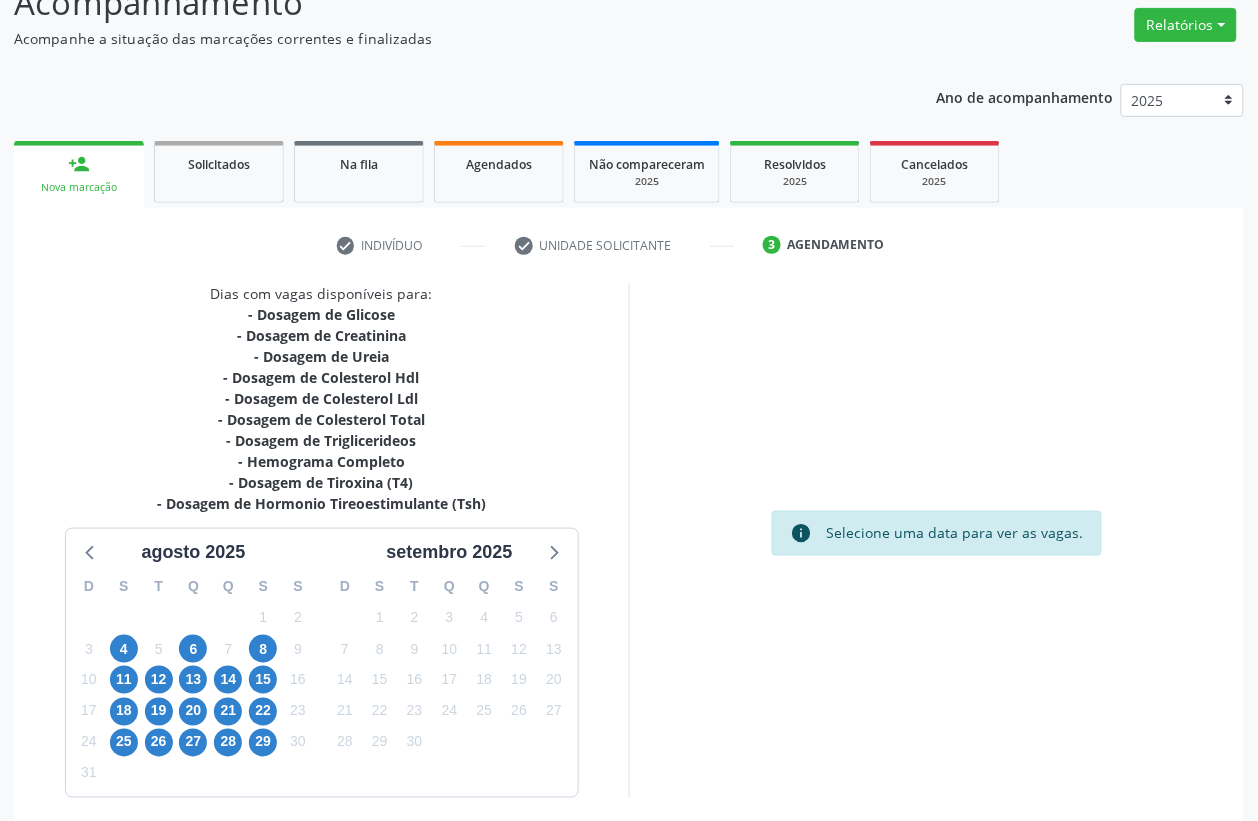scroll, scrollTop: 238, scrollLeft: 0, axis: vertical 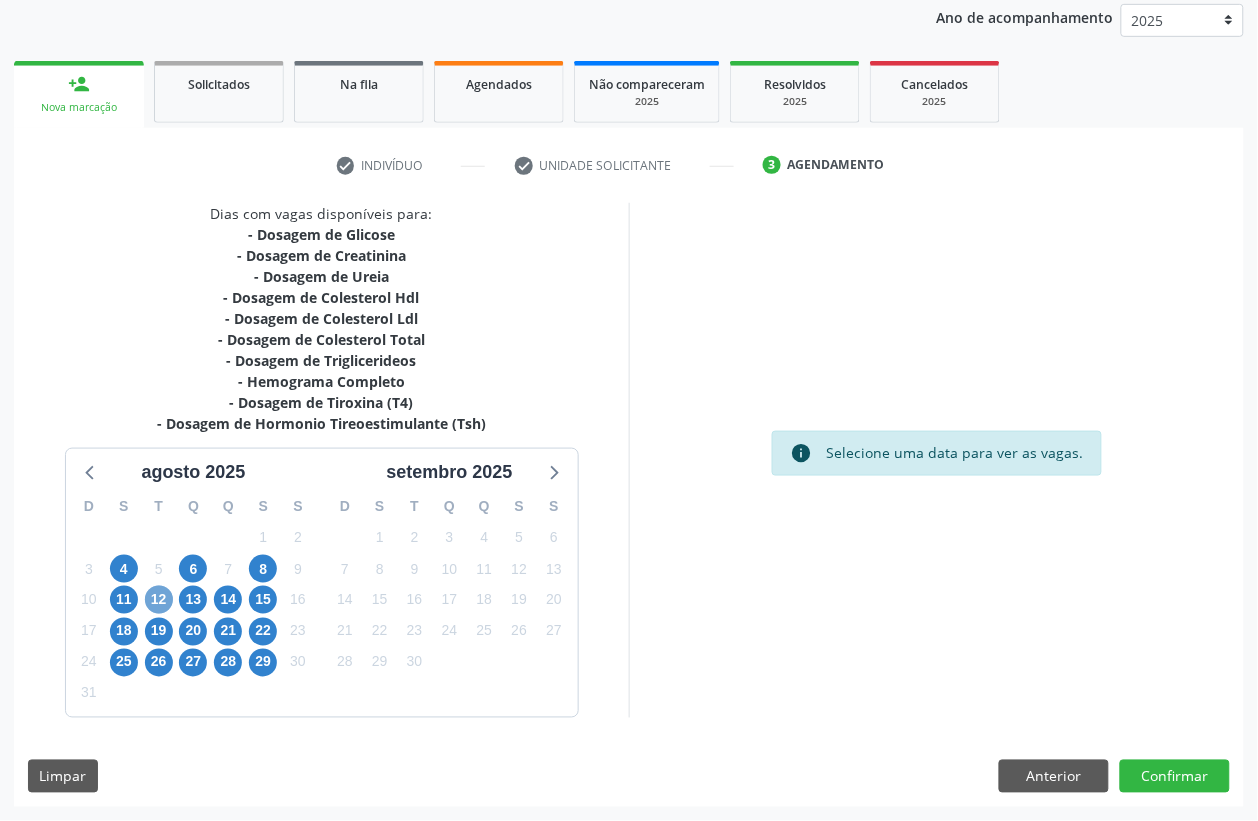 click on "12" at bounding box center (159, 600) 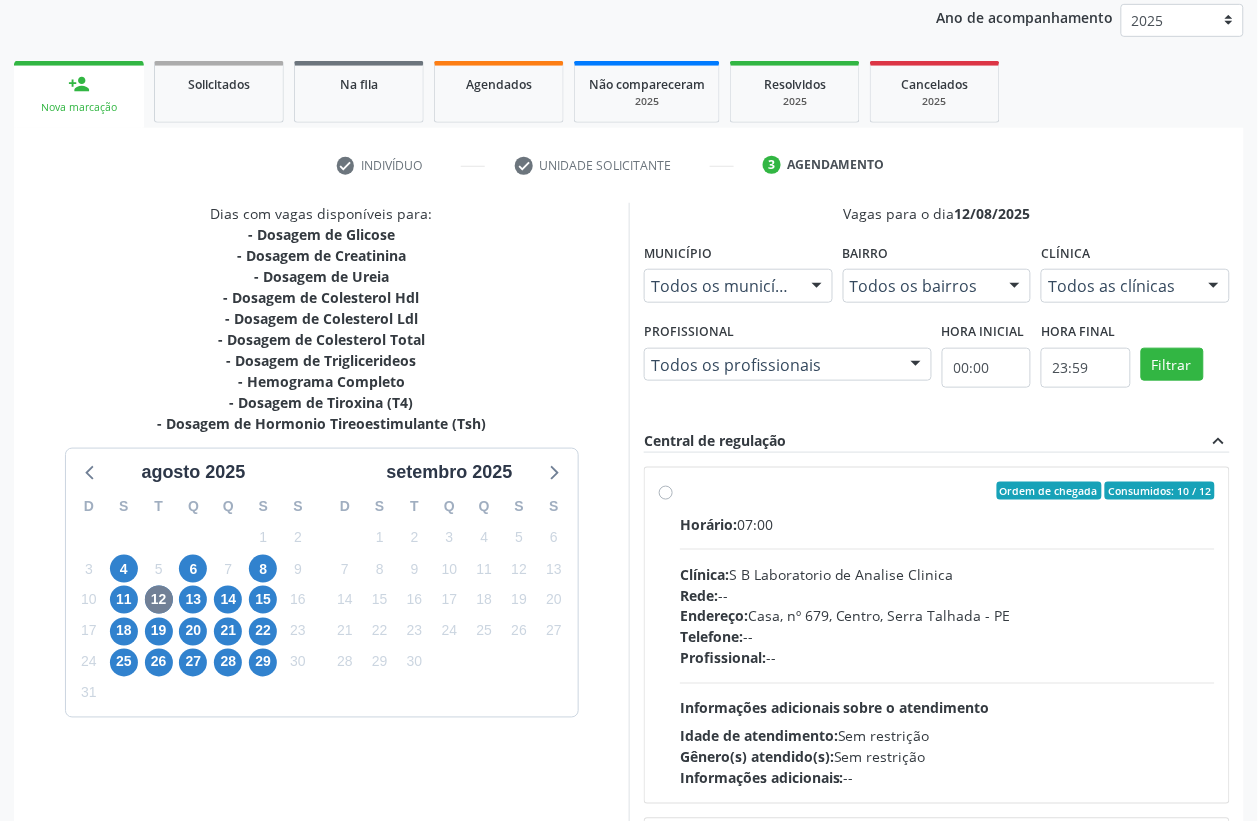 click on "Horário:   07:00
Clínica:  S B Laboratorio de Analise Clinica
Rede:
--
Endereço:   Casa, nº 679, Centro, Serra Talhada - PE
Telefone:   --
Profissional:
--
Informações adicionais sobre o atendimento
Idade de atendimento:
Sem restrição
Gênero(s) atendido(s):
Sem restrição
Informações adicionais:
--" at bounding box center (947, 651) 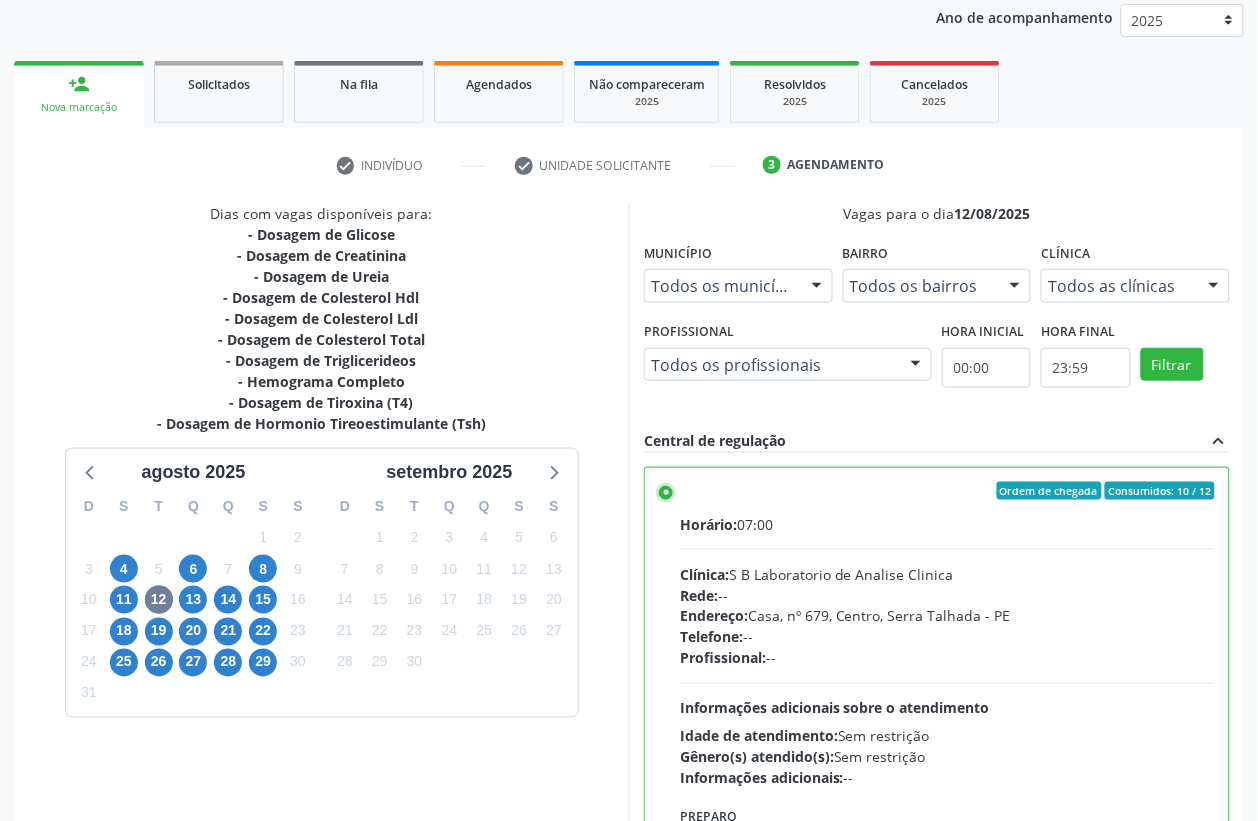 scroll, scrollTop: 125, scrollLeft: 0, axis: vertical 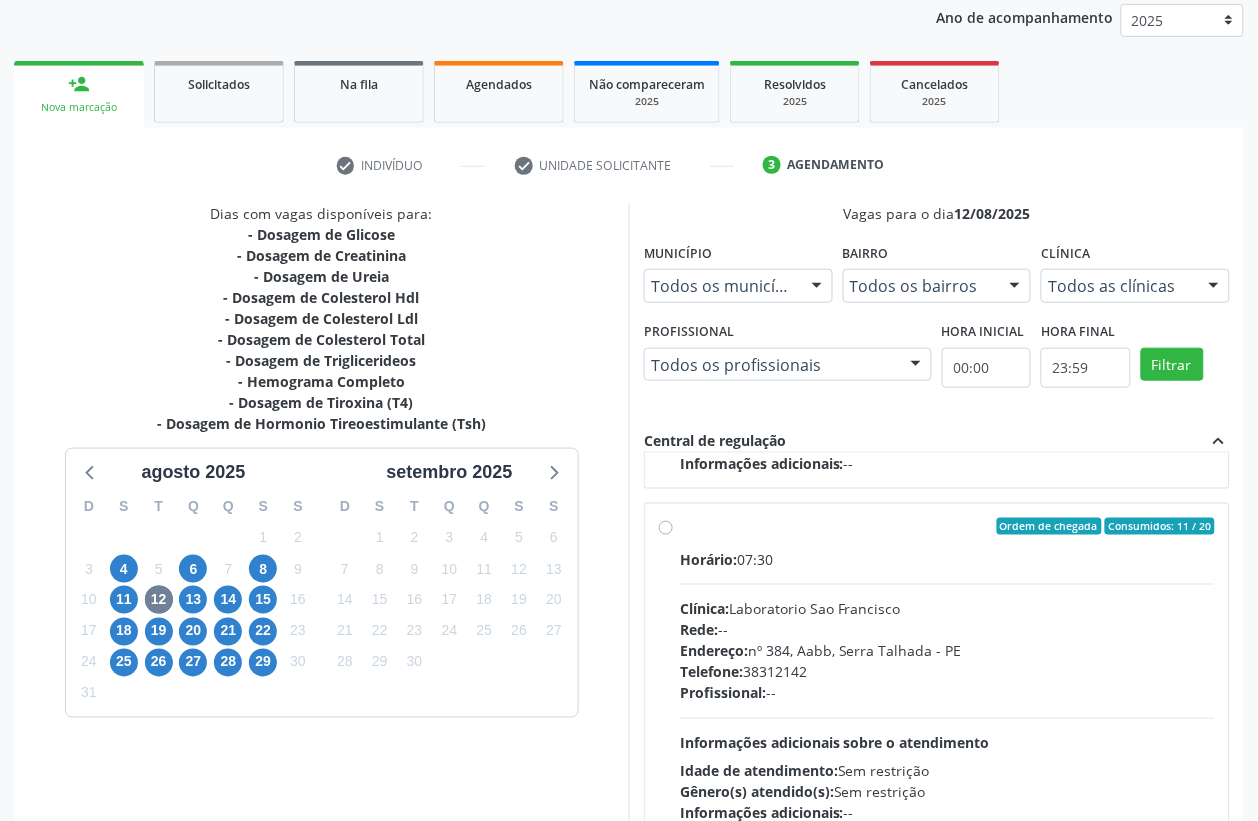 click on "Rede:
--" at bounding box center [947, 630] 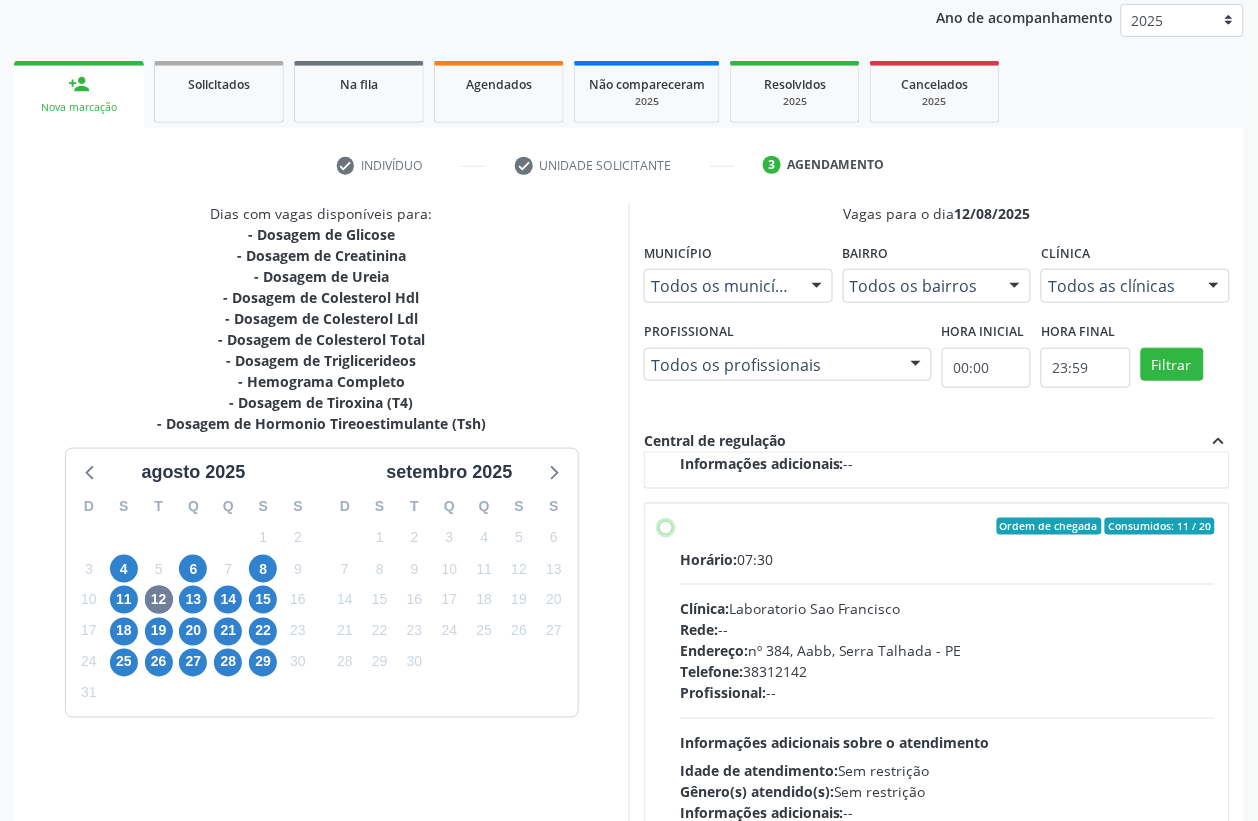 radio on "false" 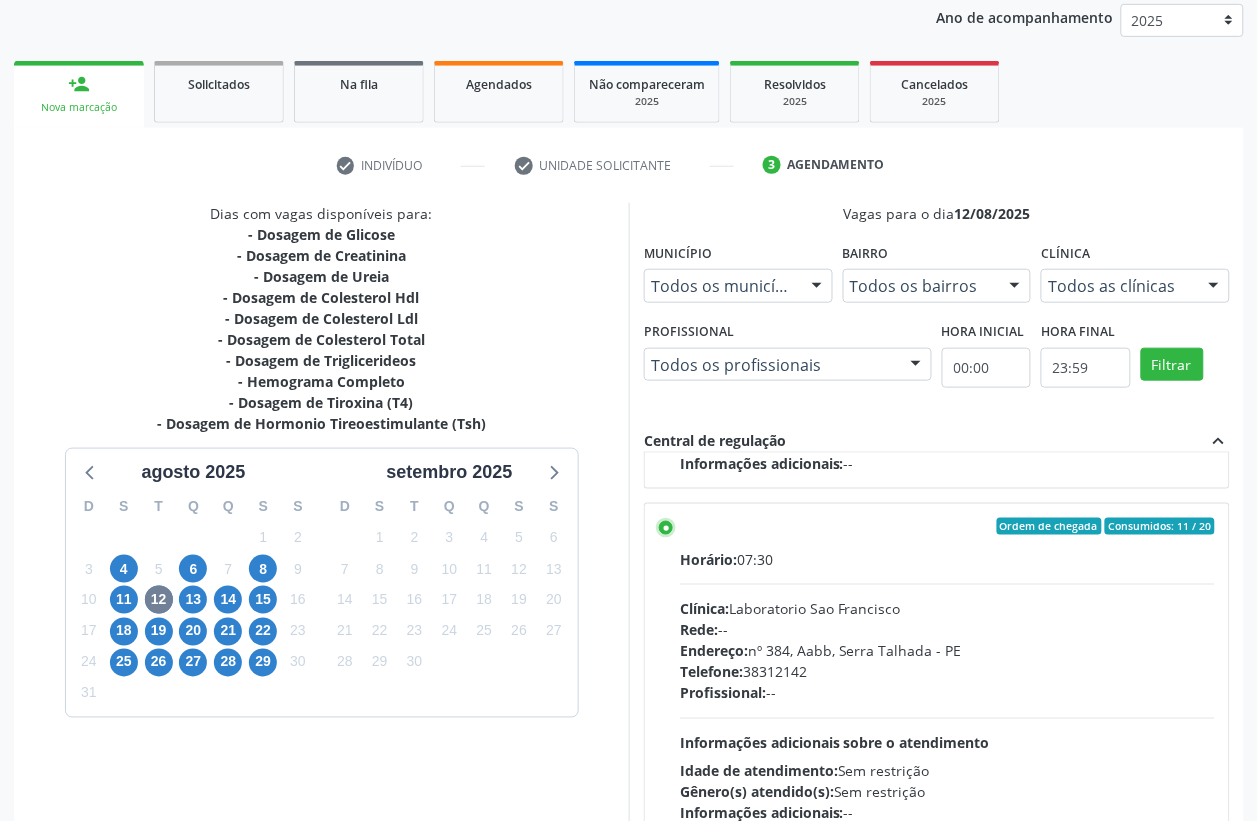 scroll, scrollTop: 1018, scrollLeft: 0, axis: vertical 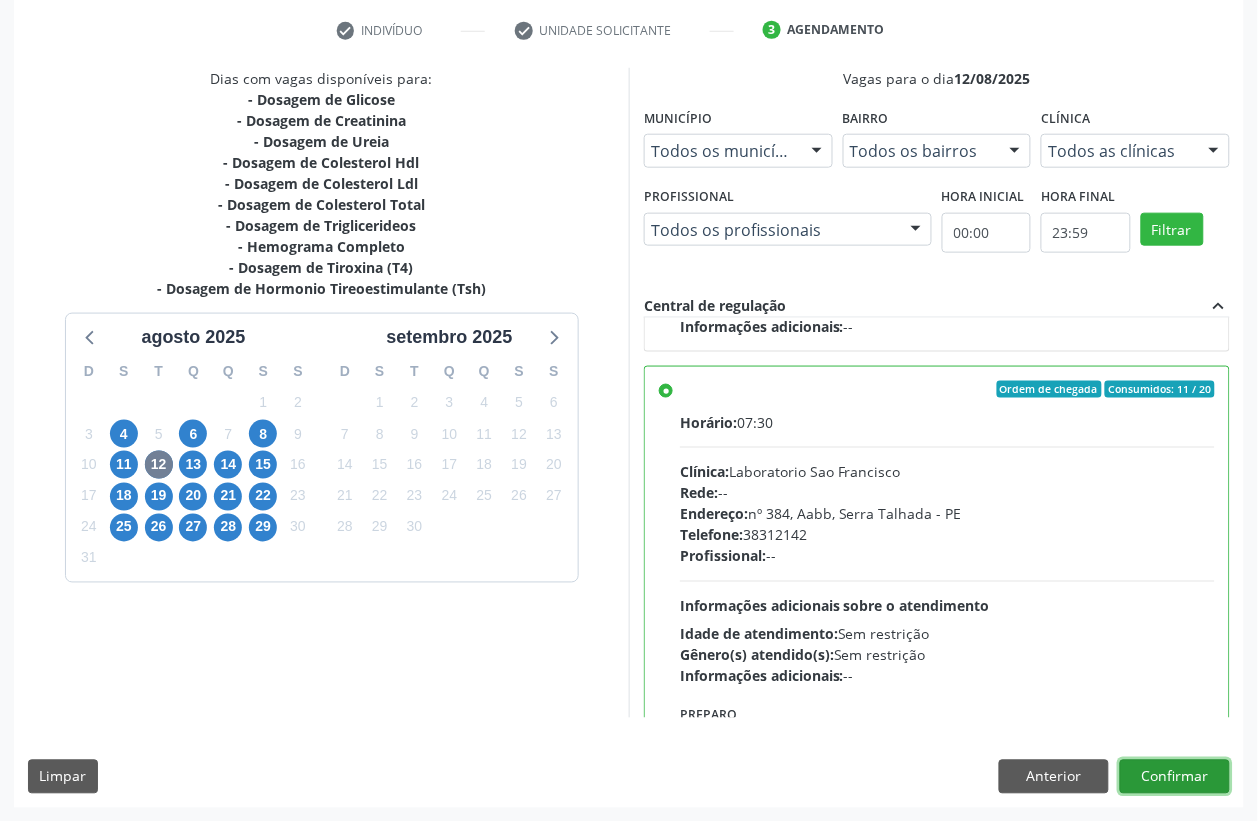 click on "Confirmar" at bounding box center (1175, 777) 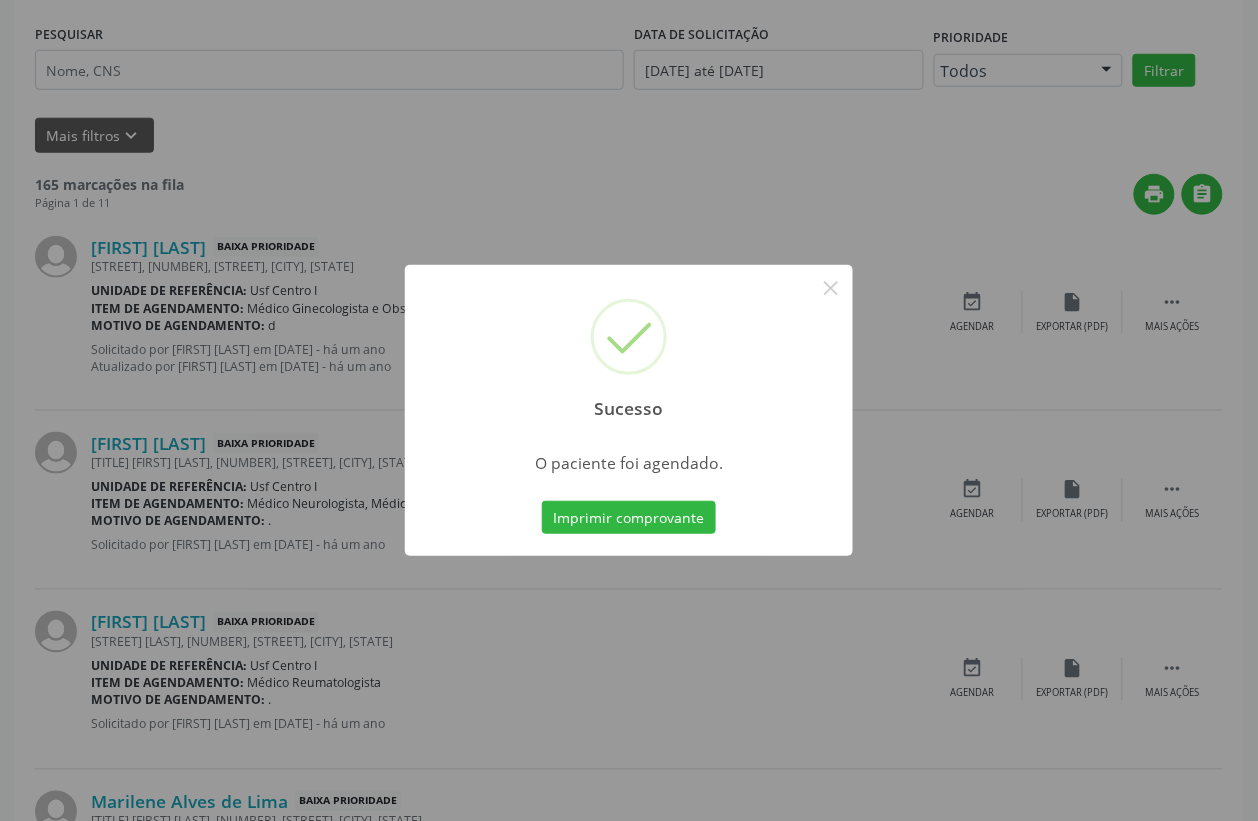 scroll, scrollTop: 0, scrollLeft: 0, axis: both 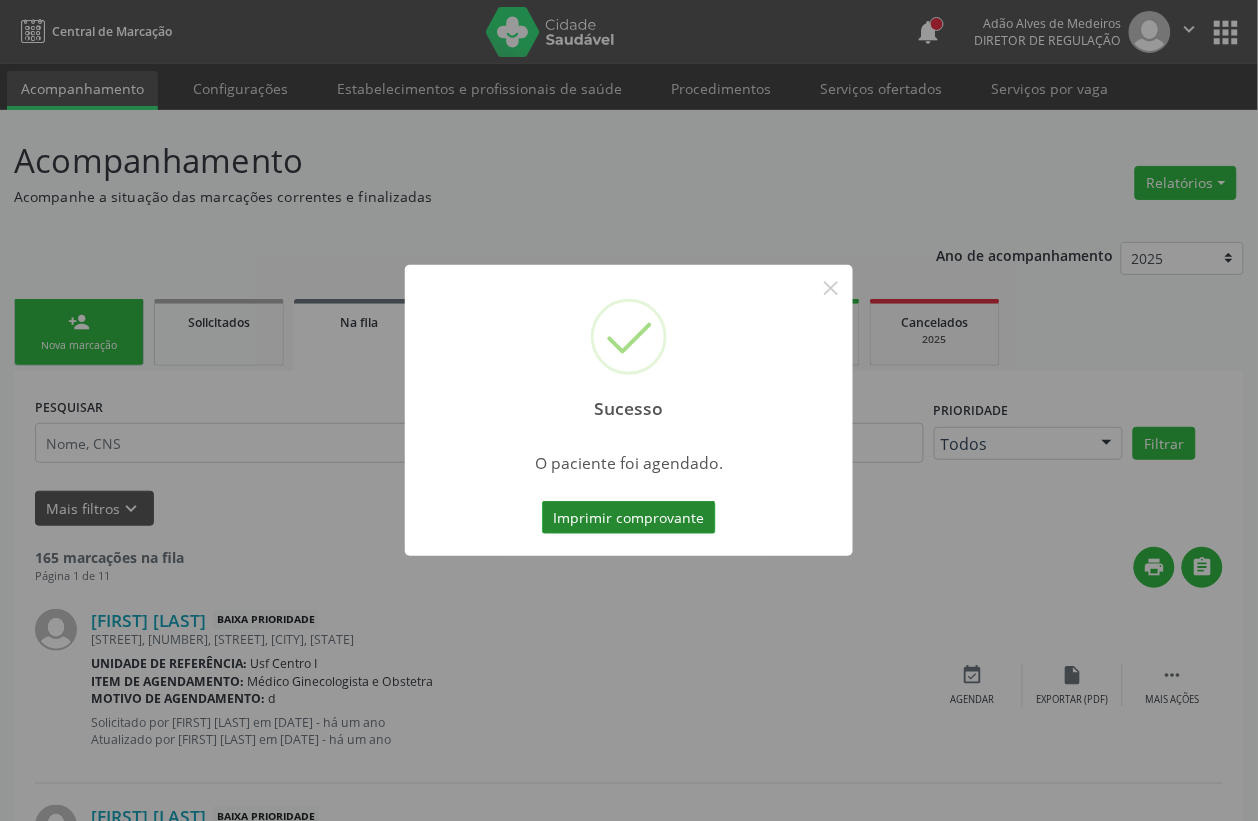 click on "Imprimir comprovante" at bounding box center (629, 518) 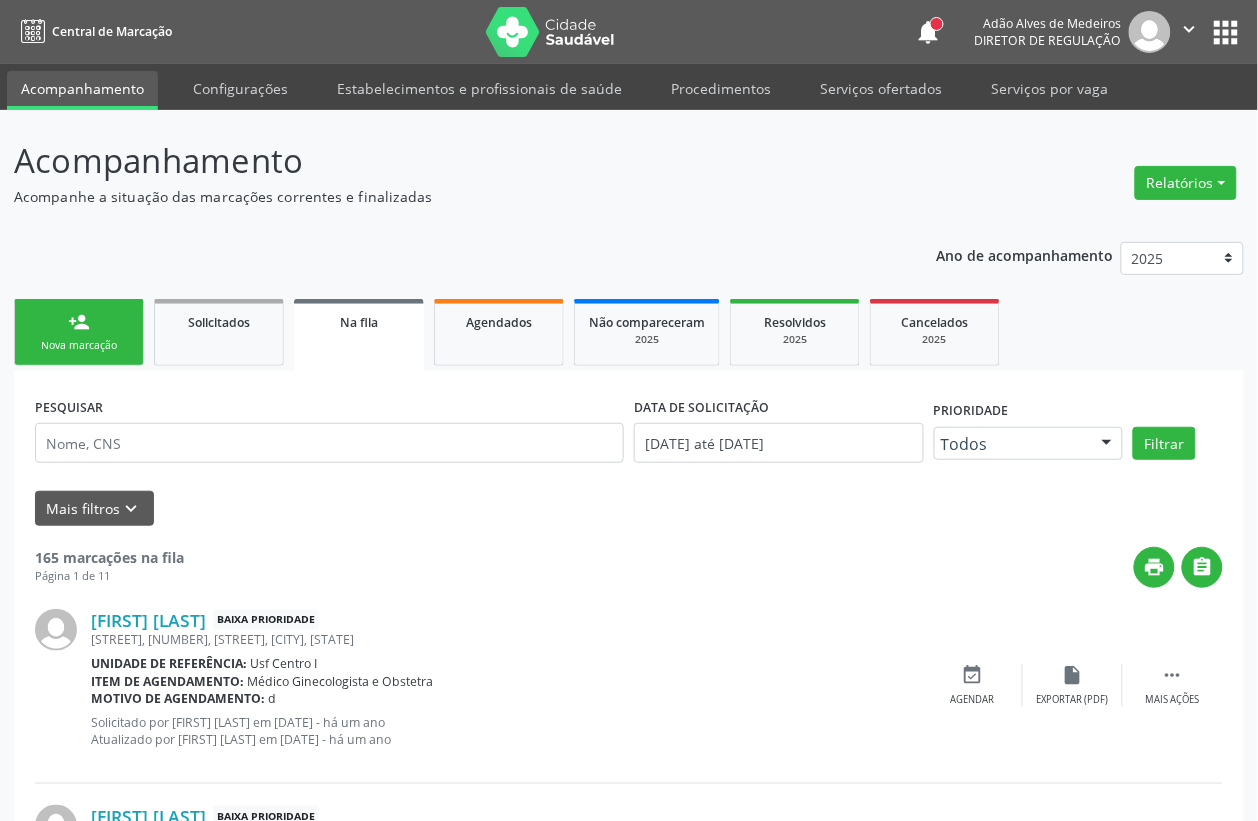 click on "Nova marcação" at bounding box center (79, 345) 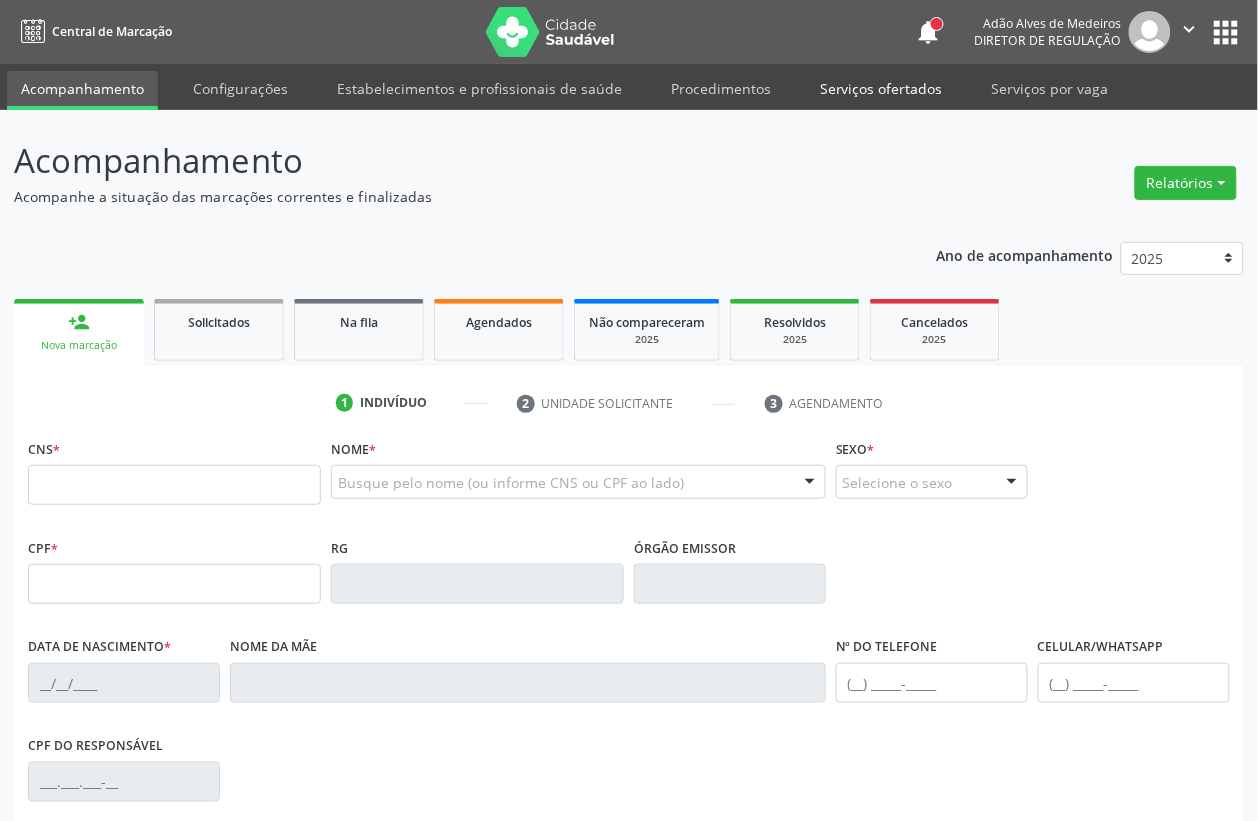 click on "Serviços ofertados" at bounding box center (881, 88) 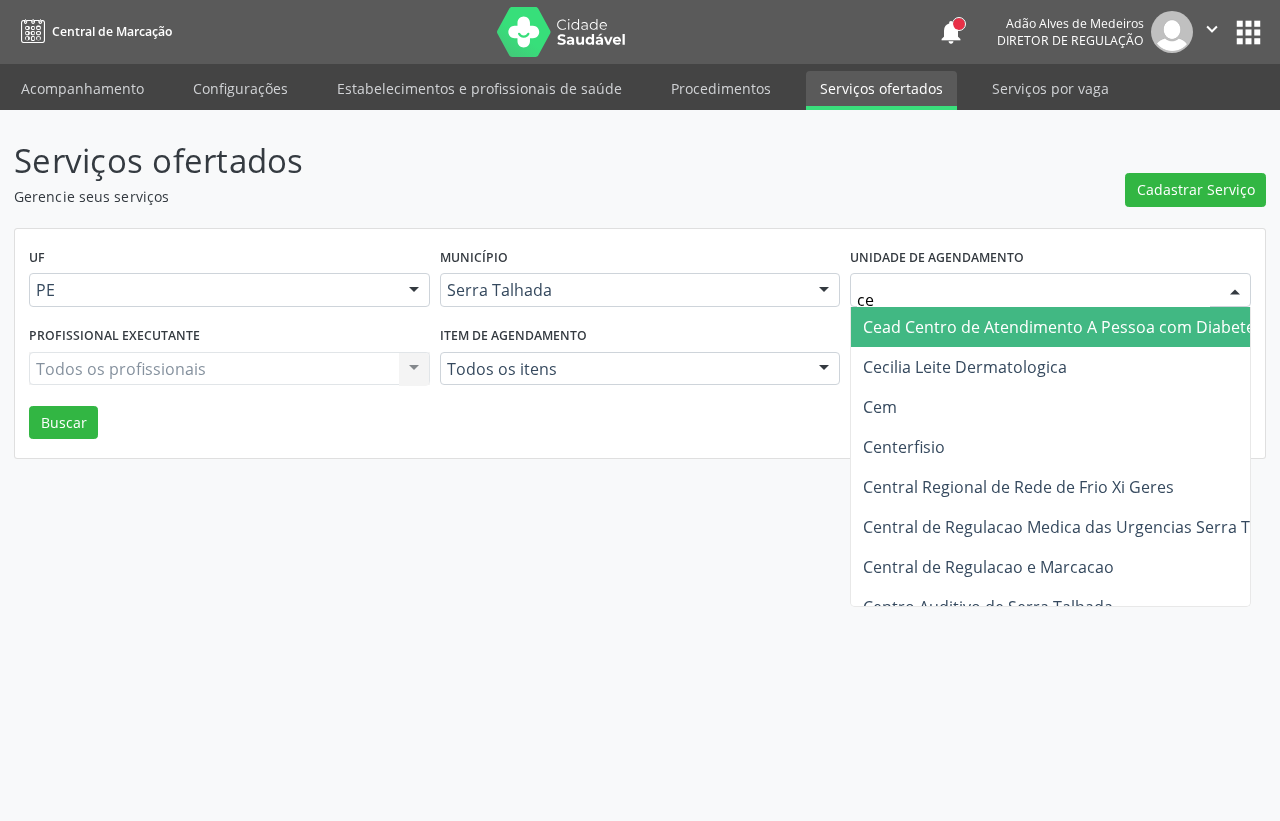 type on "cem" 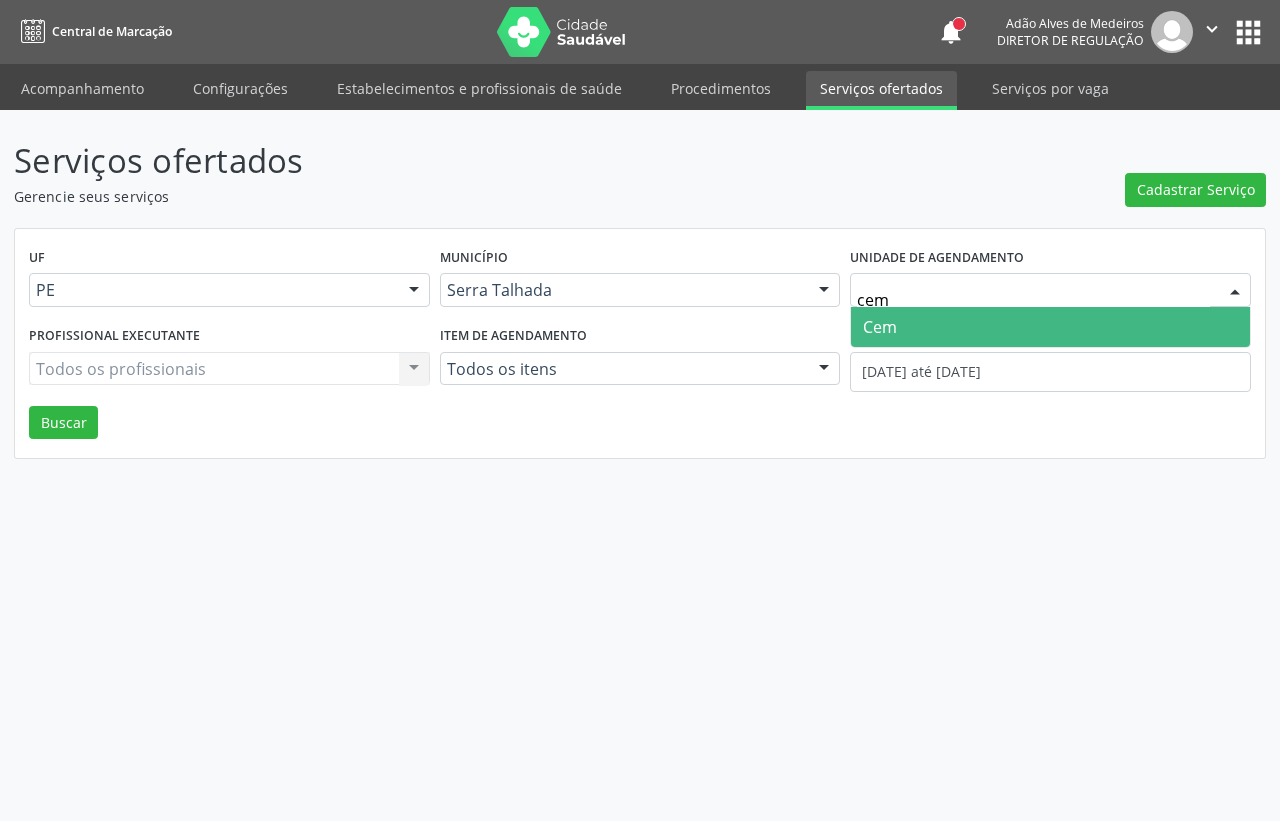 click on "Cem" at bounding box center [1050, 327] 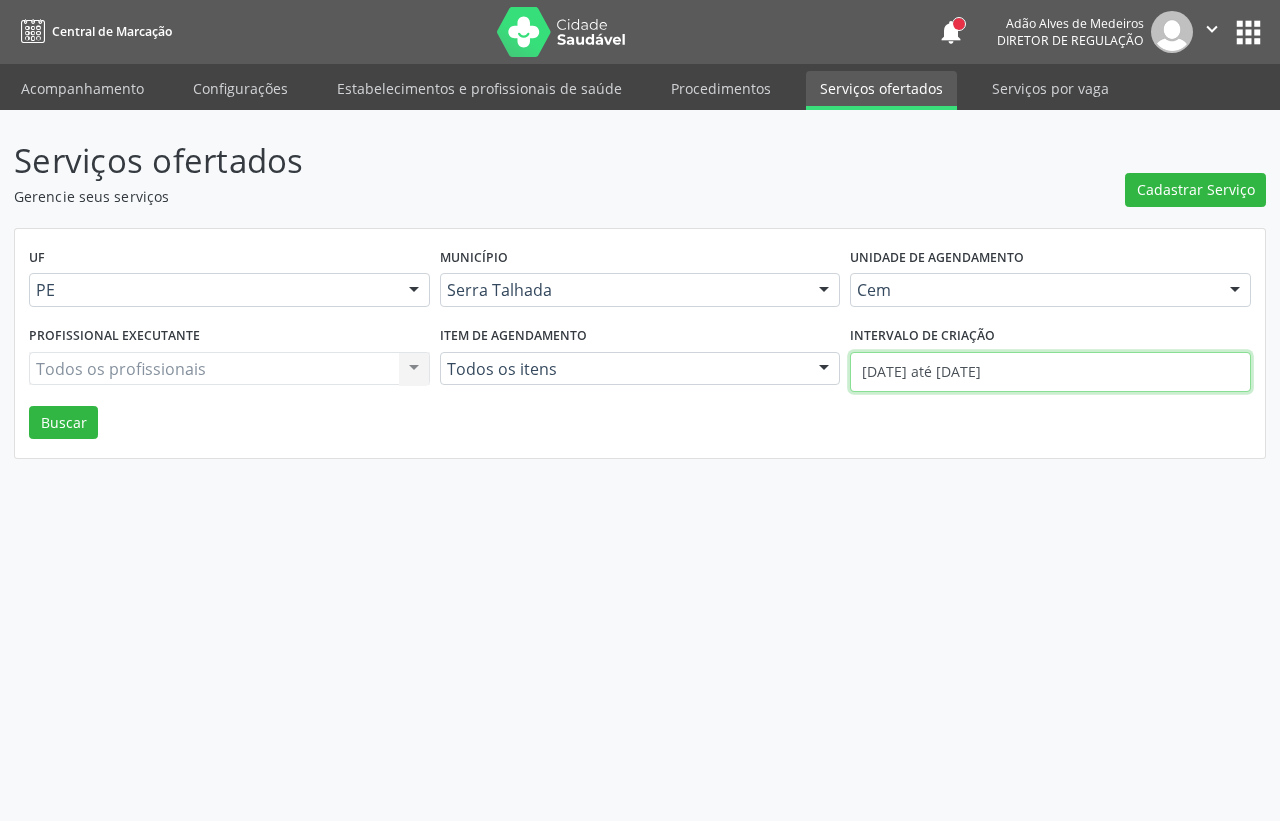click on "01/08/2025 até 04/08/2025" at bounding box center (1050, 372) 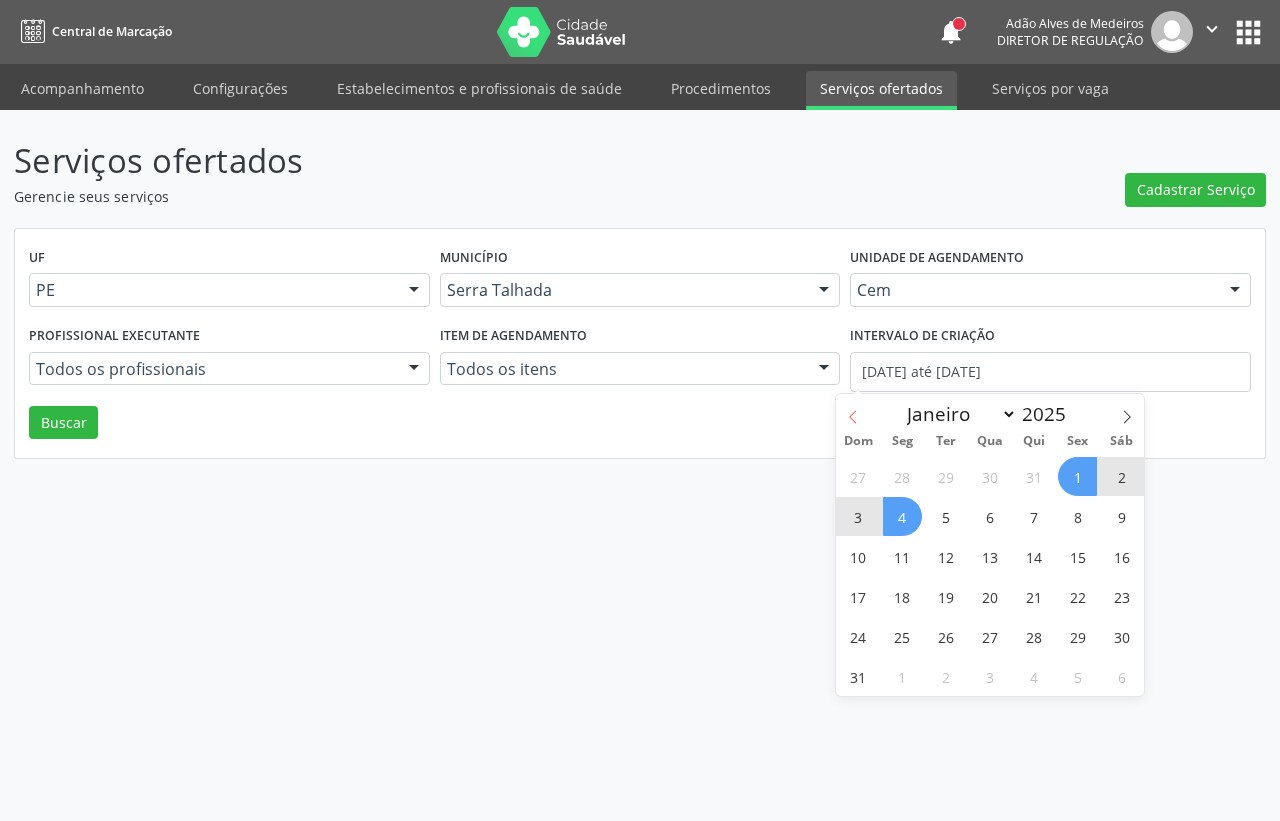 click at bounding box center (853, 411) 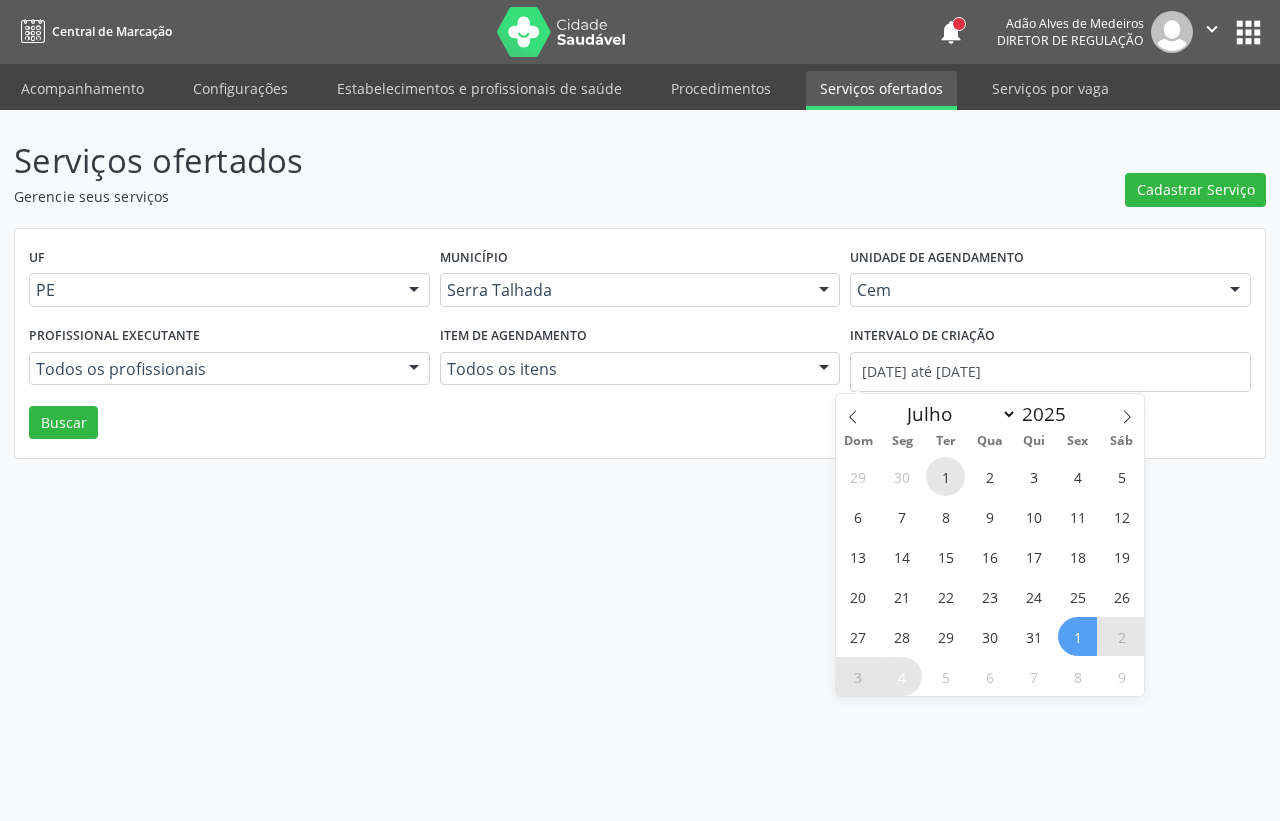 click on "1" at bounding box center (945, 476) 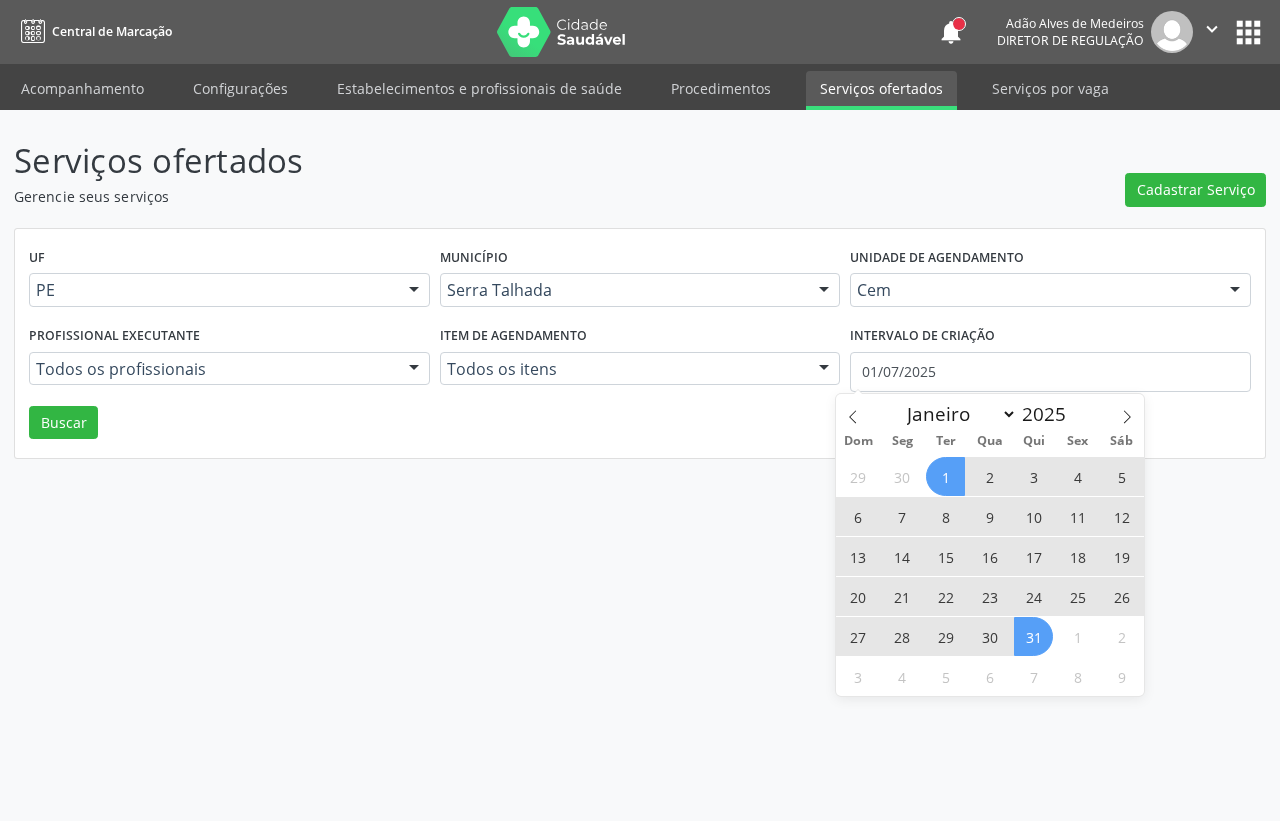 click on "31" at bounding box center (1033, 636) 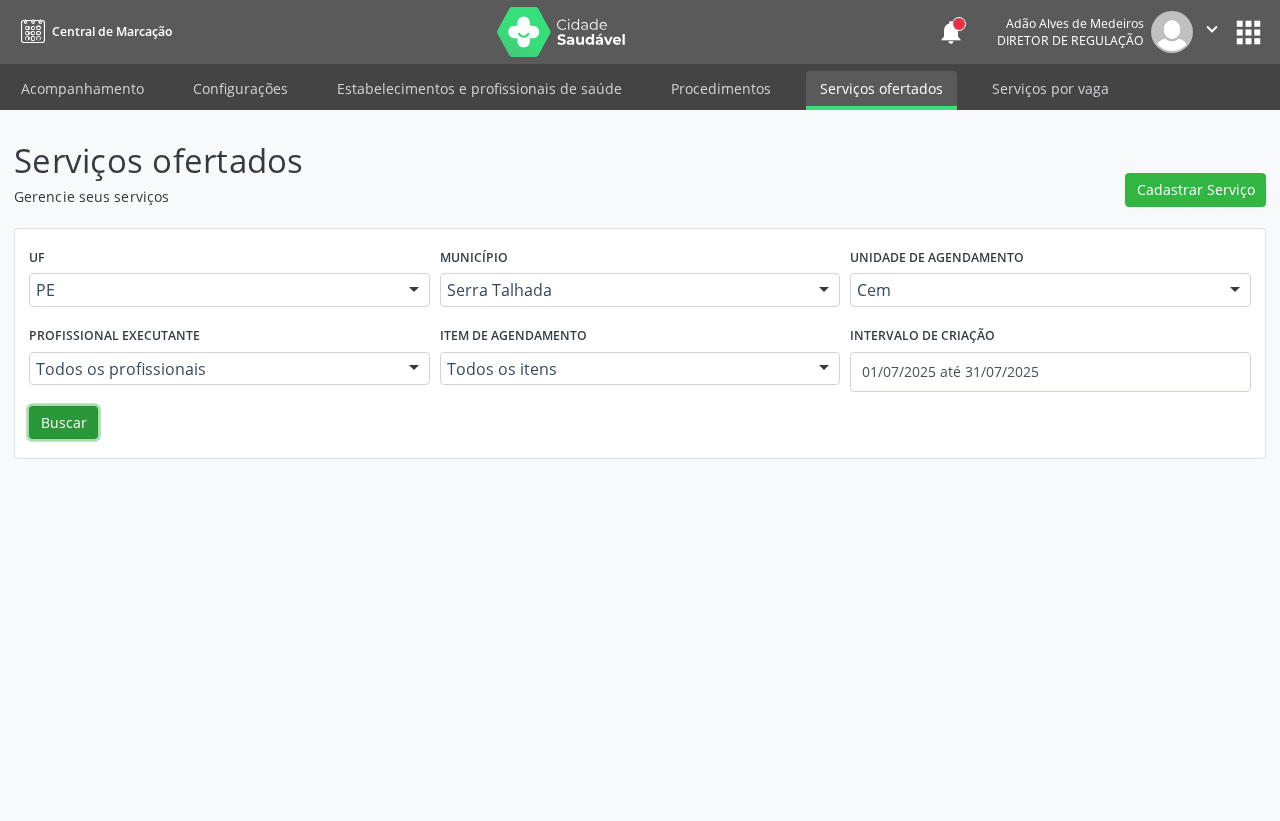 click on "Buscar" at bounding box center [63, 423] 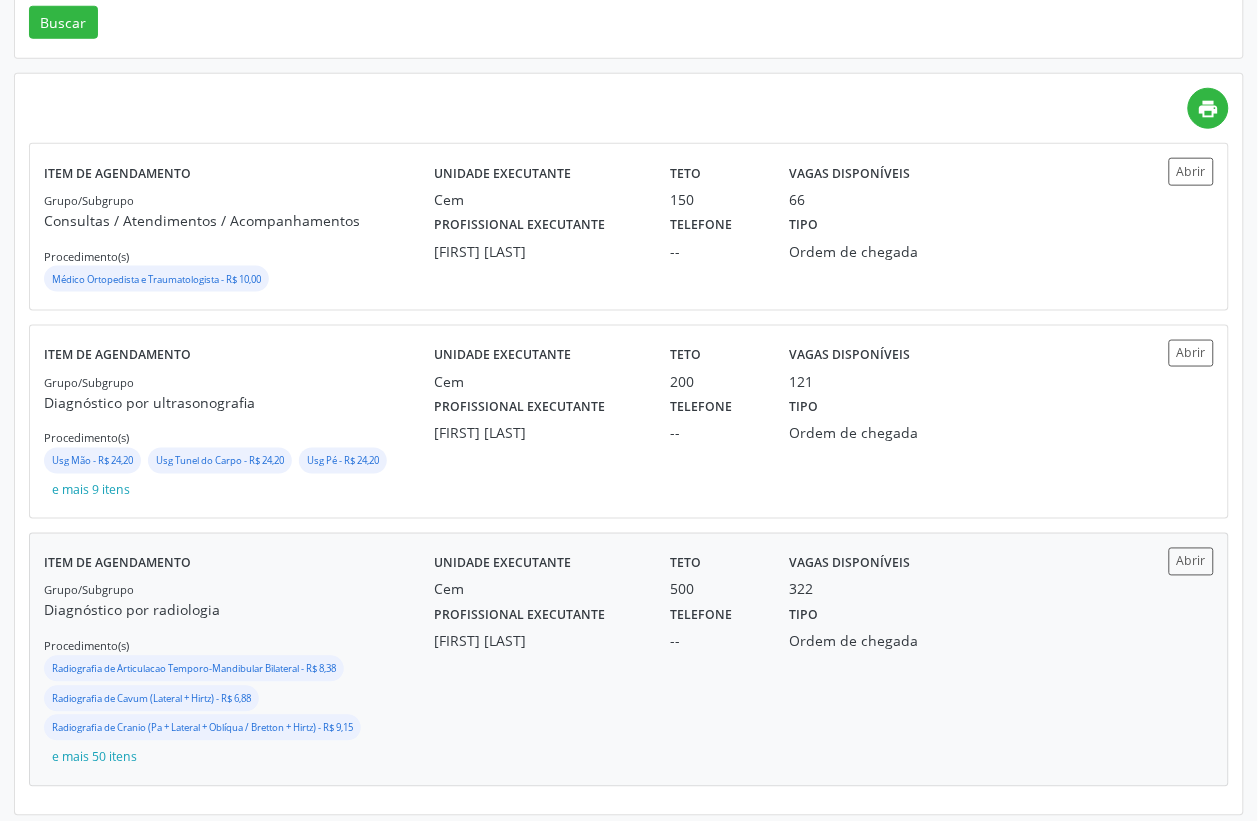 scroll, scrollTop: 411, scrollLeft: 0, axis: vertical 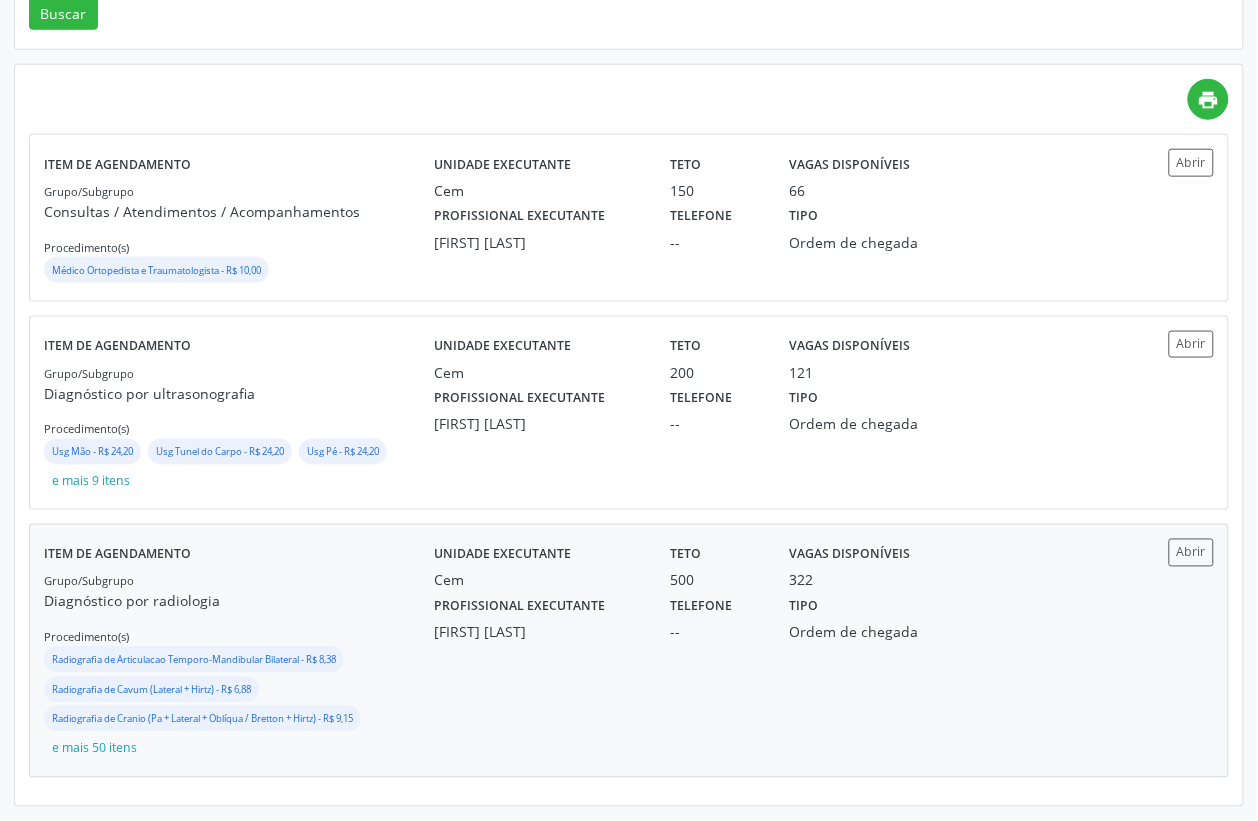 click on "Profissional executante
Ebenone Antonio da Silva
Telefone
--
Tipo
Ordem de chegada" at bounding box center (775, 617) 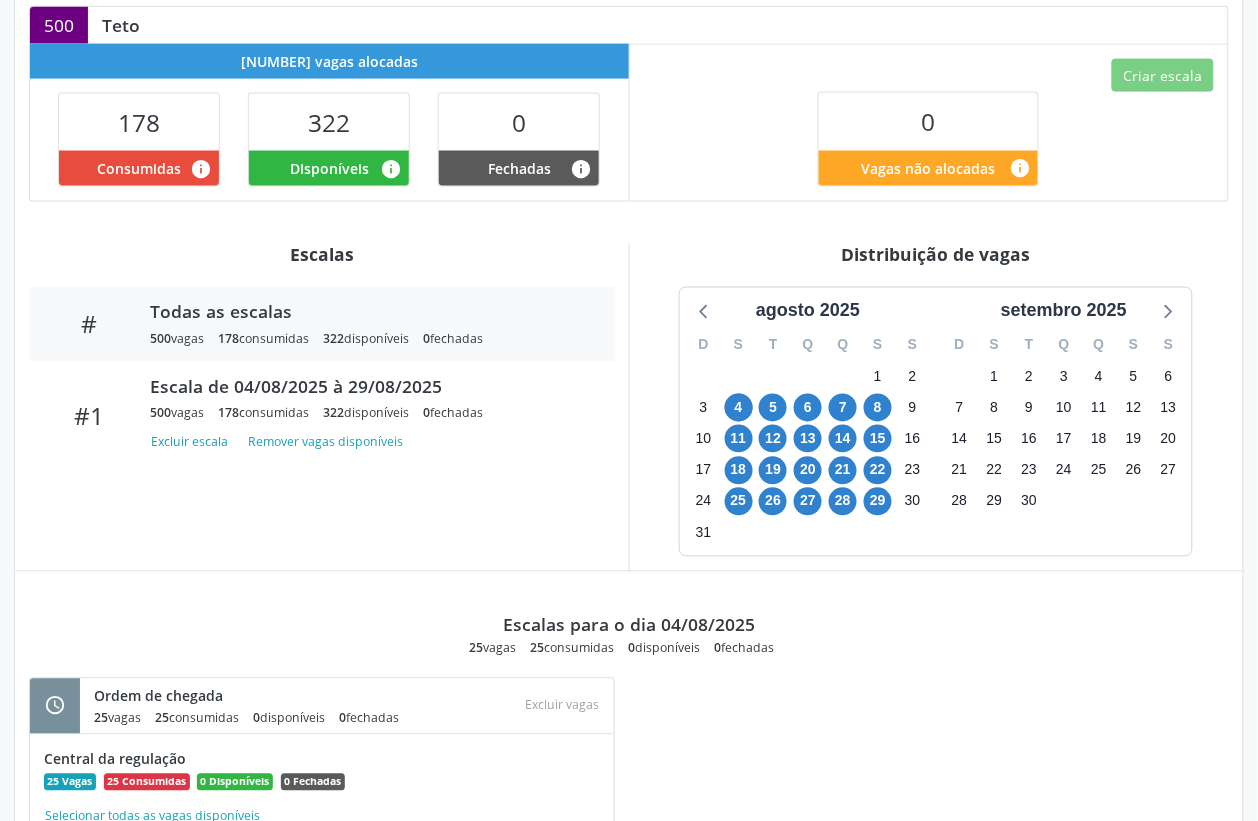 scroll, scrollTop: 625, scrollLeft: 0, axis: vertical 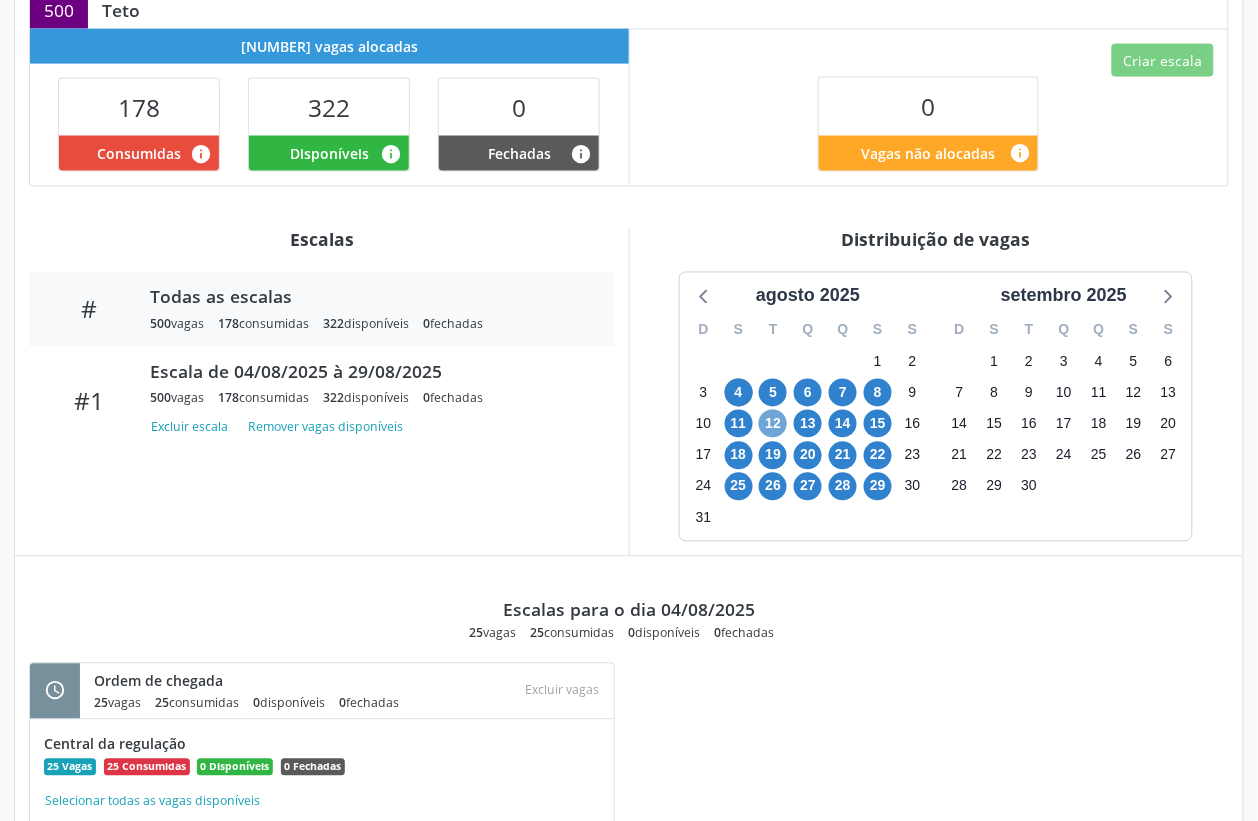 click on "12" at bounding box center [773, 424] 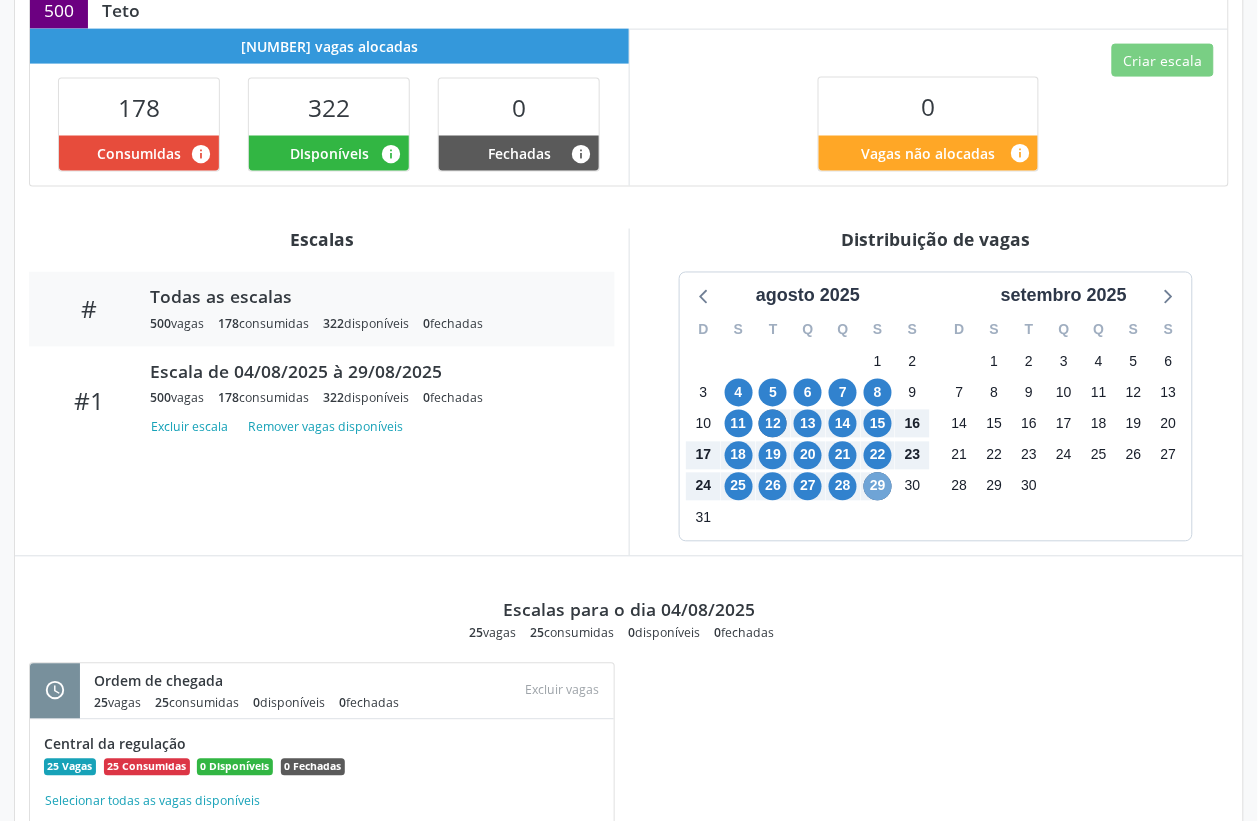 click on "29" at bounding box center (878, 487) 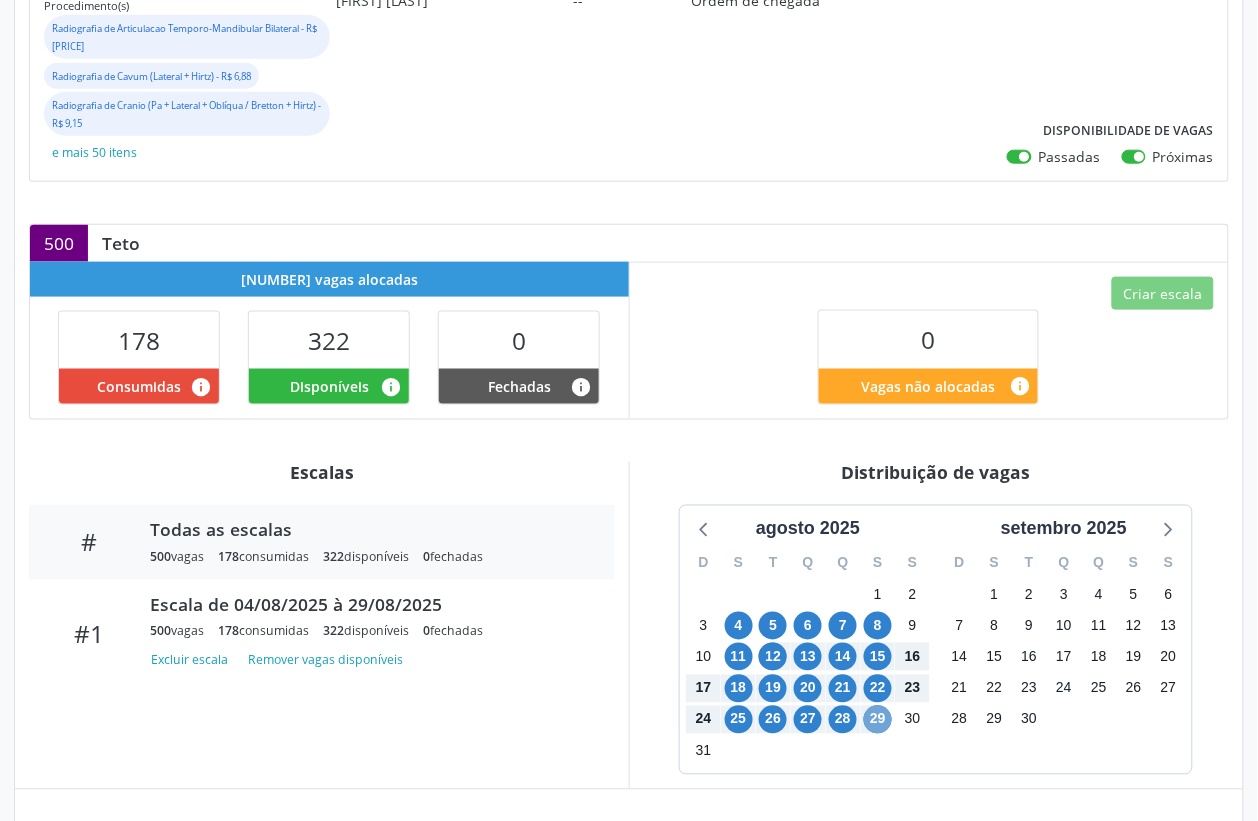 scroll, scrollTop: 375, scrollLeft: 0, axis: vertical 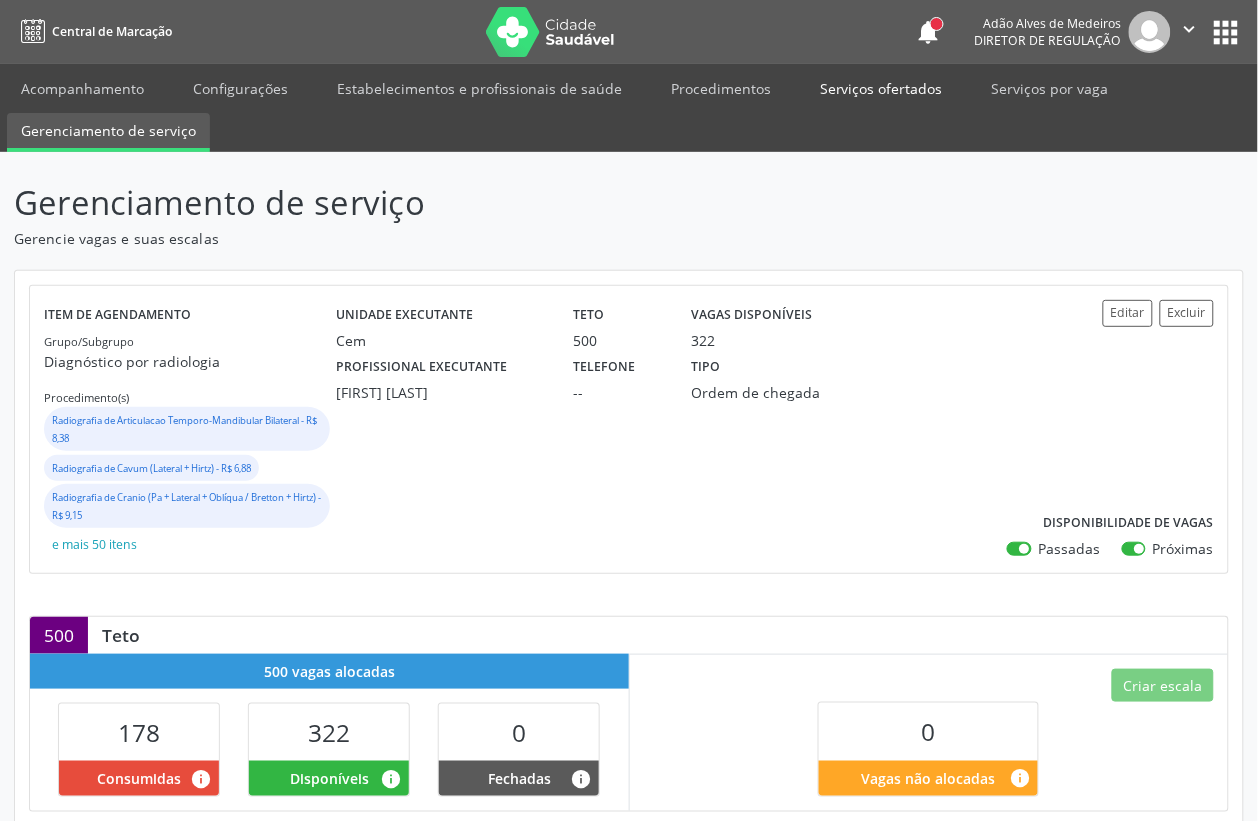 click on "Serviços ofertados" at bounding box center [881, 88] 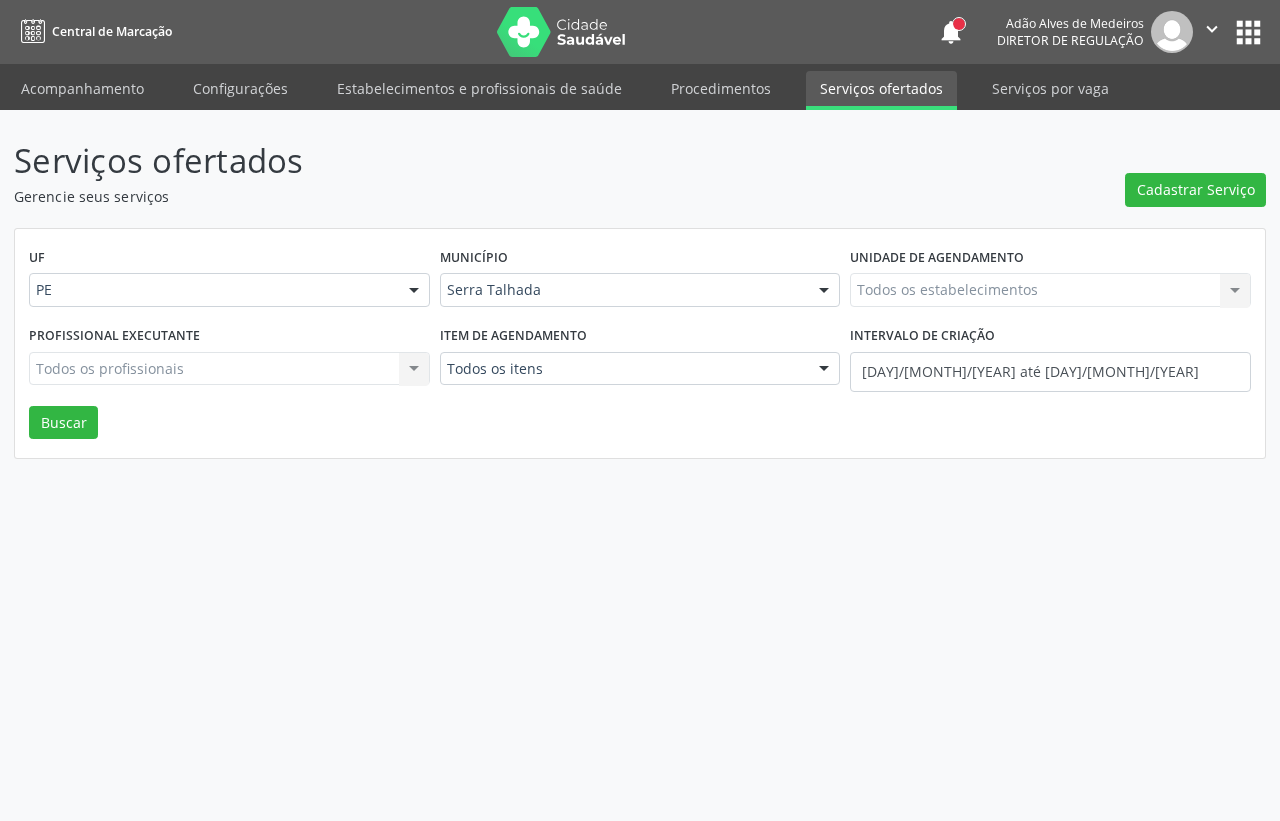 click on "Todos os estabelecimentos         Todos os estabelecimentos
Nenhum resultado encontrado para: "   "
Não há nenhuma opção para ser exibida." at bounding box center (1050, 290) 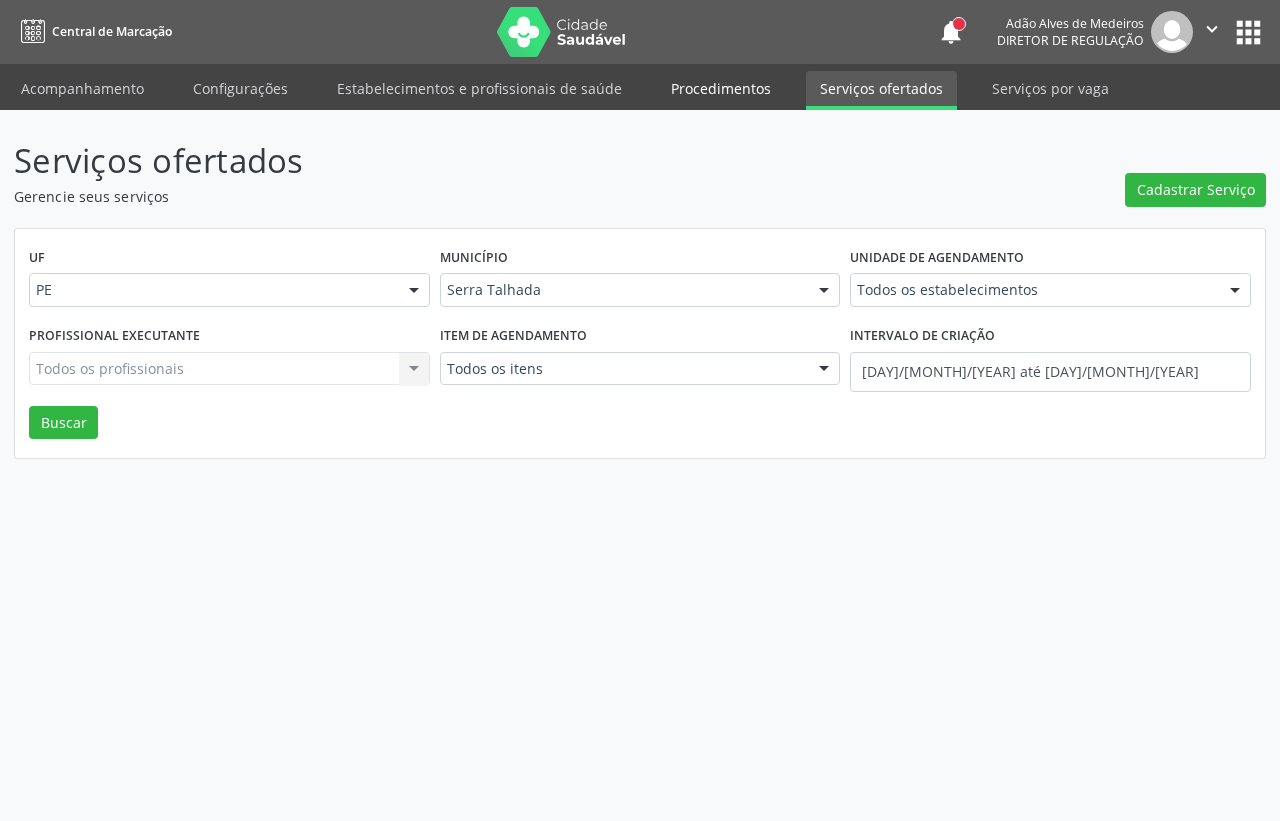 click on "Procedimentos" at bounding box center [721, 88] 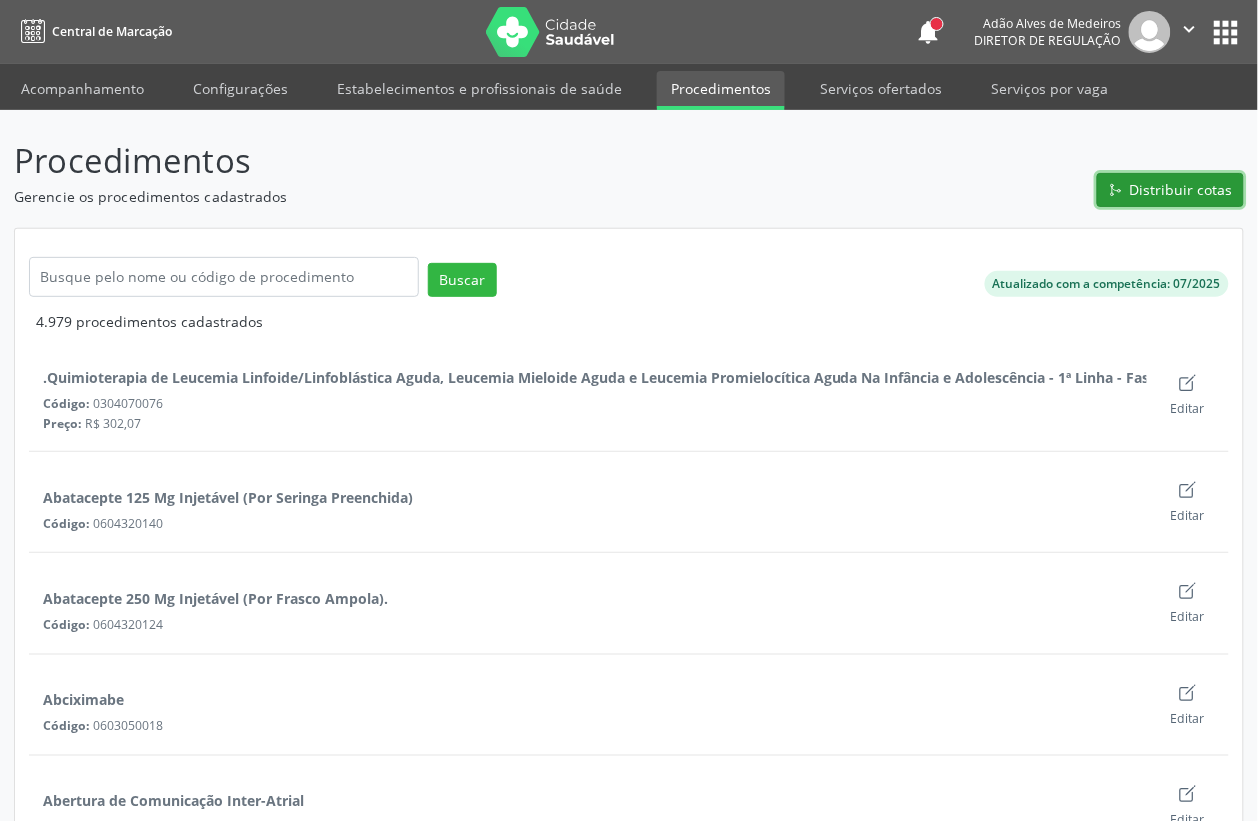 click on "Distribuir cotas" at bounding box center (1181, 189) 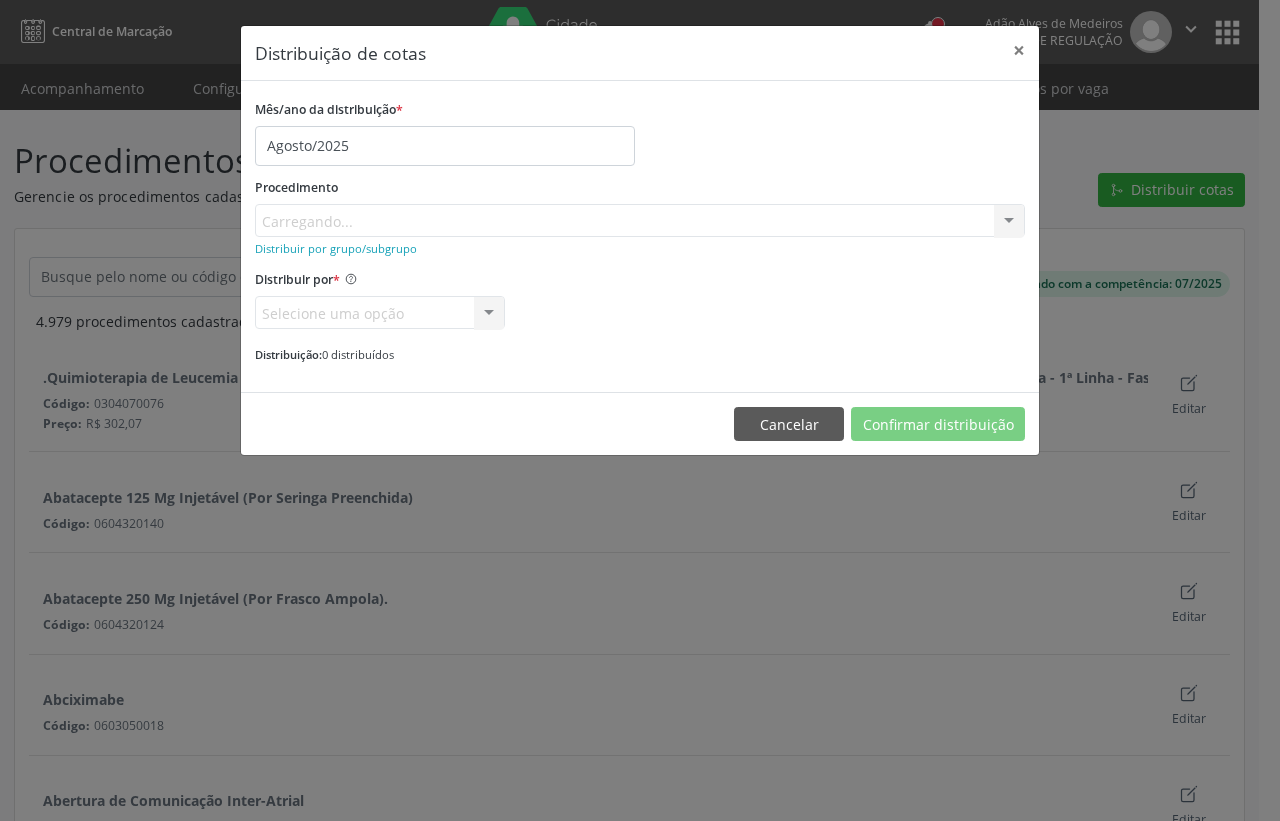 click on "Procedimento
Carregando...
No elements found. Consider changing the search query.   List is empty." at bounding box center [640, 205] 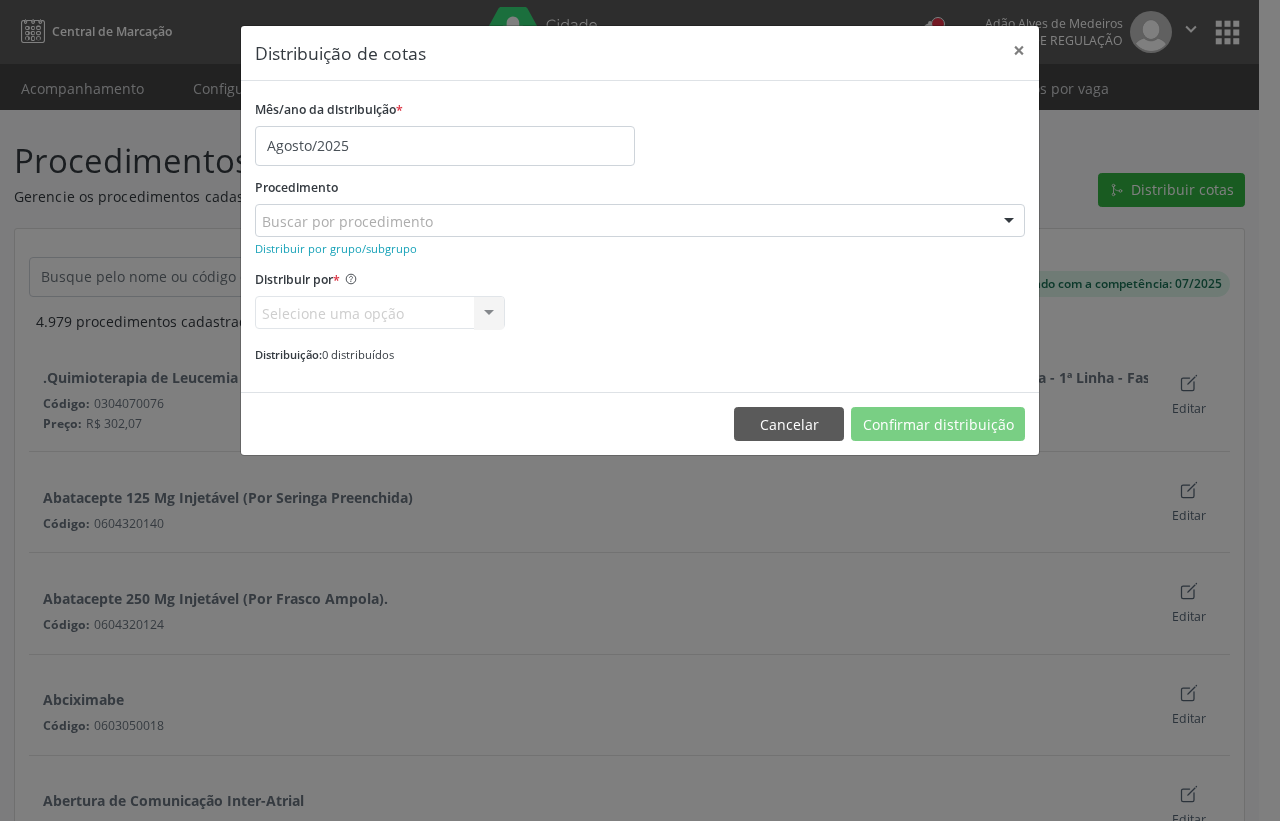 click on "Mês/ano da distribuição
*
Agosto/2025" at bounding box center (640, 130) 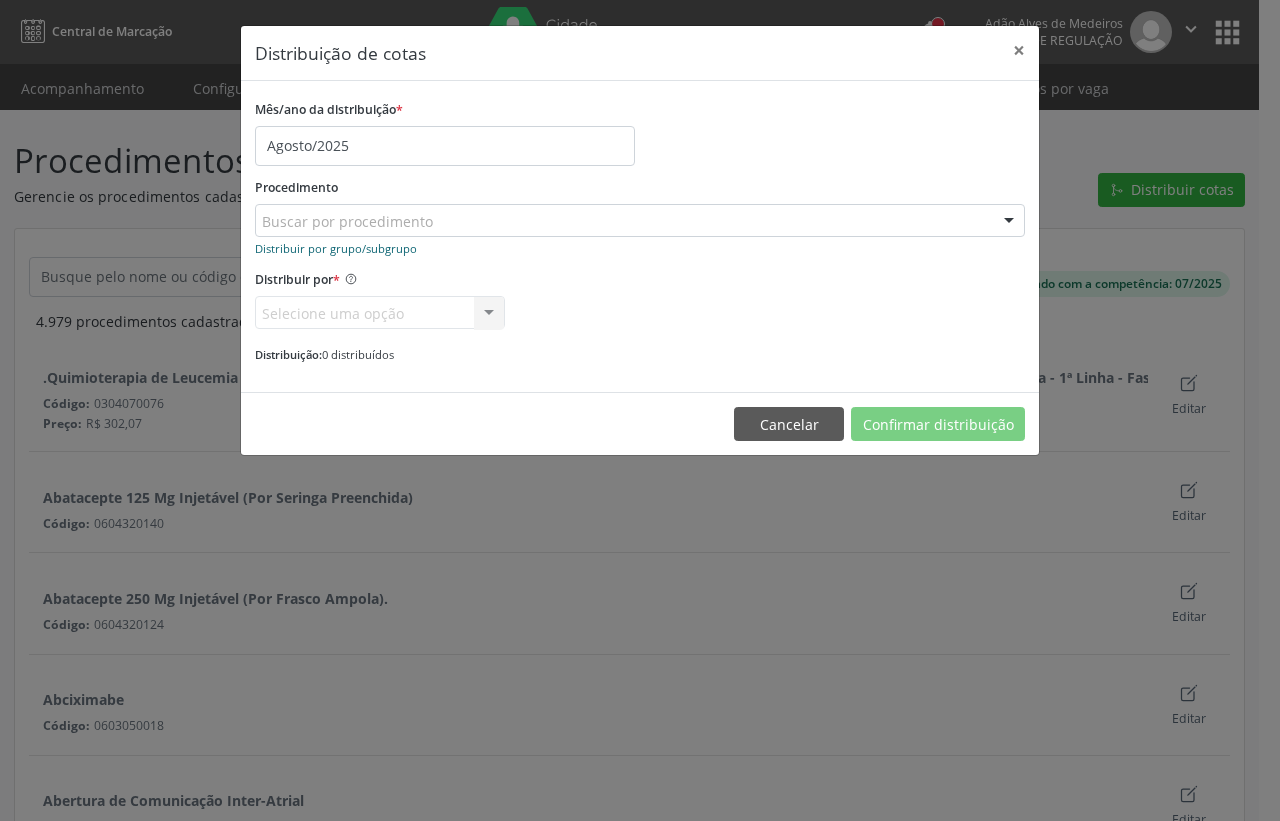 click on "Distribuir por grupo/subgrupo" at bounding box center (336, 248) 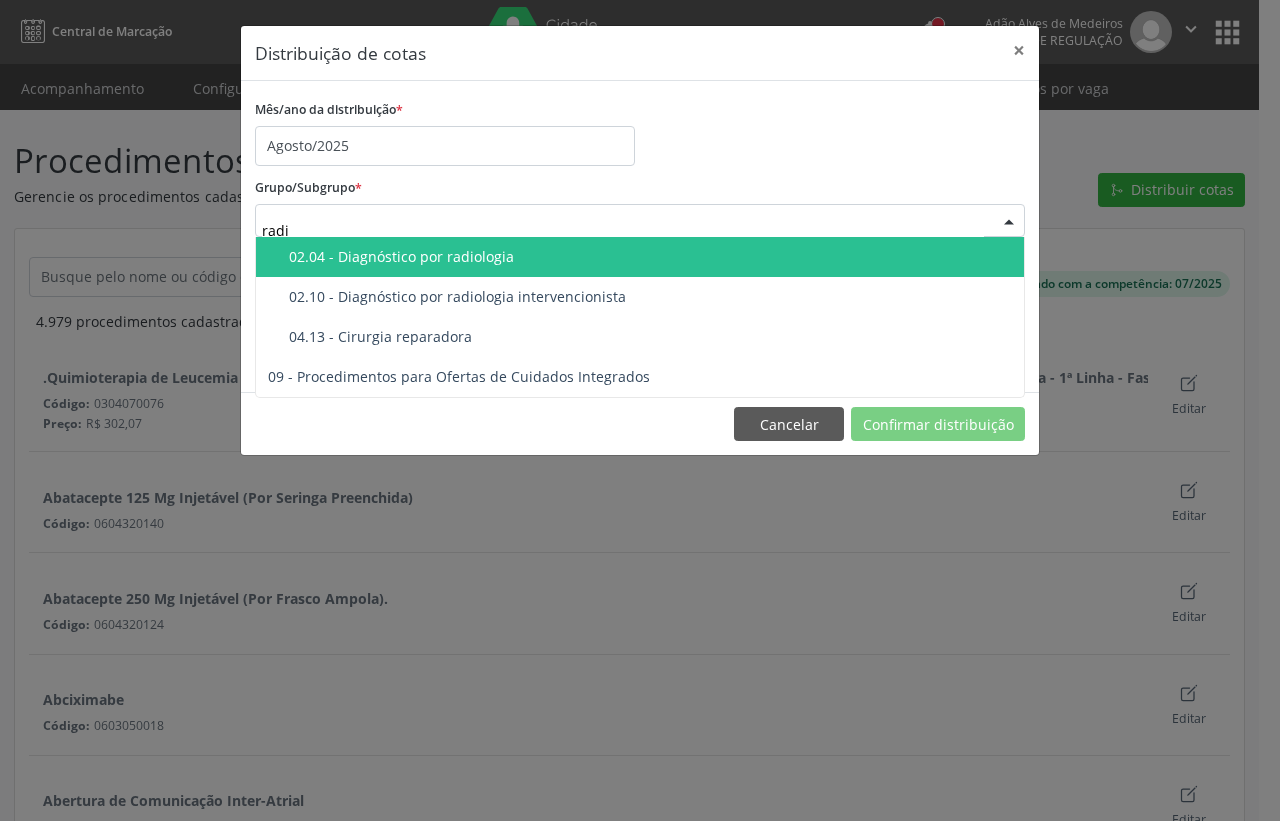 type on "radio" 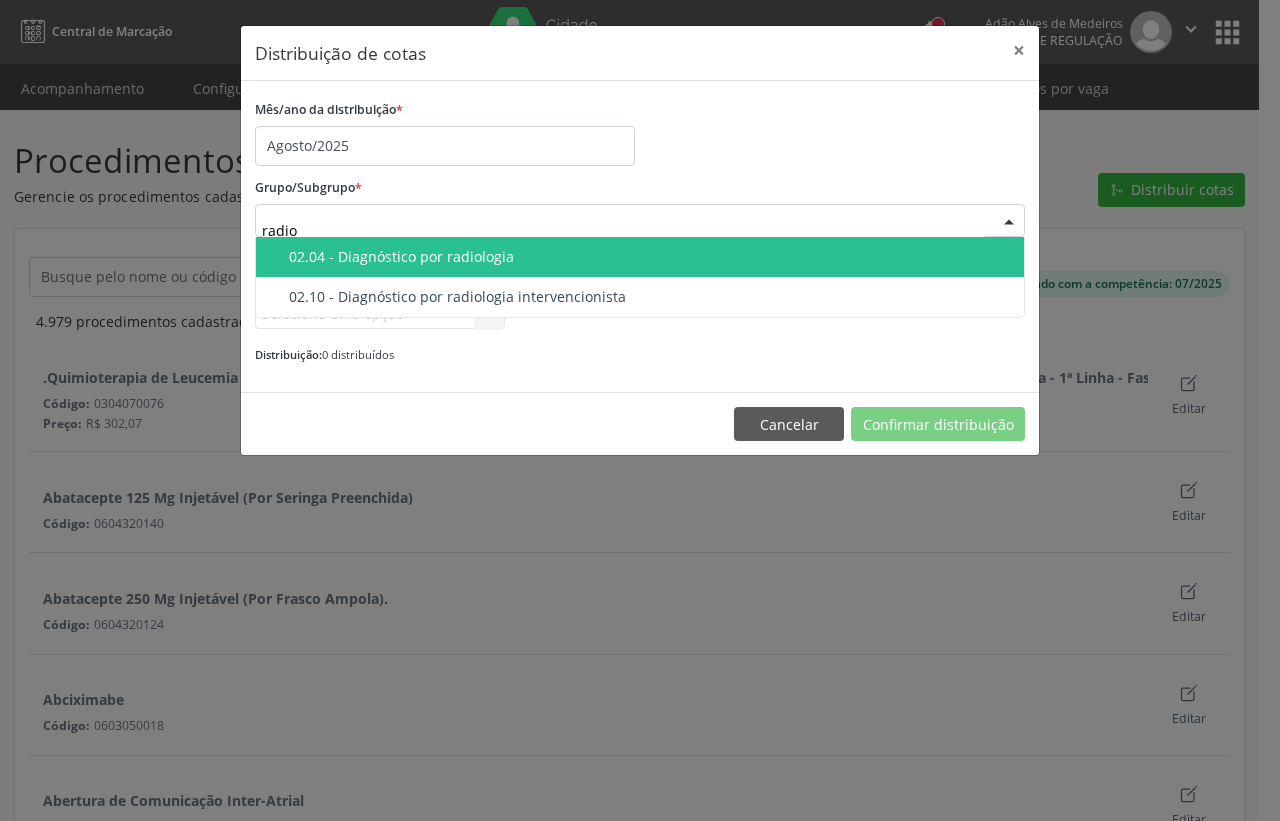 click on "02.04 - Diagnóstico por radiologia" at bounding box center [640, 257] 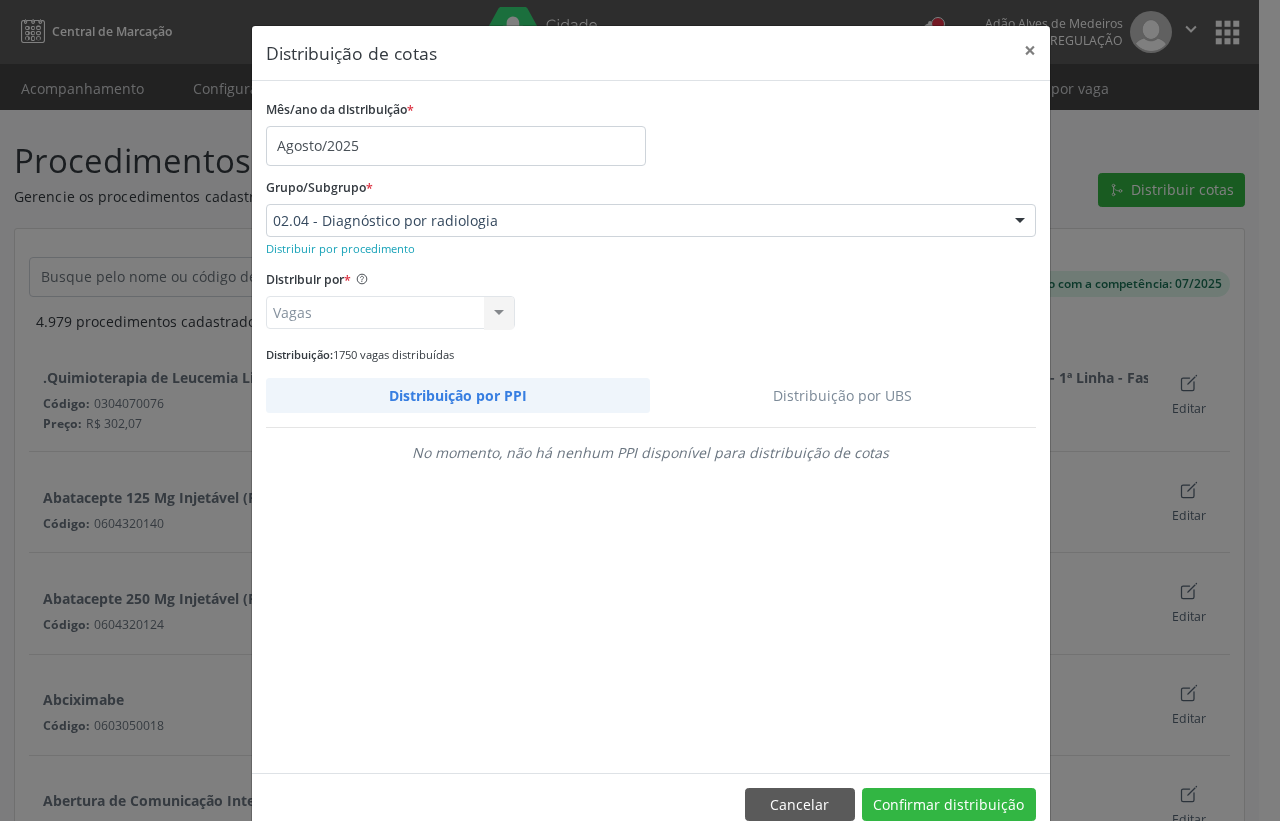 click on "Distribuição por UBS" at bounding box center [843, 395] 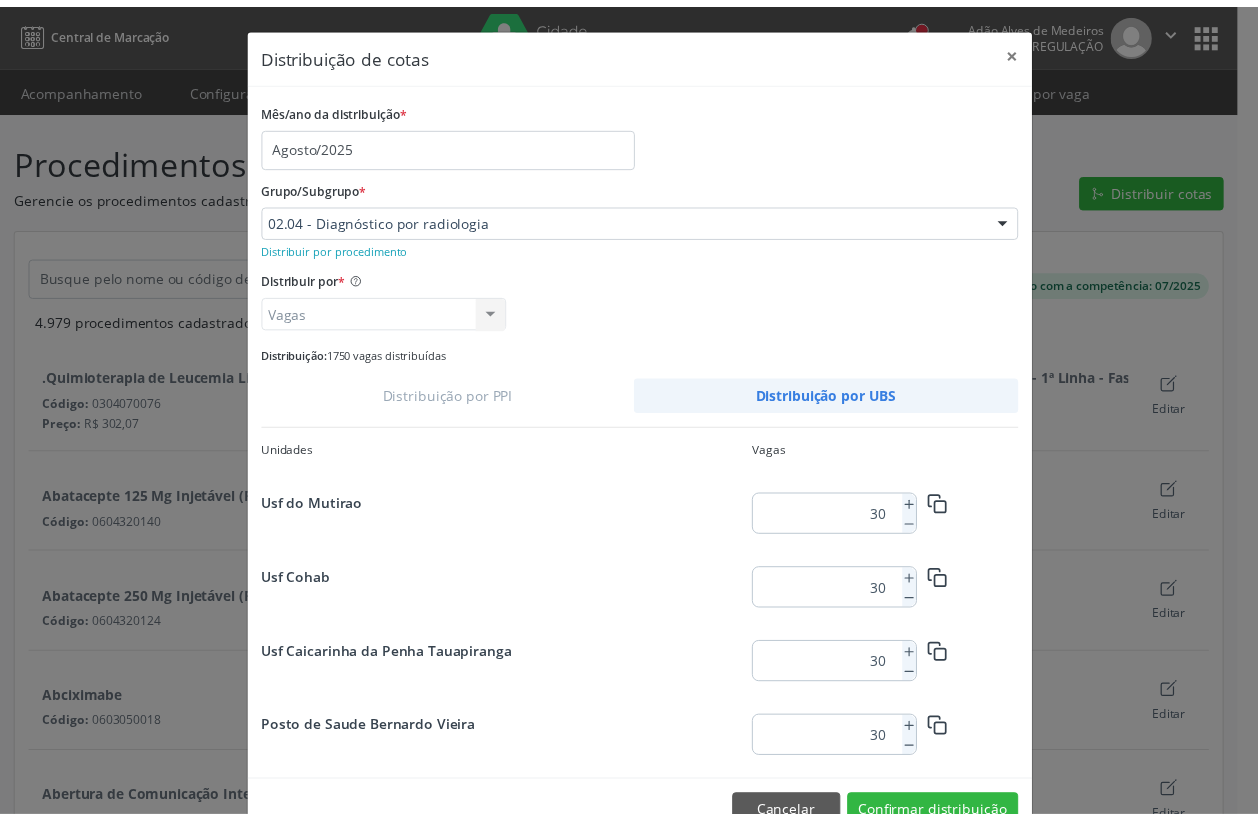 scroll, scrollTop: 406, scrollLeft: 0, axis: vertical 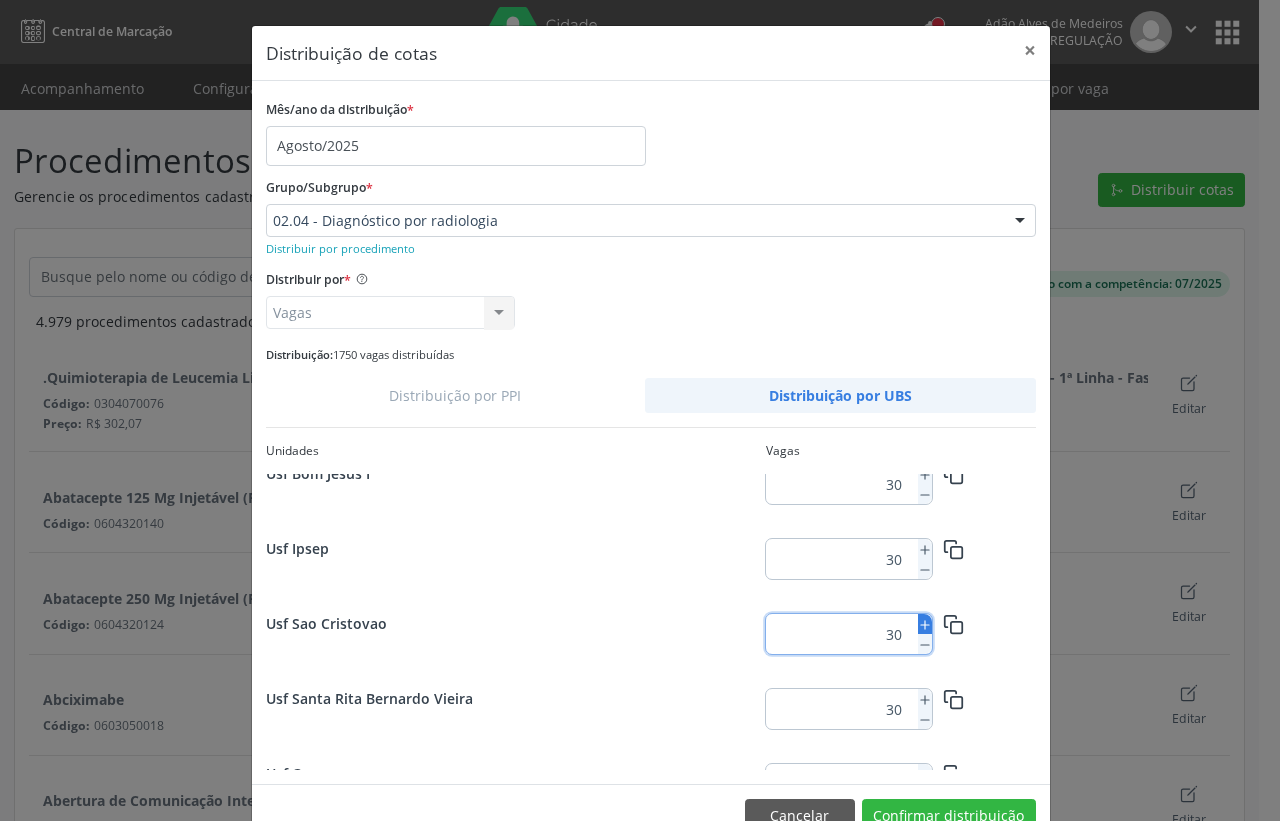 click 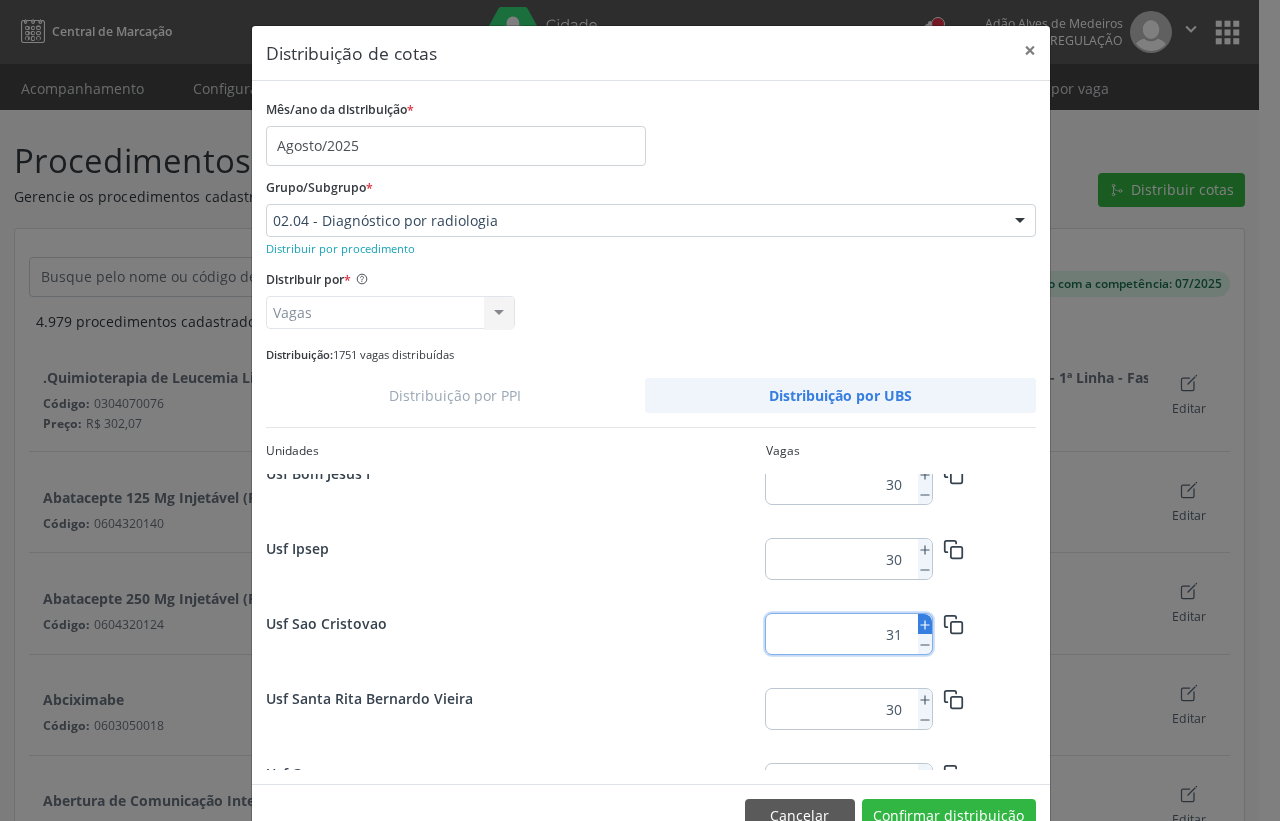 click 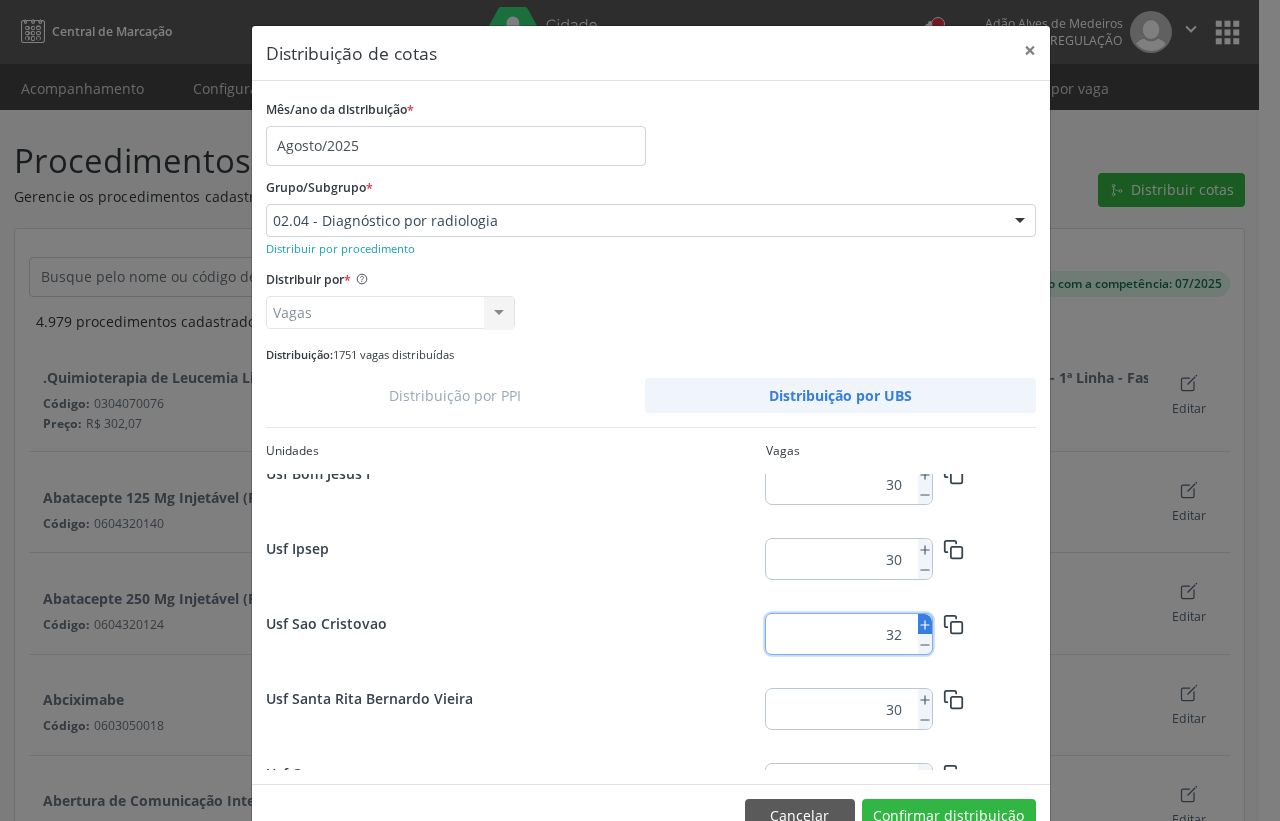 click 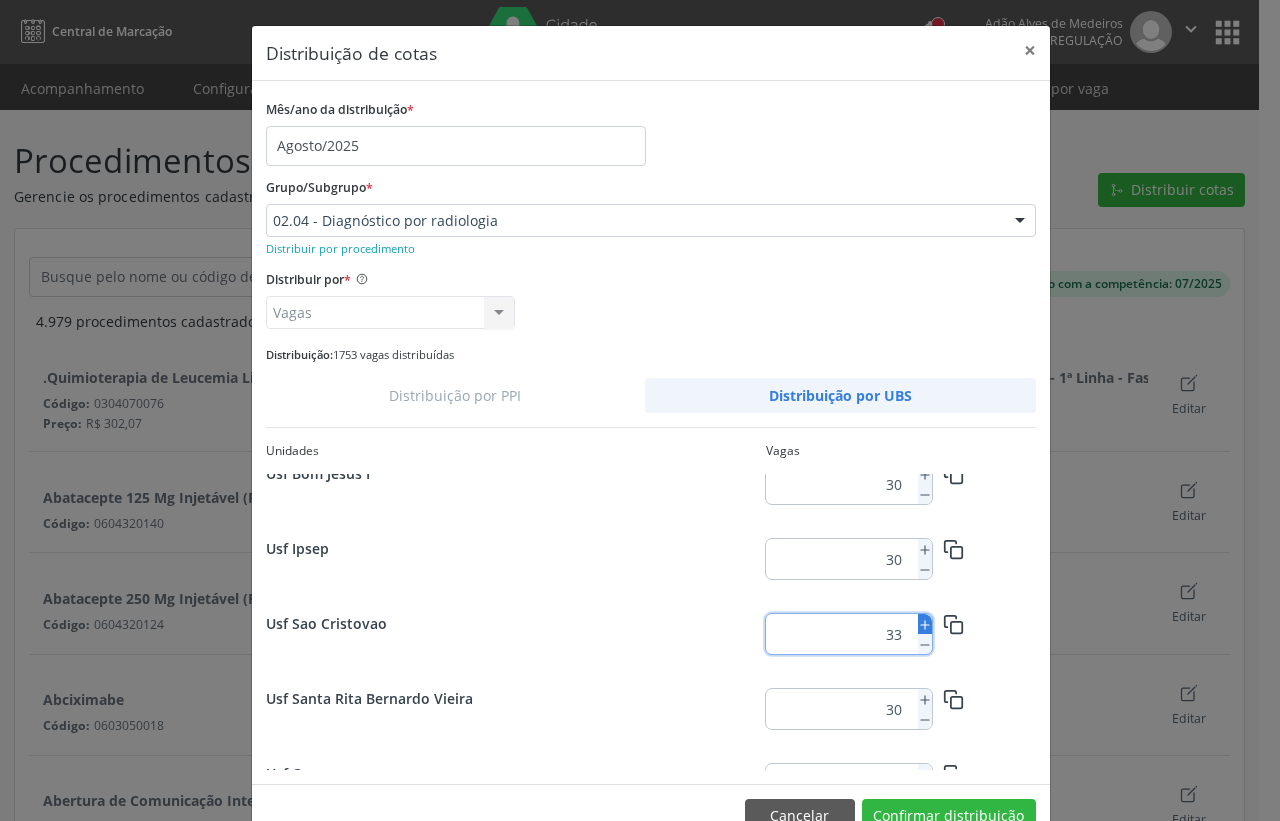 click 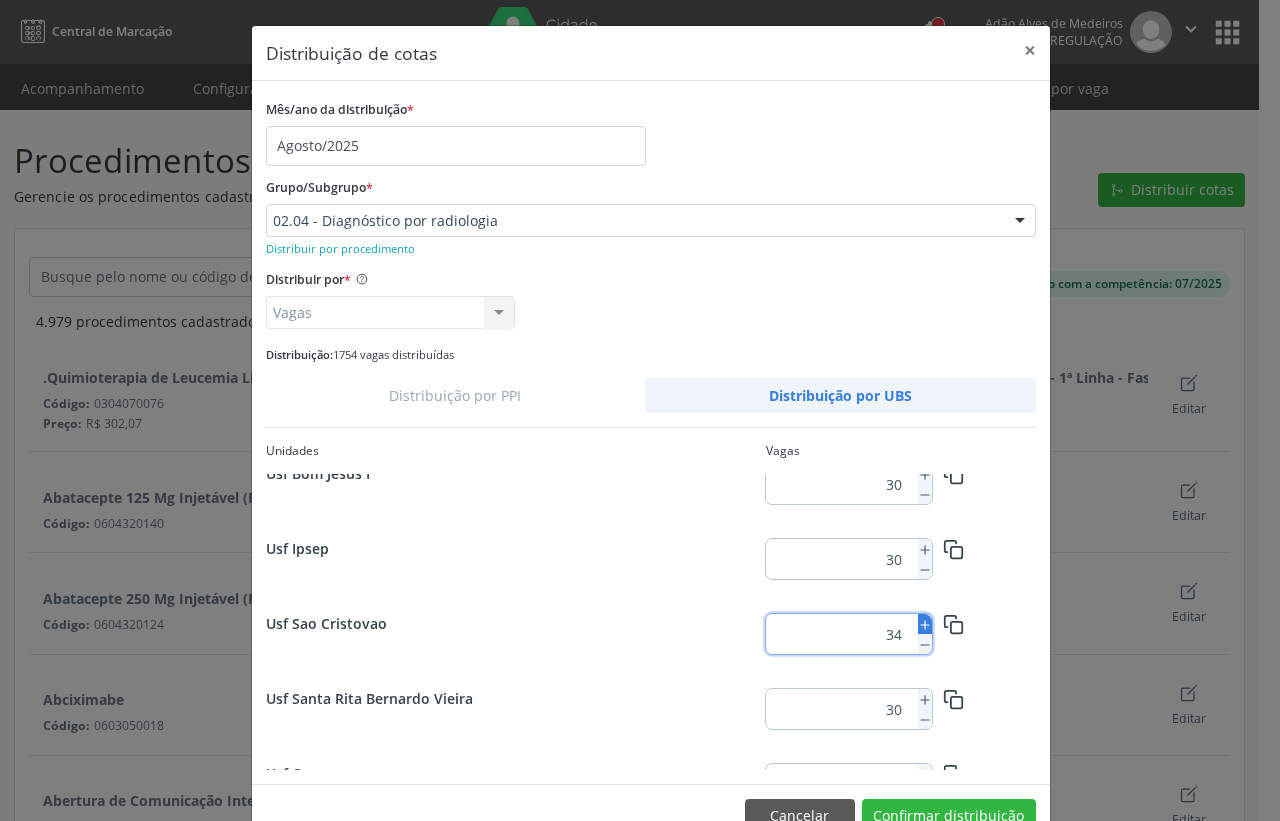click 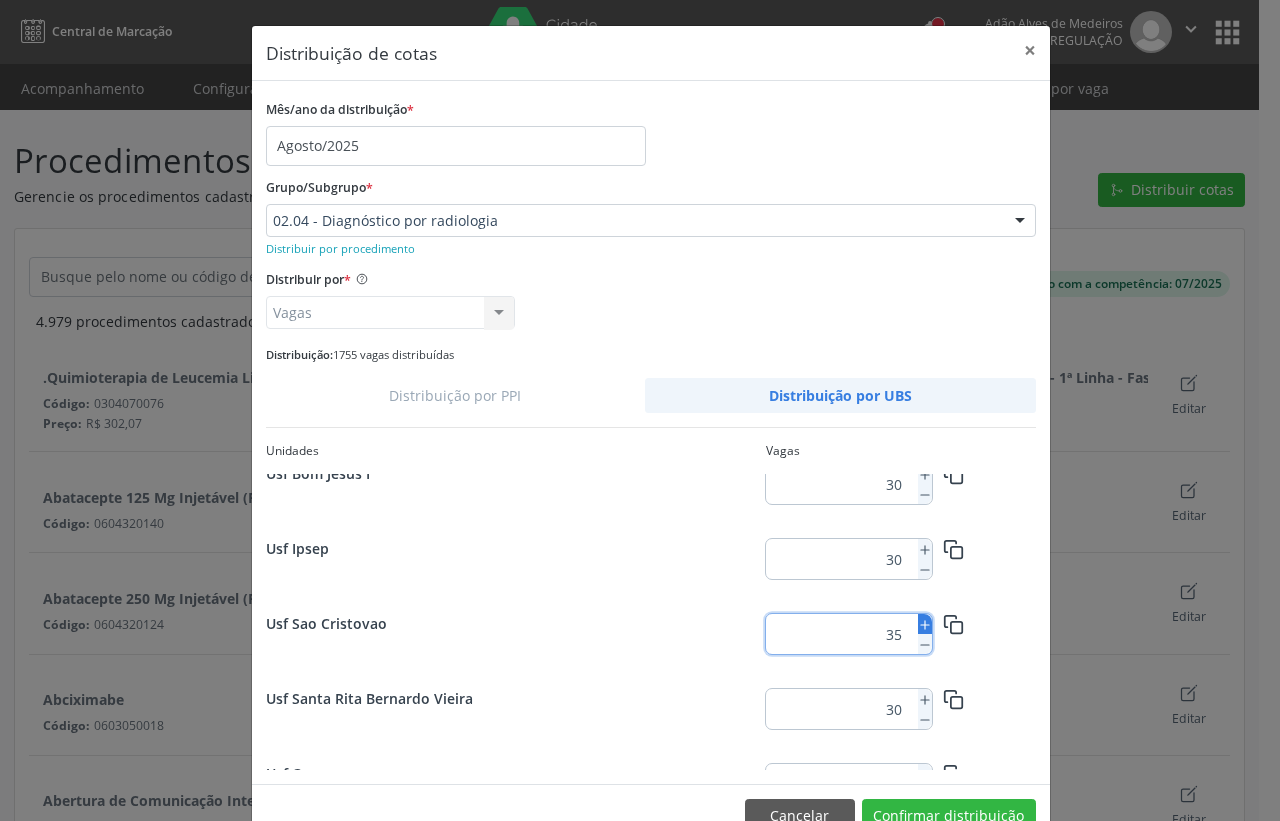 click 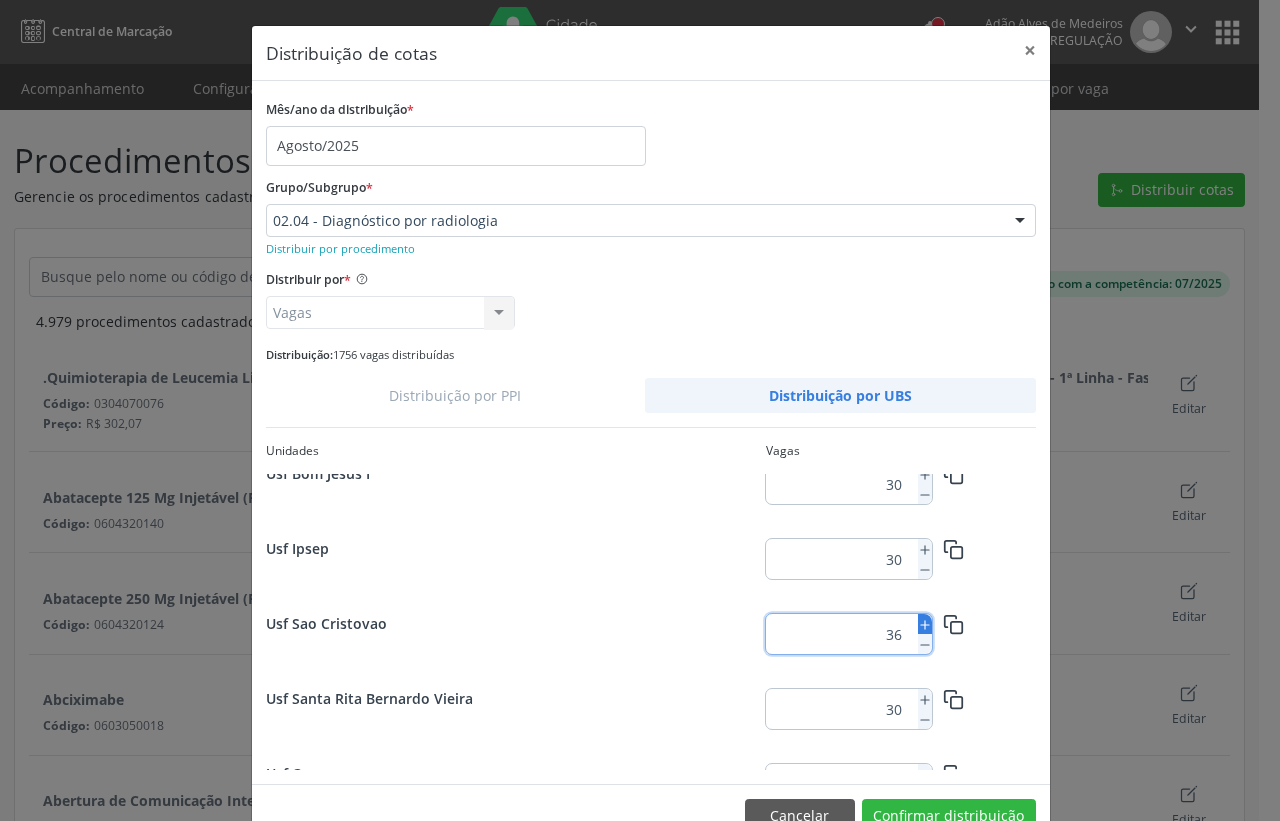 click 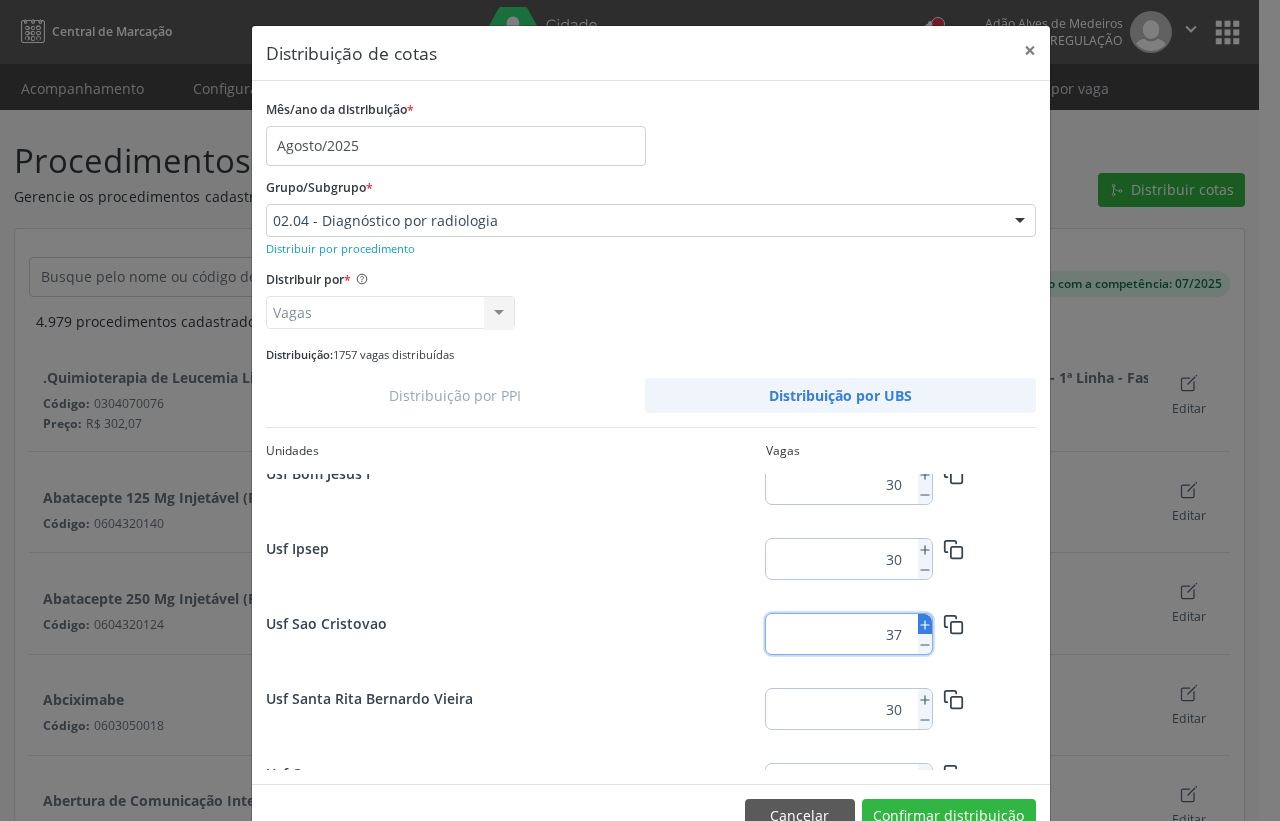 click 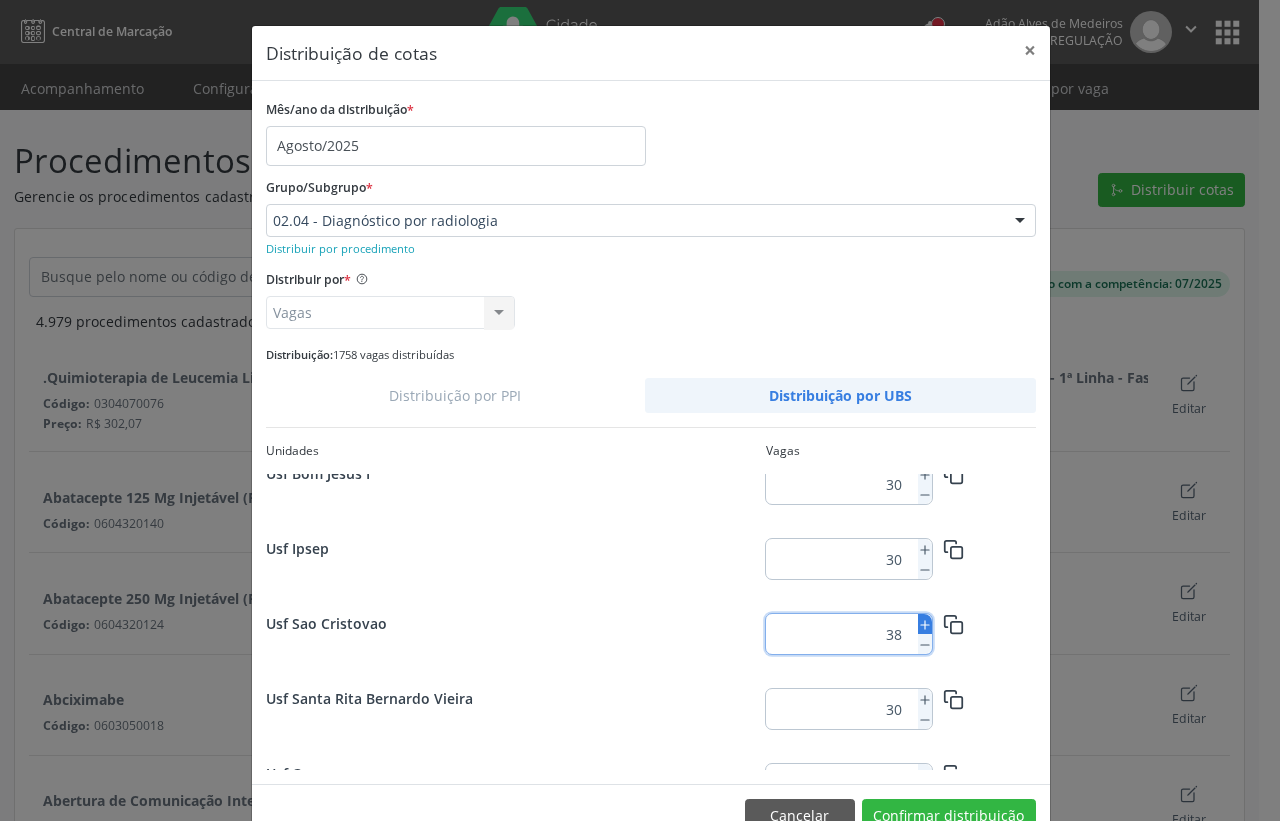 click 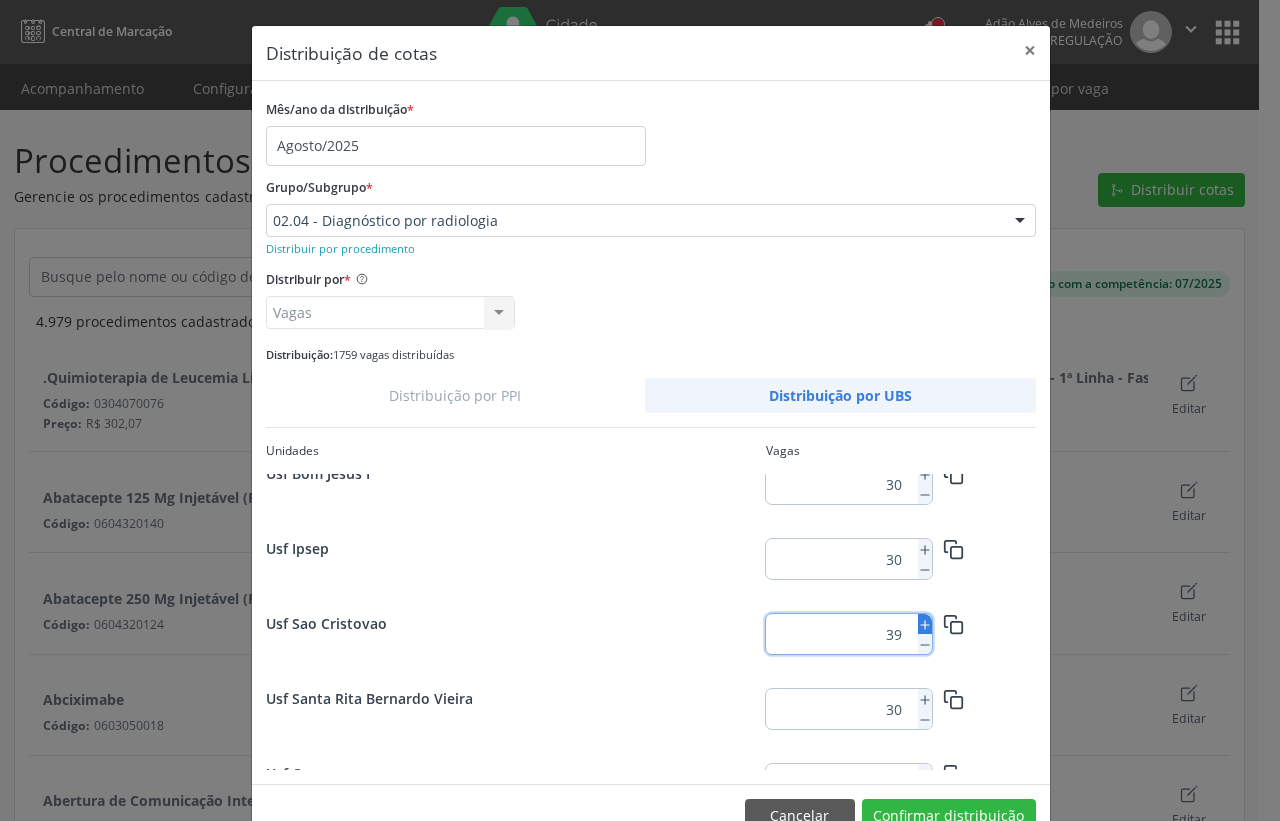 click 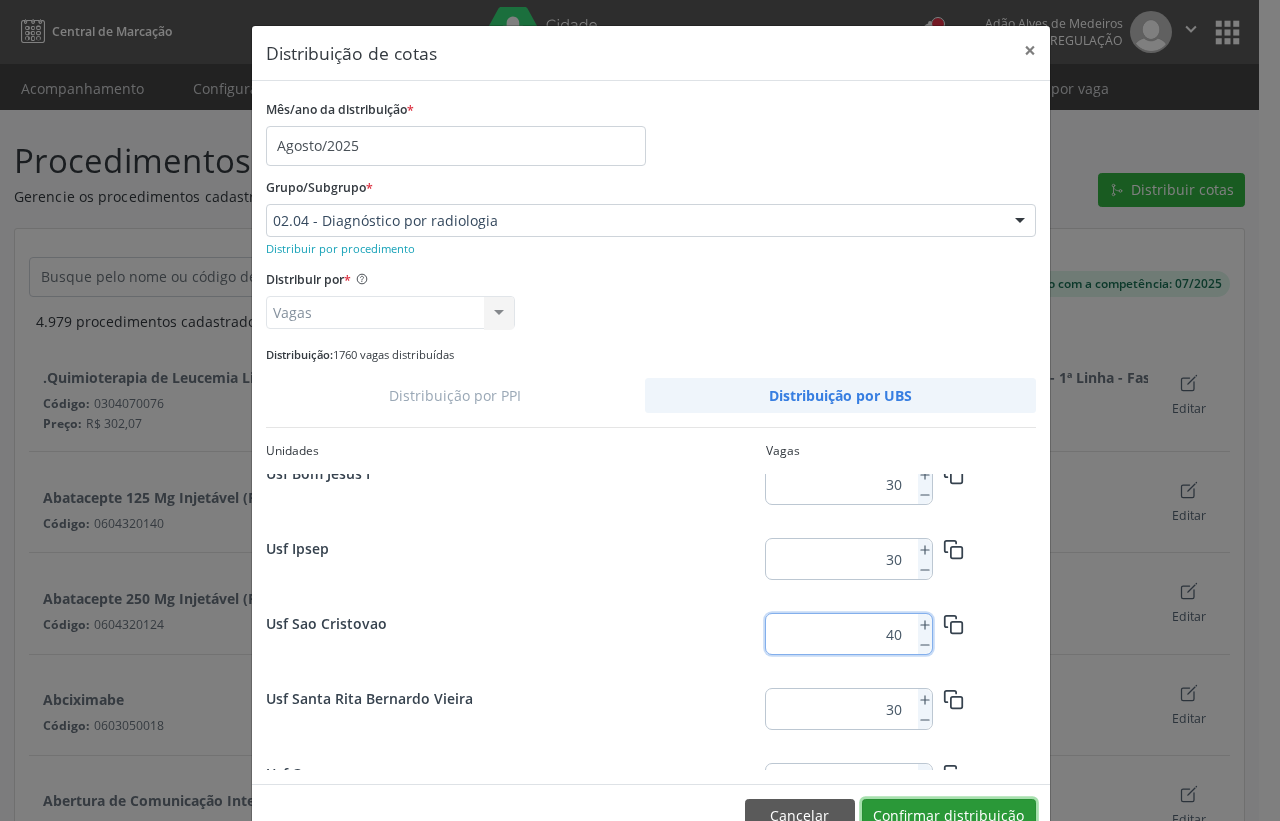 click on "Confirmar distribuição" at bounding box center (949, 816) 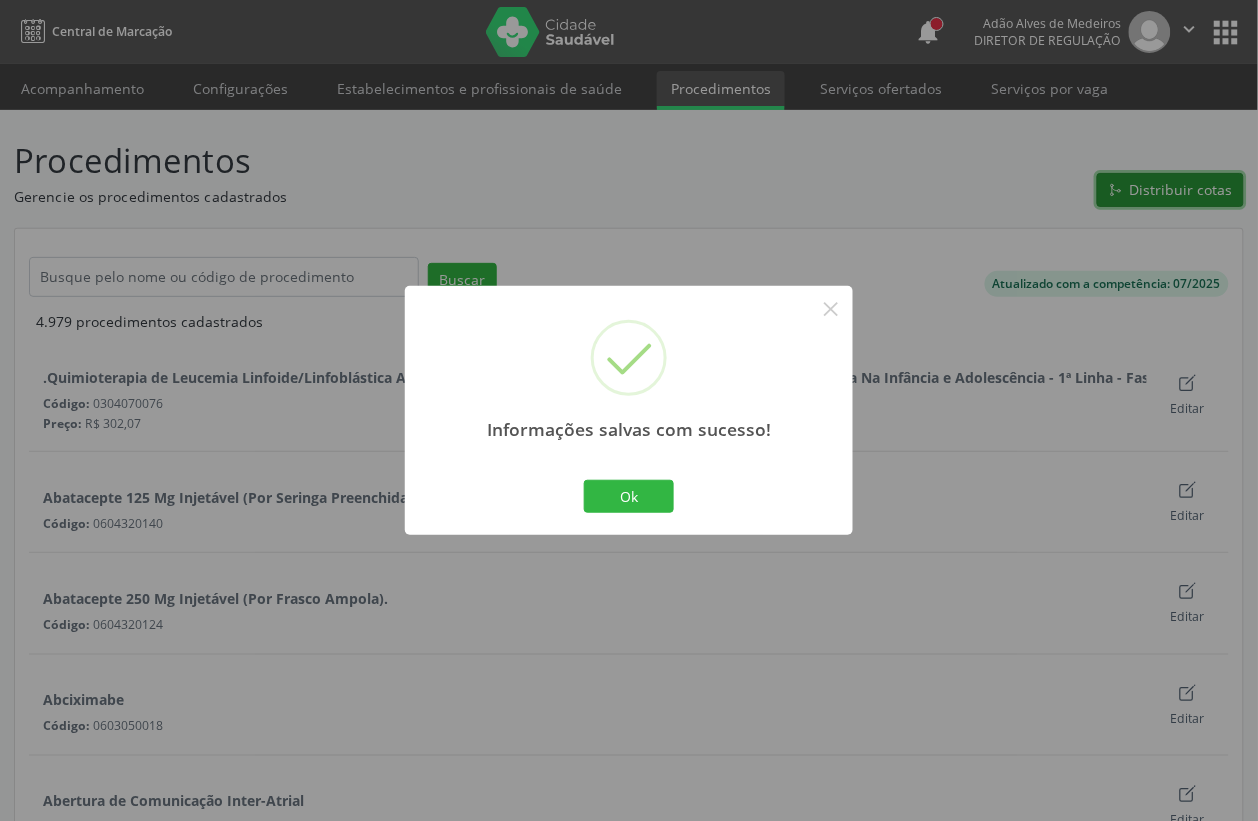 type 